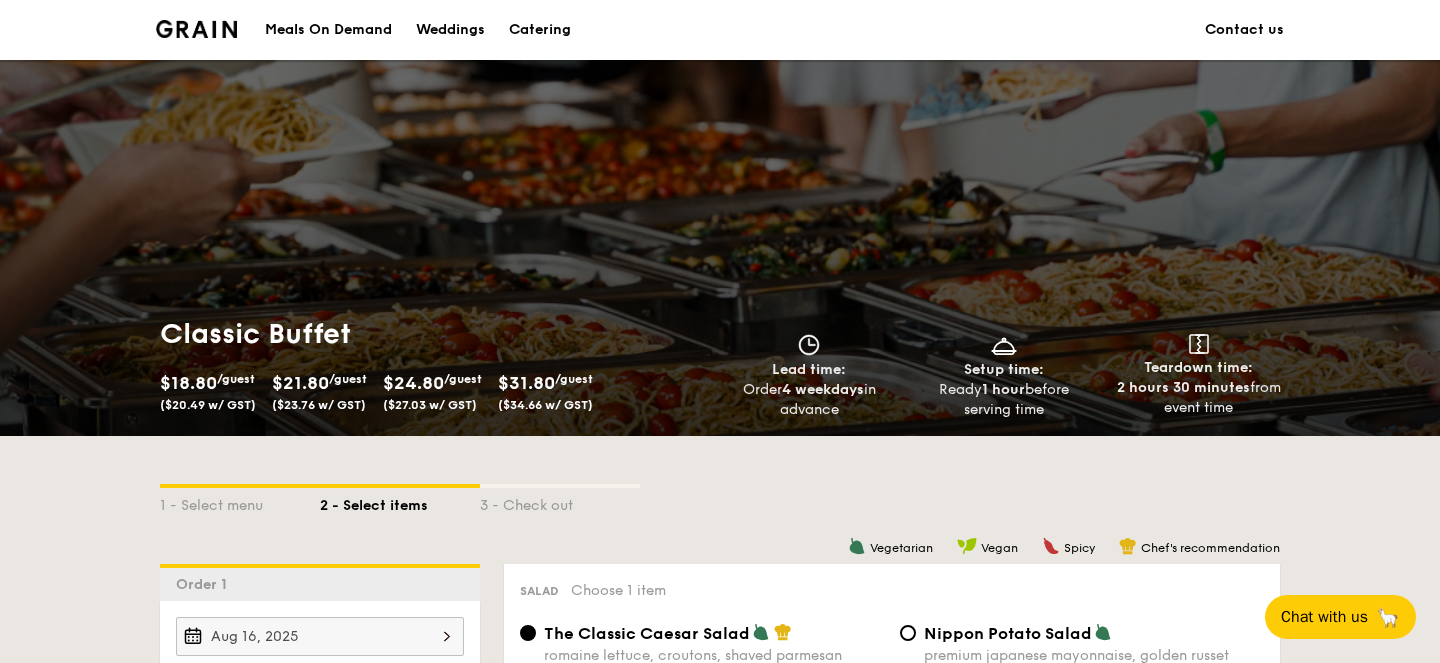 scroll, scrollTop: 475, scrollLeft: 0, axis: vertical 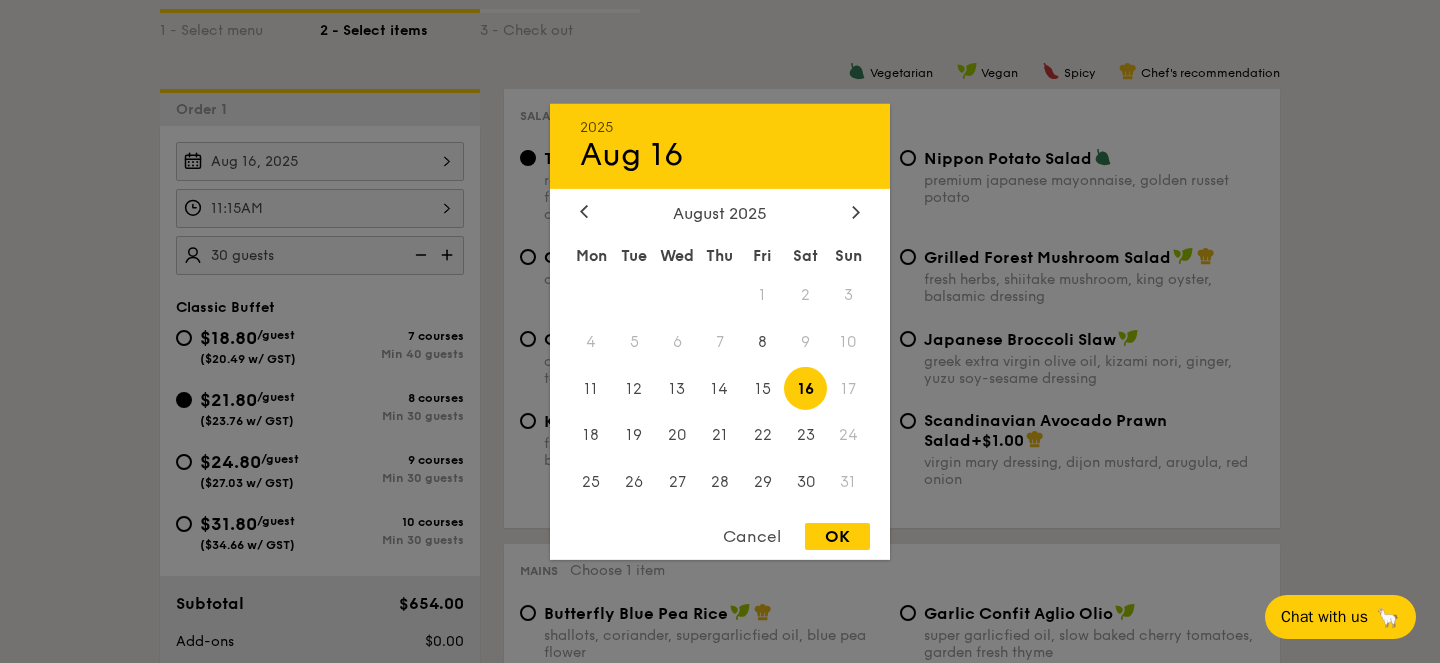 click on "[MONTH] 16, 2025      2025   [MONTH] 16       [MONTH] 2025     Mon Tue Wed Thu Fri Sat Sun   1 2 3 4 5 6 7 8 9 10 11 12 13 14 15 16 17 18 19 20 21 22 23 24 25 26 27 28 29 30 31     Cancel   OK" at bounding box center (320, 161) 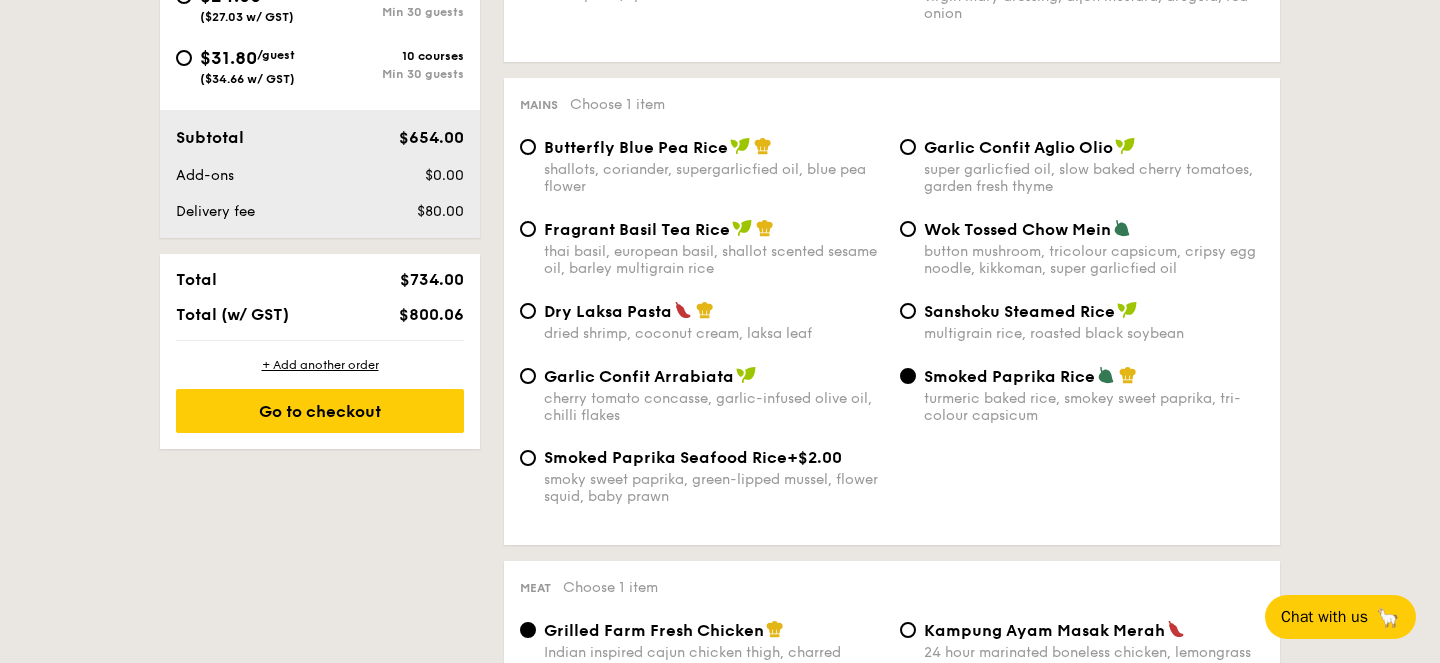 scroll, scrollTop: 957, scrollLeft: 0, axis: vertical 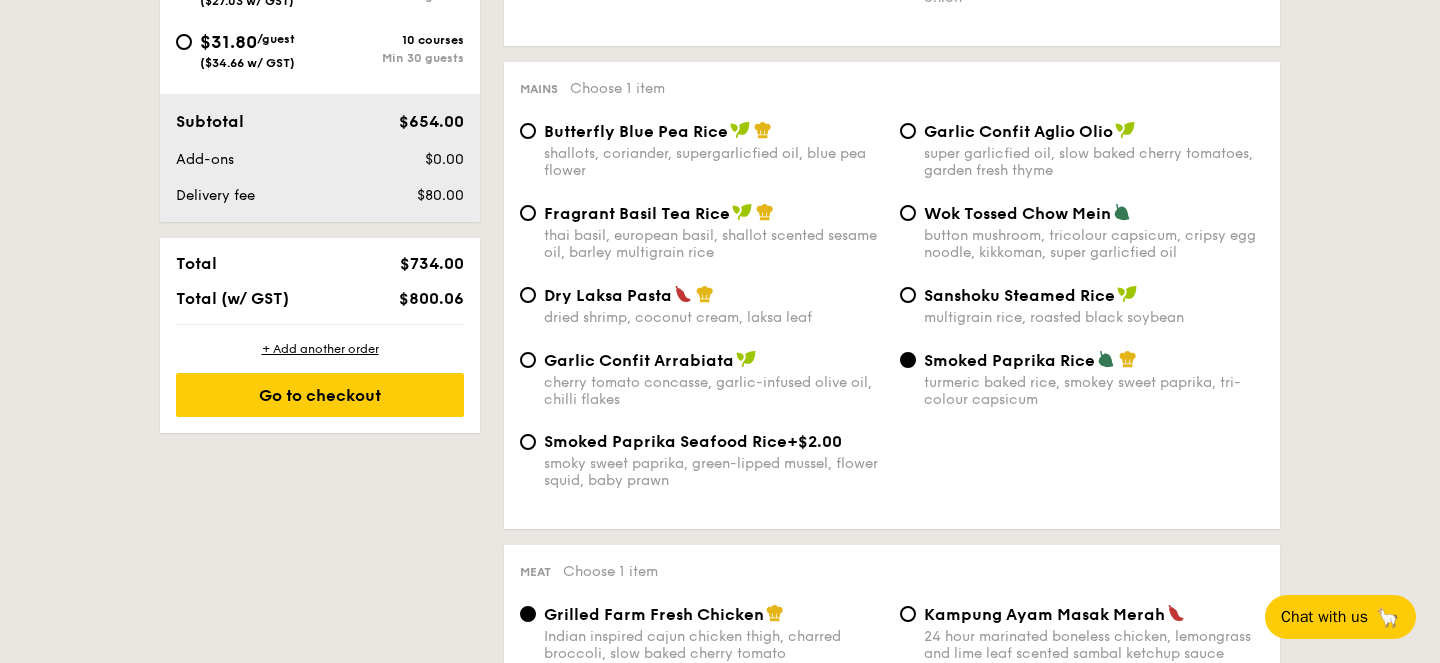 click on "Wok Tossed Chow Mein" at bounding box center (1017, 213) 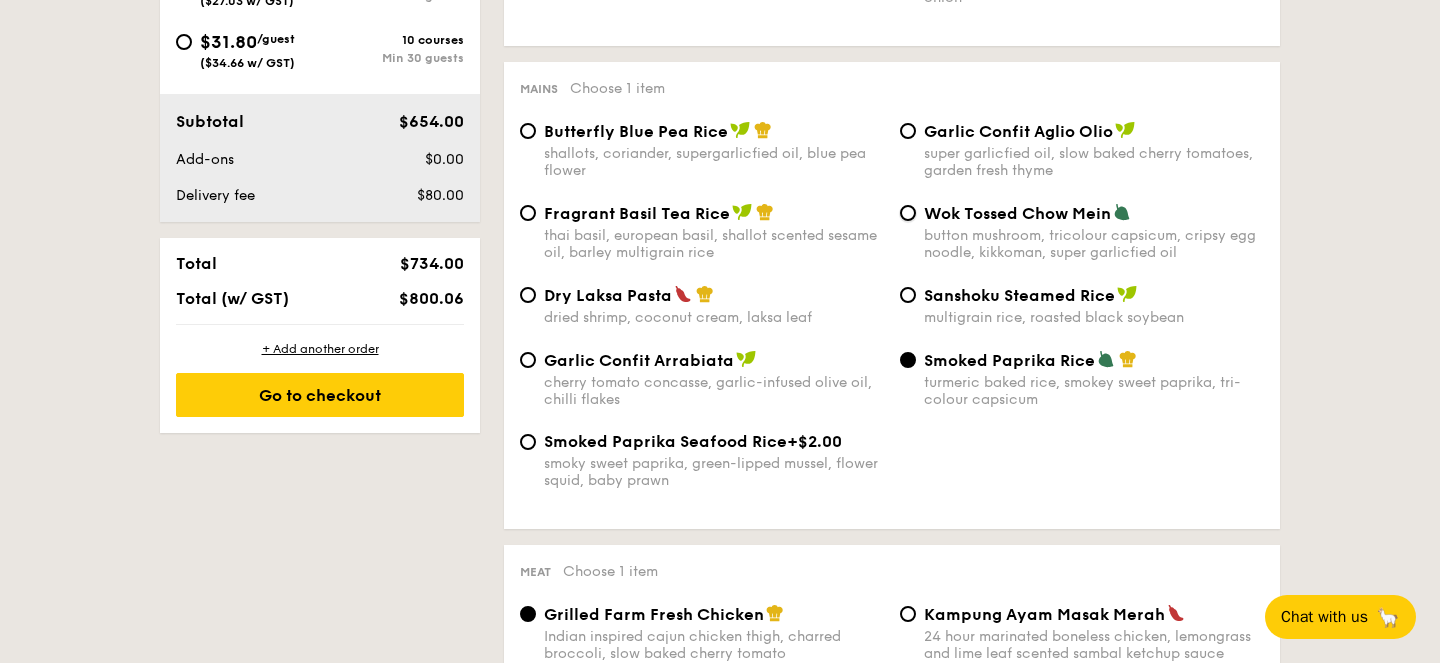 click on "Wok Tossed Chow Mein button mushroom, tricolour capsicum, cripsy egg noodle, kikkoman, super garlicfied oil" at bounding box center [908, 213] 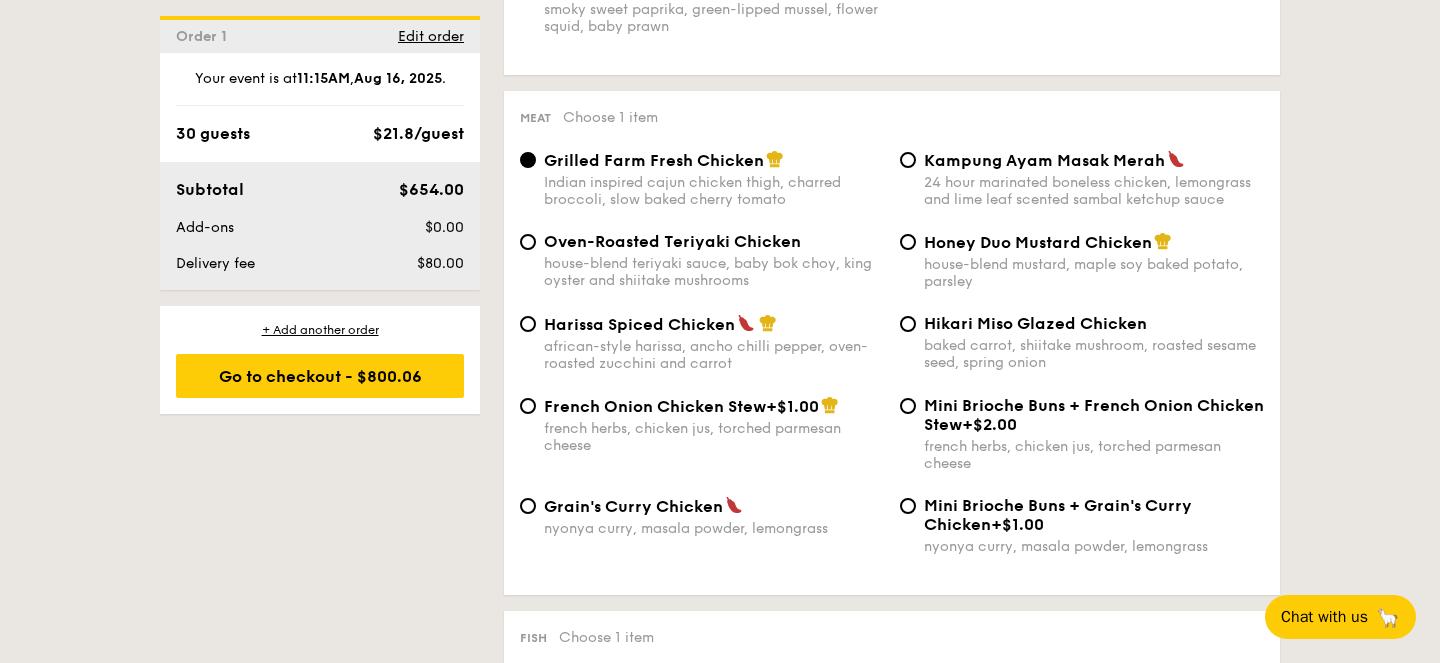 scroll, scrollTop: 1412, scrollLeft: 0, axis: vertical 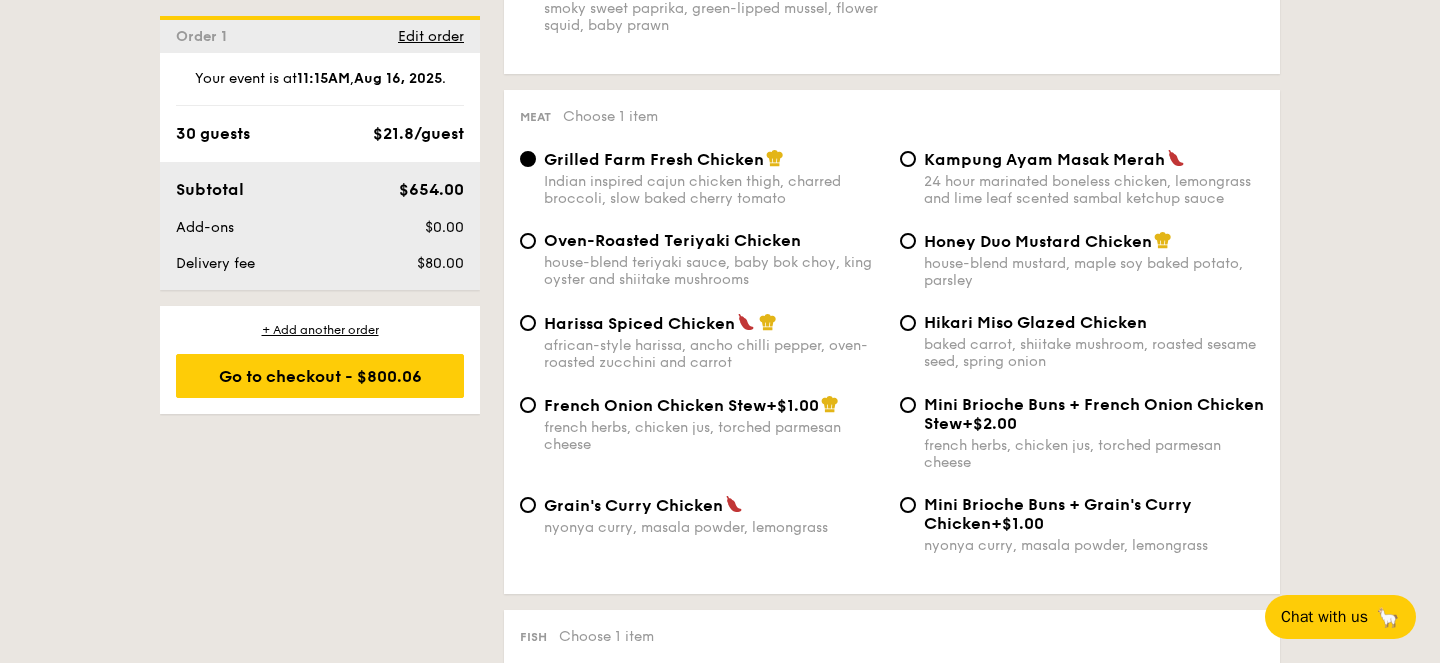 click on "Honey Duo Mustard Chicken" at bounding box center (1038, 241) 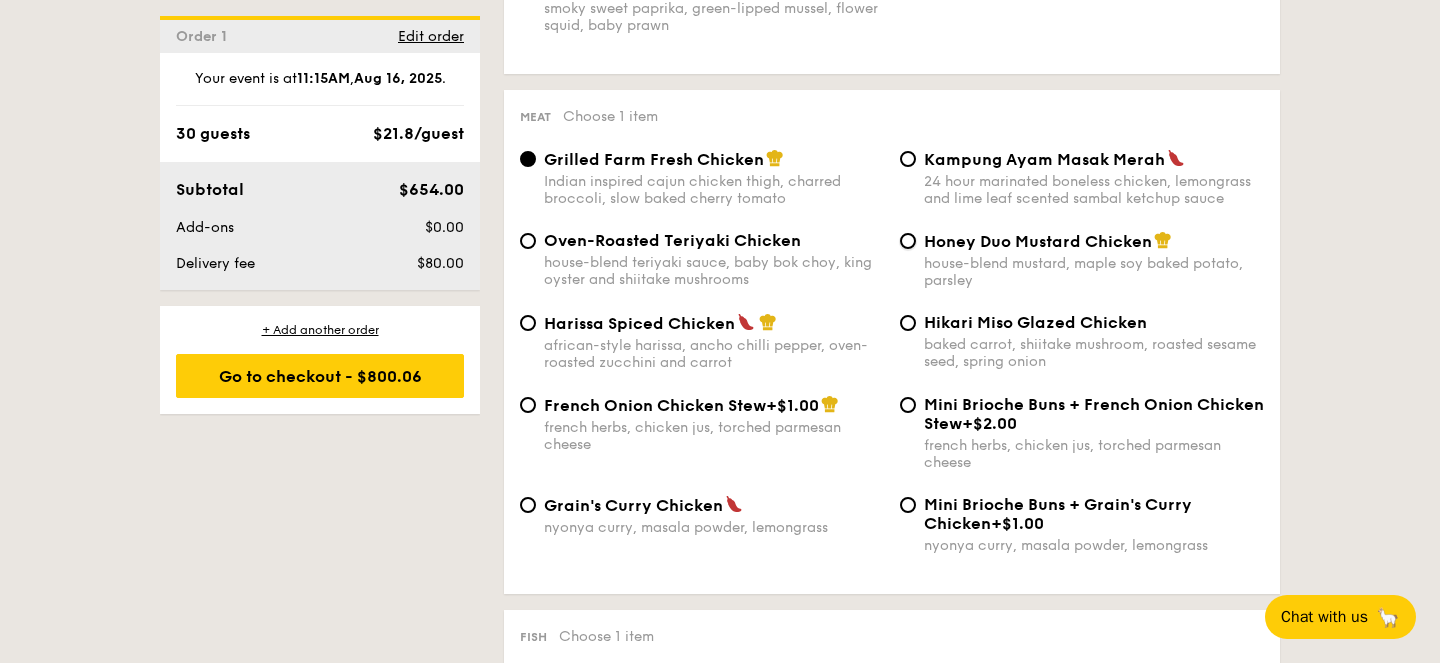 click on "Honey Duo Mustard Chicken house-blend mustard, maple soy baked potato, parsley" at bounding box center (908, 241) 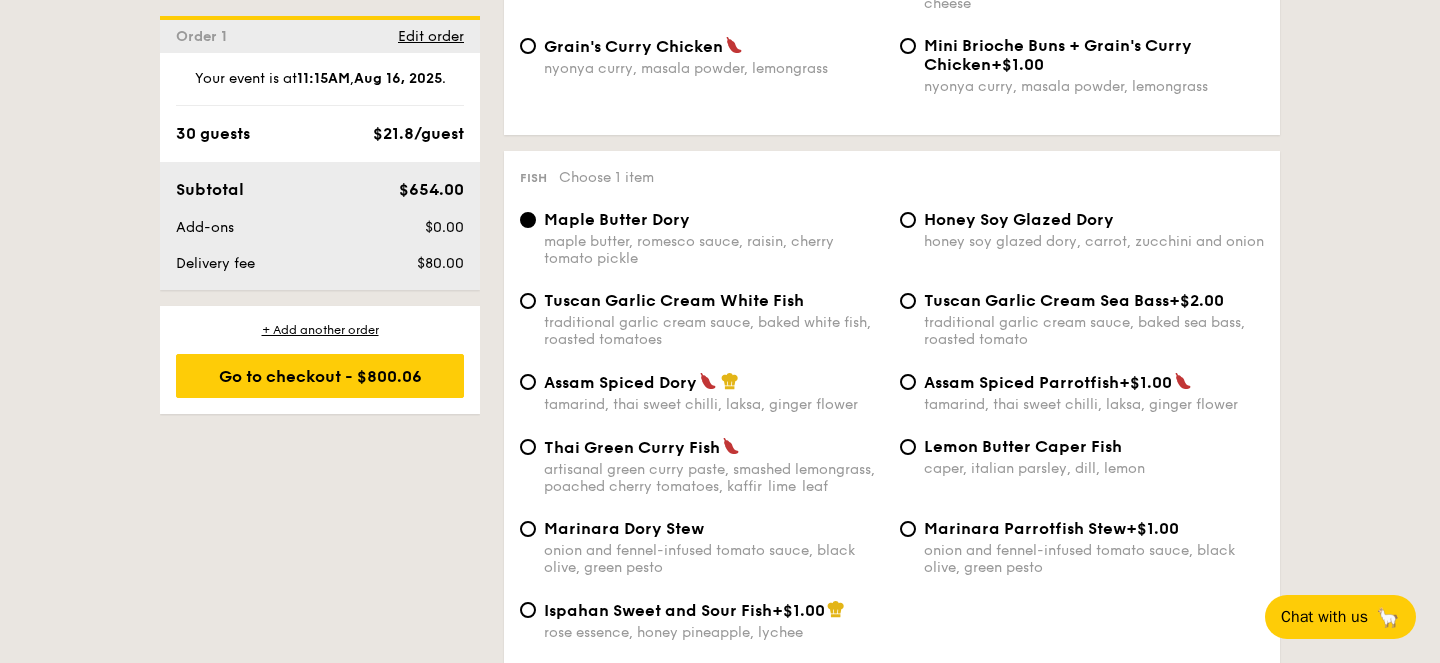 scroll, scrollTop: 1873, scrollLeft: 0, axis: vertical 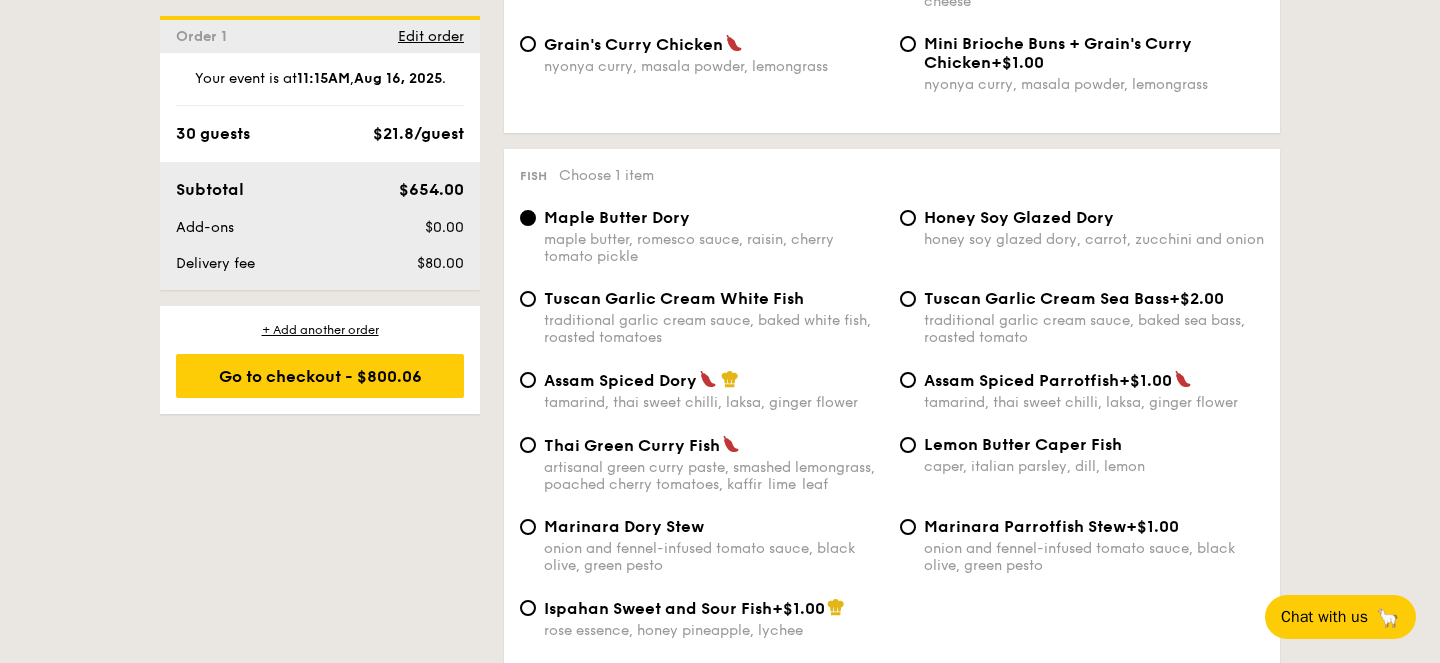 click on "Tuscan Garlic Cream White Fish" at bounding box center [674, 298] 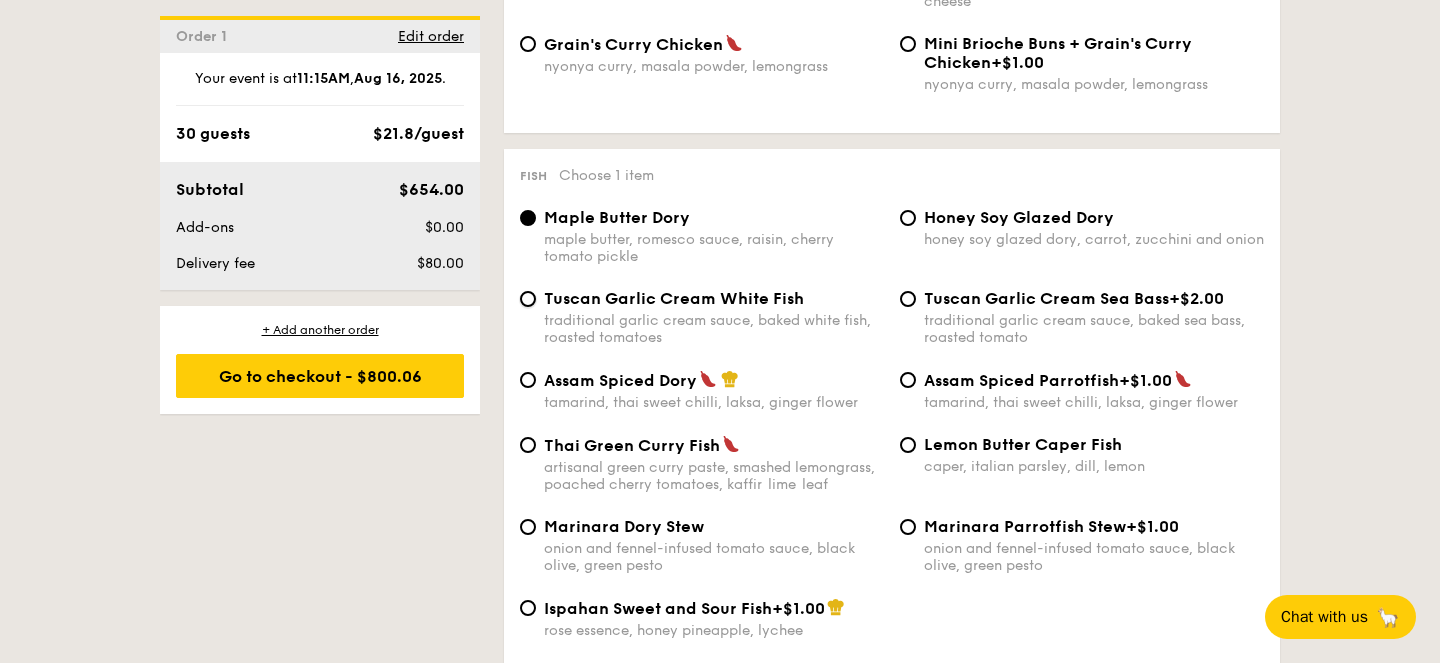 click on "Tuscan Garlic Cream White Fish traditional garlic cream sauce, baked white fish, roasted tomatoes" at bounding box center [528, 299] 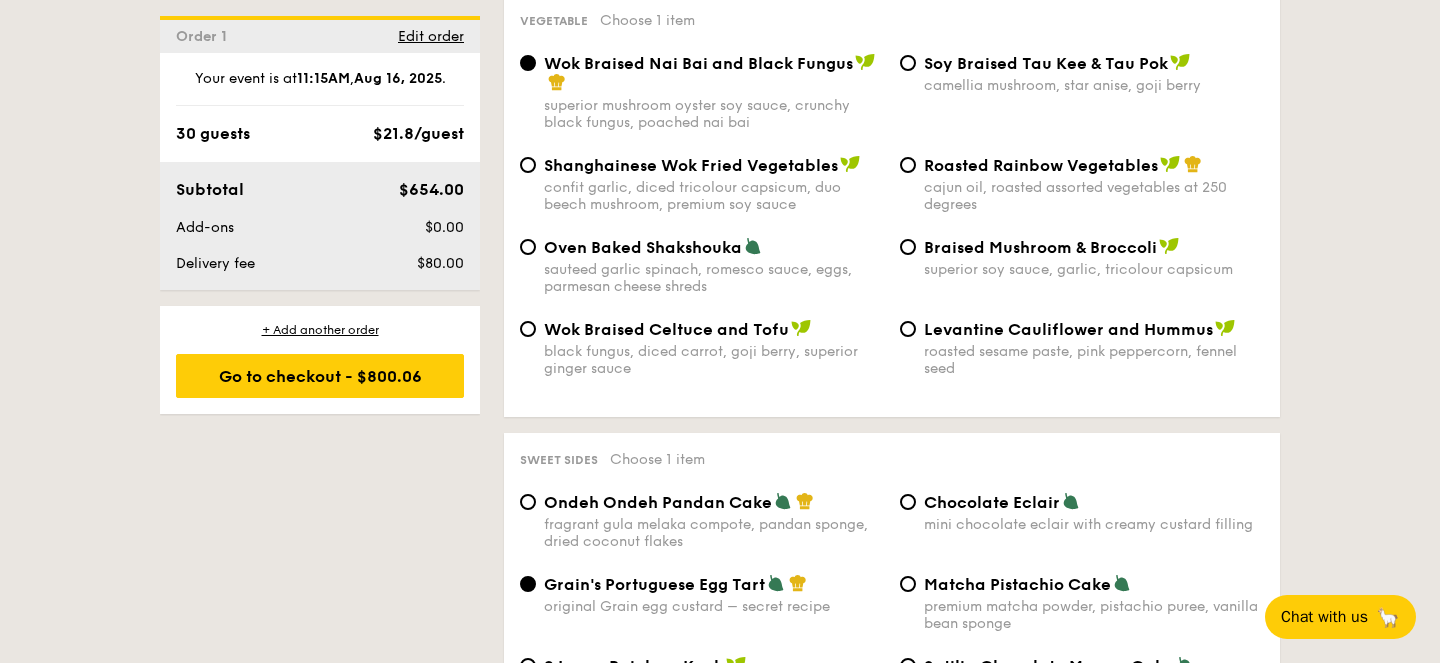scroll, scrollTop: 2578, scrollLeft: 0, axis: vertical 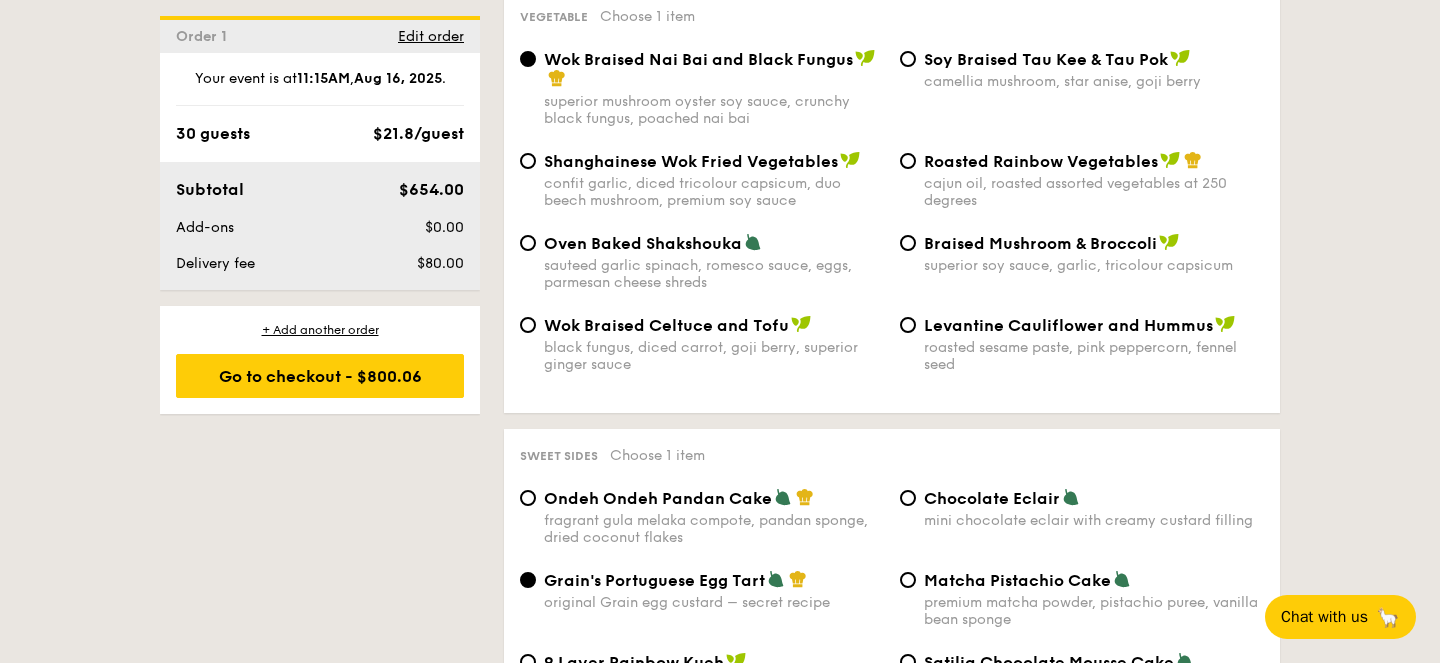 click on "Roasted Rainbow Vegetables" at bounding box center [1041, 161] 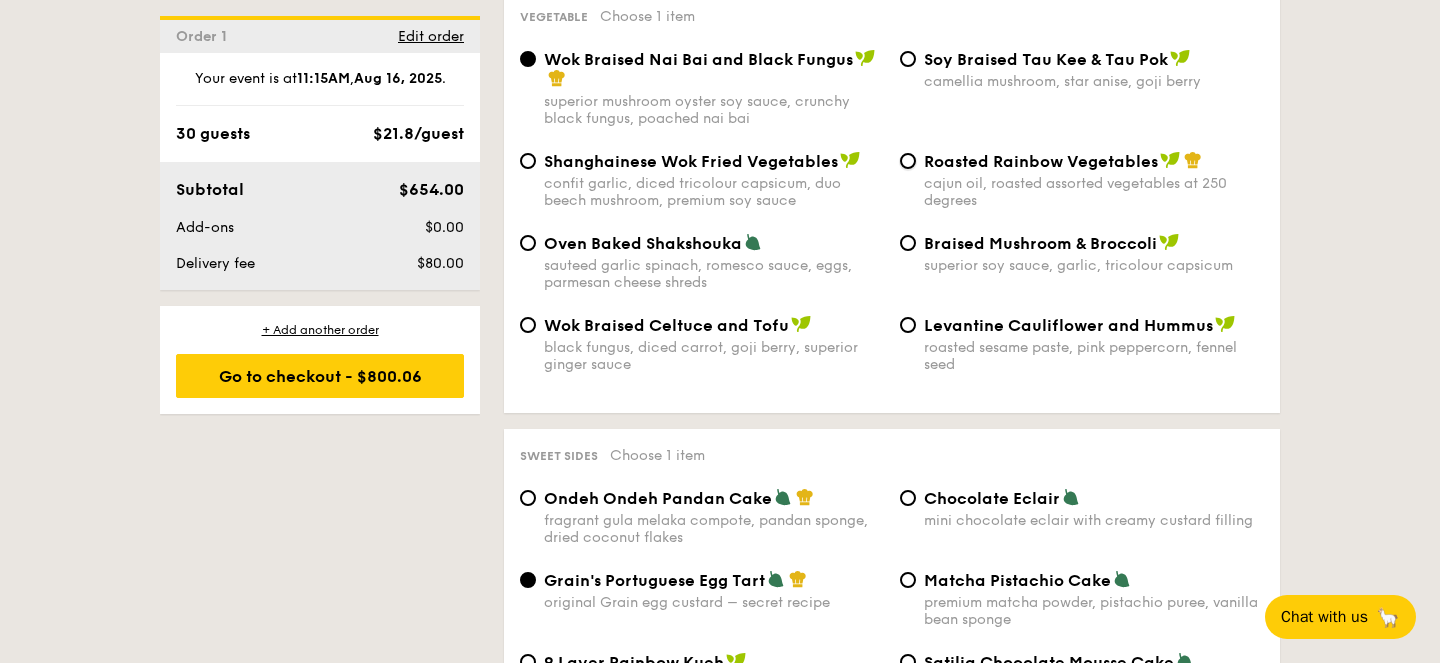 click on "Roasted Rainbow Vegetables cajun oil, roasted assorted vegetables at 250 degrees" at bounding box center (908, 161) 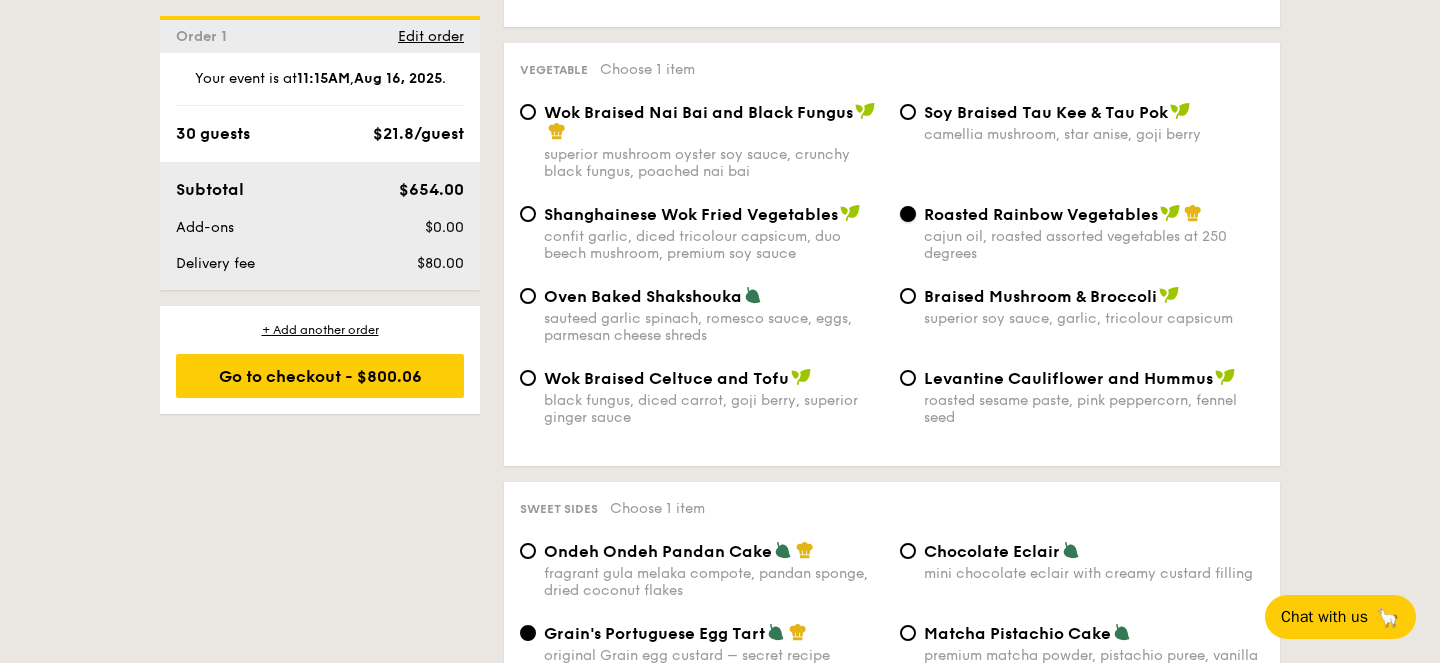 scroll, scrollTop: 2512, scrollLeft: 0, axis: vertical 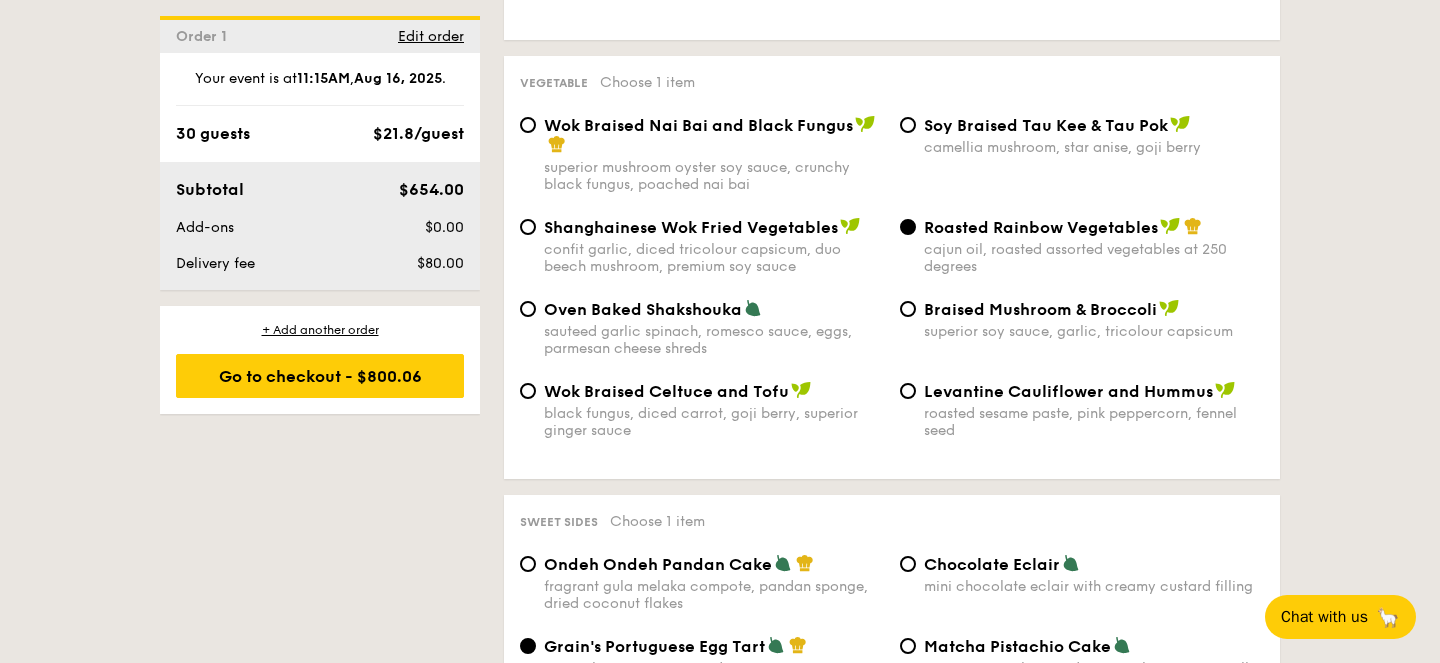 click on "Wok Braised Nai Bai and Black Fungus" at bounding box center [714, 135] 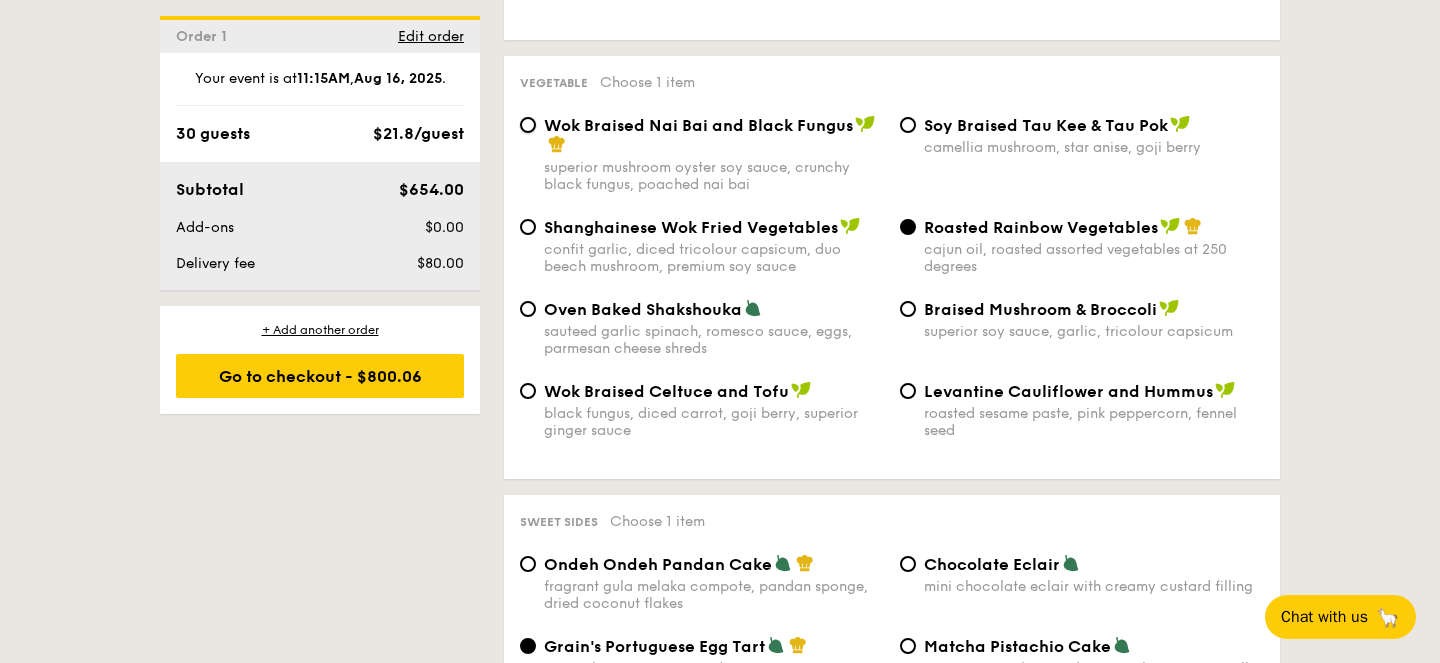 click on "Wok Braised Nai Bai and Black Fungus  superior mushroom oyster soy sauce, crunchy black fungus, poached nai bai" at bounding box center [528, 125] 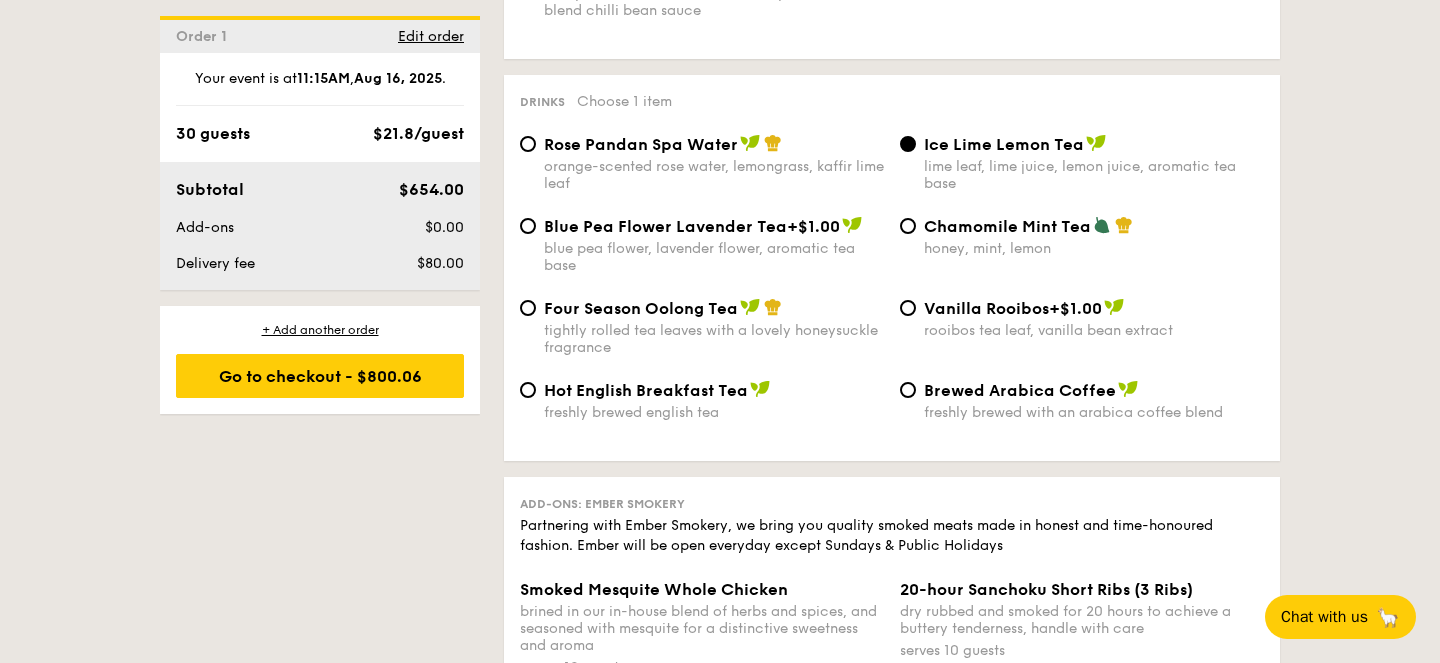scroll, scrollTop: 3820, scrollLeft: 0, axis: vertical 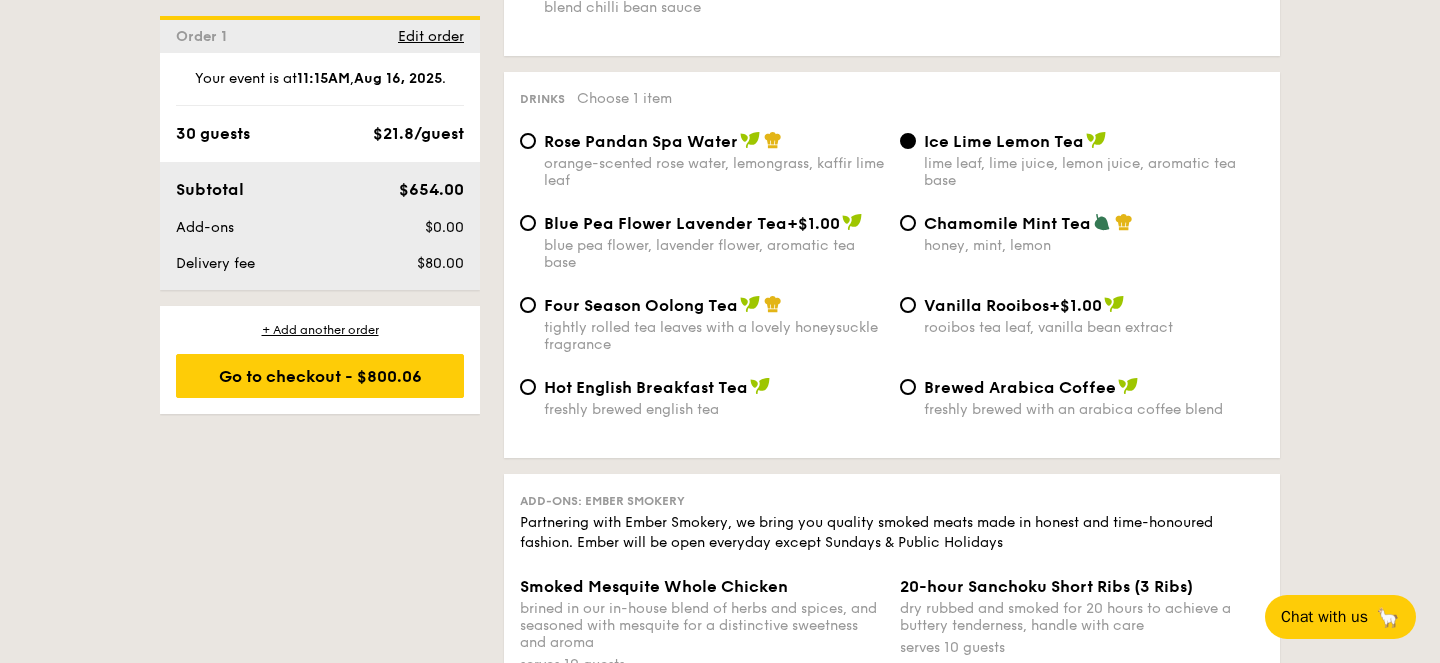 click on "Blue Pea Flower Lavender Tea" at bounding box center (665, 223) 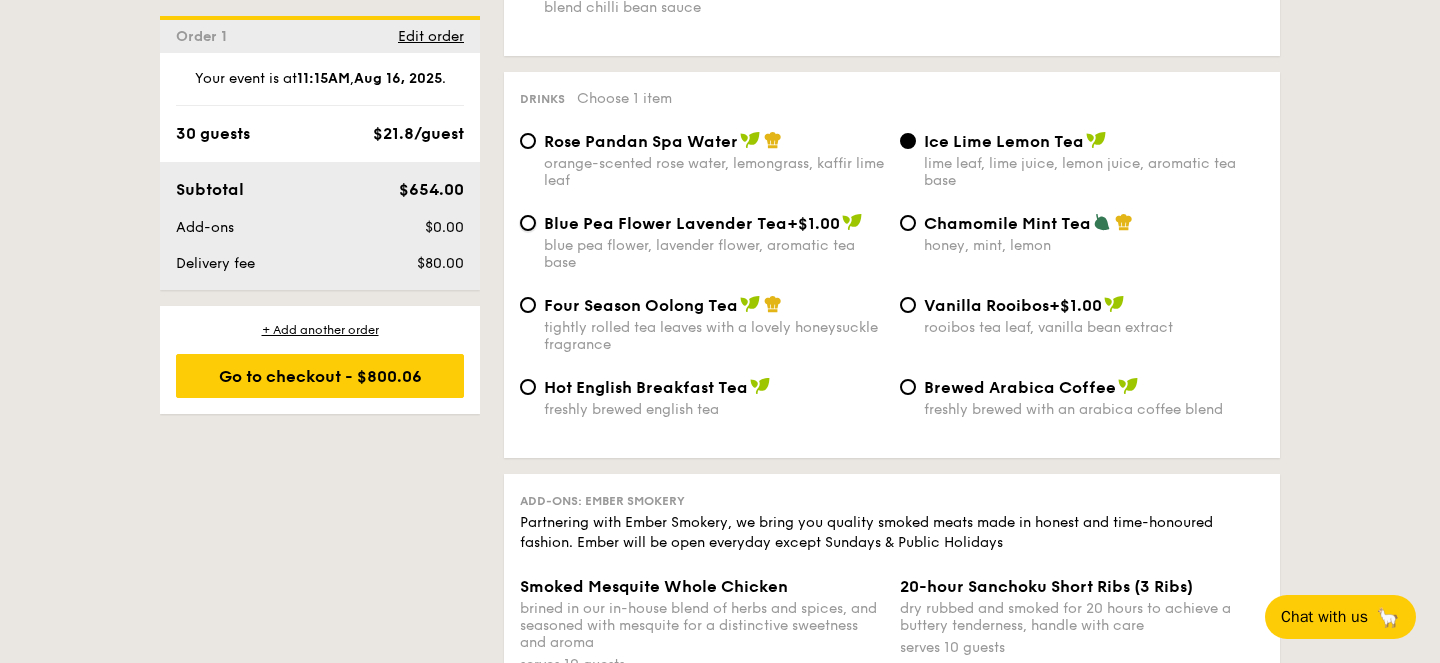 click on "Blue Pea Flower Lavender Tea
+$1.00
blue pea flower, lavender flower, aromatic tea base" at bounding box center (528, 223) 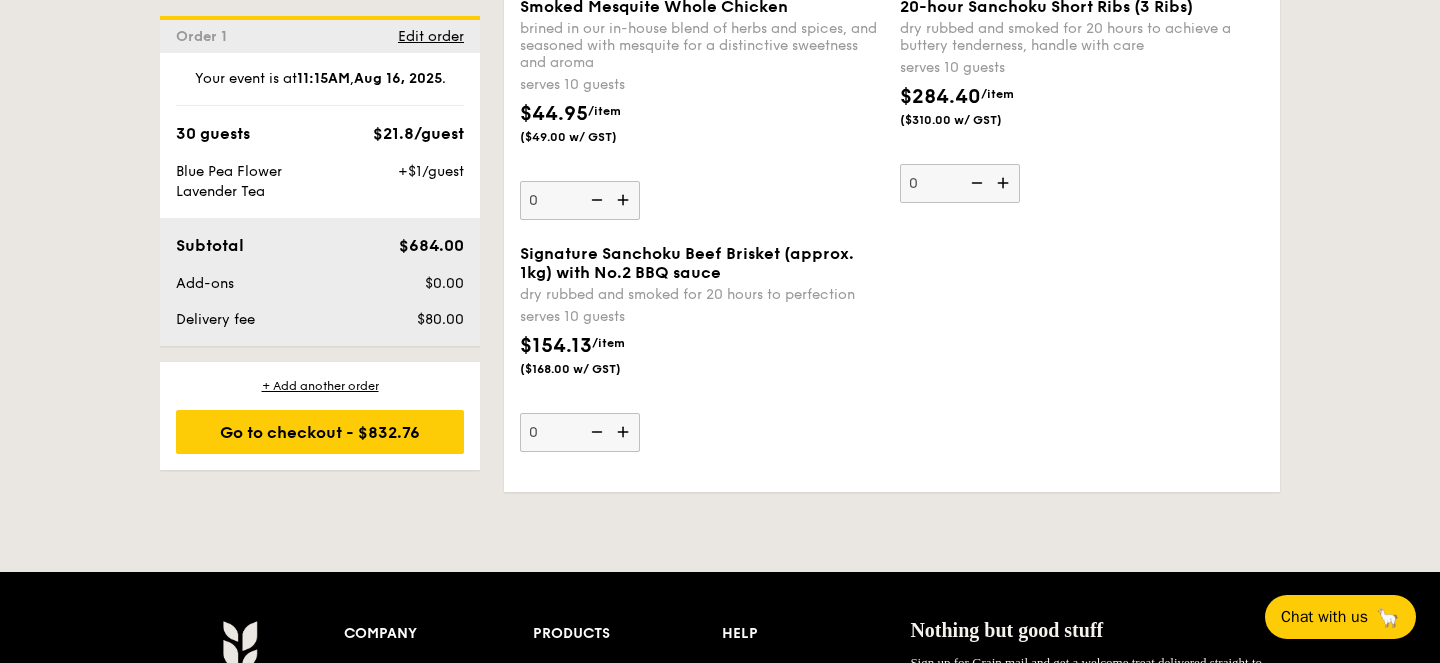 scroll, scrollTop: 4406, scrollLeft: 0, axis: vertical 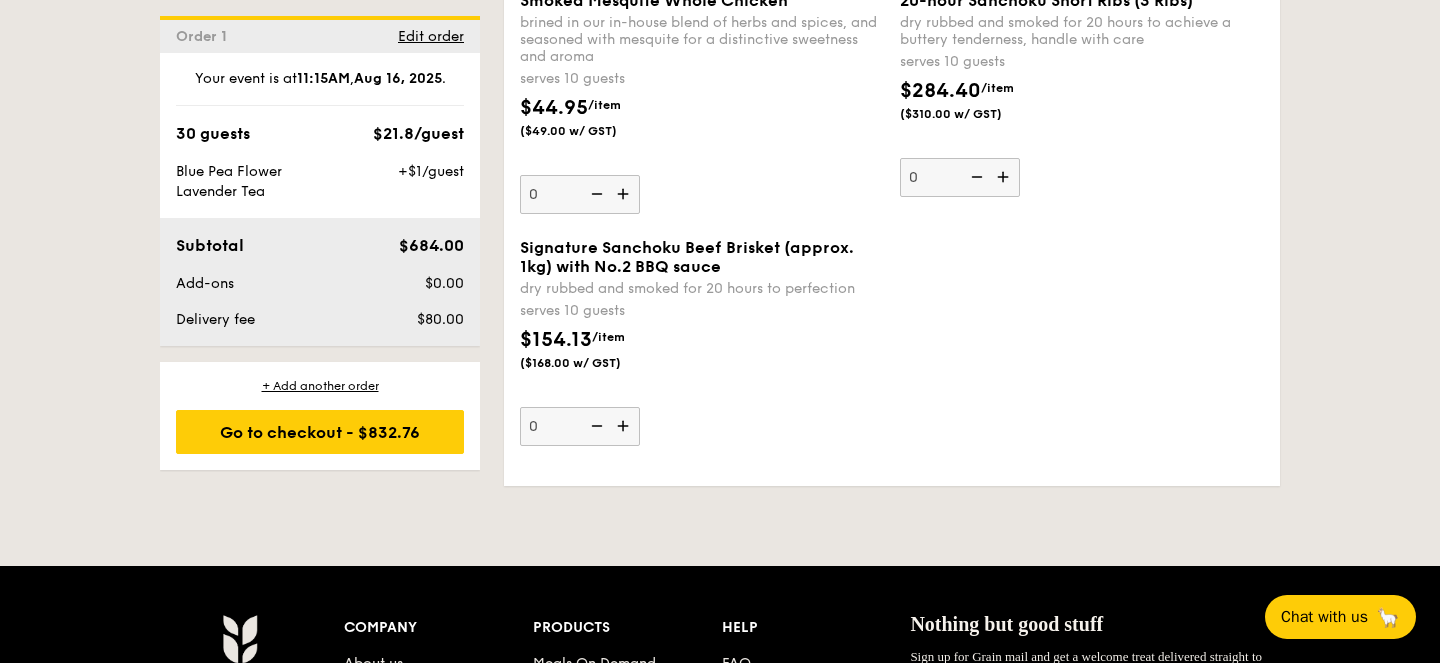 click at bounding box center (625, 426) 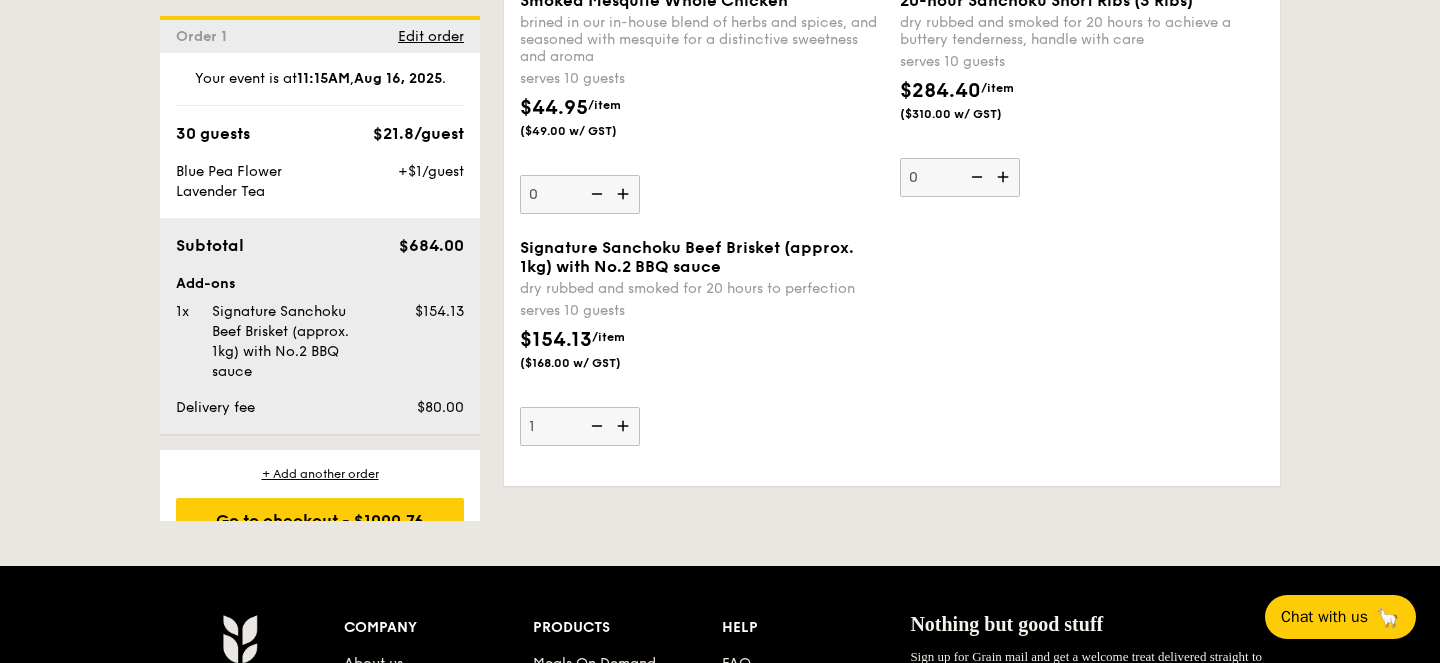 scroll, scrollTop: 39, scrollLeft: 0, axis: vertical 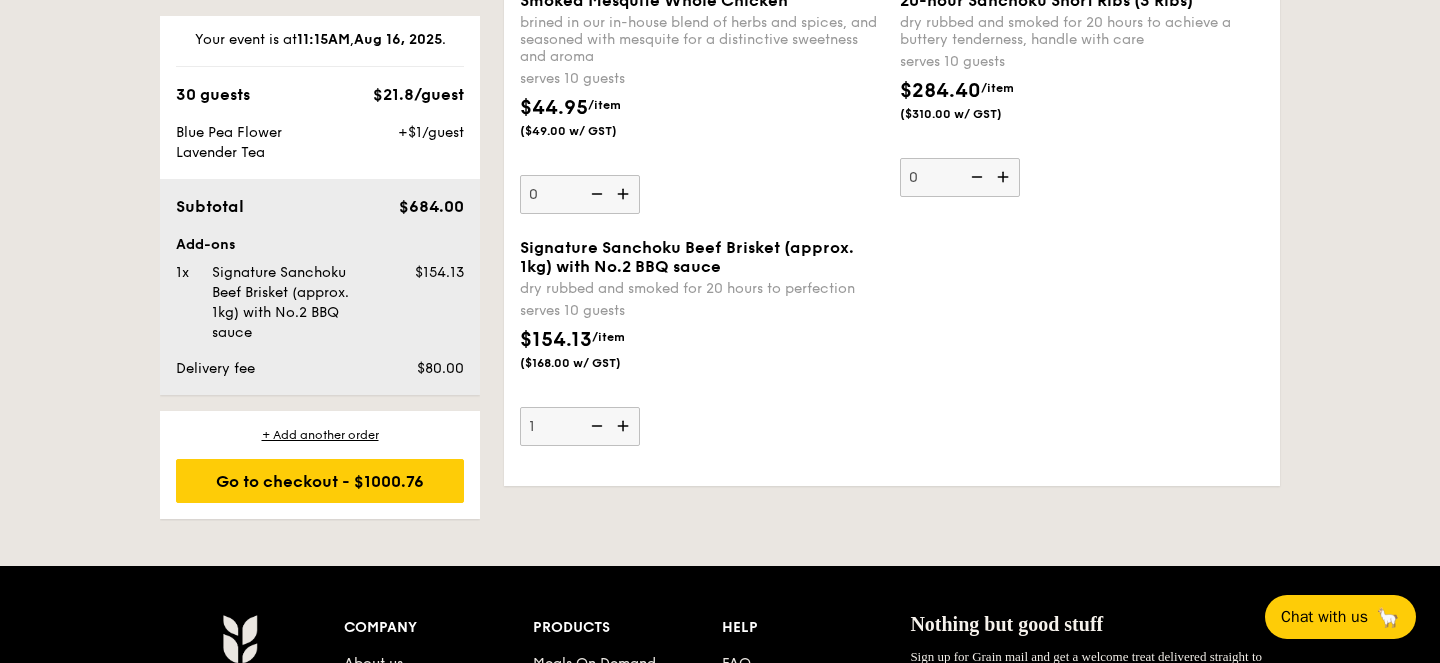 click at bounding box center [595, 426] 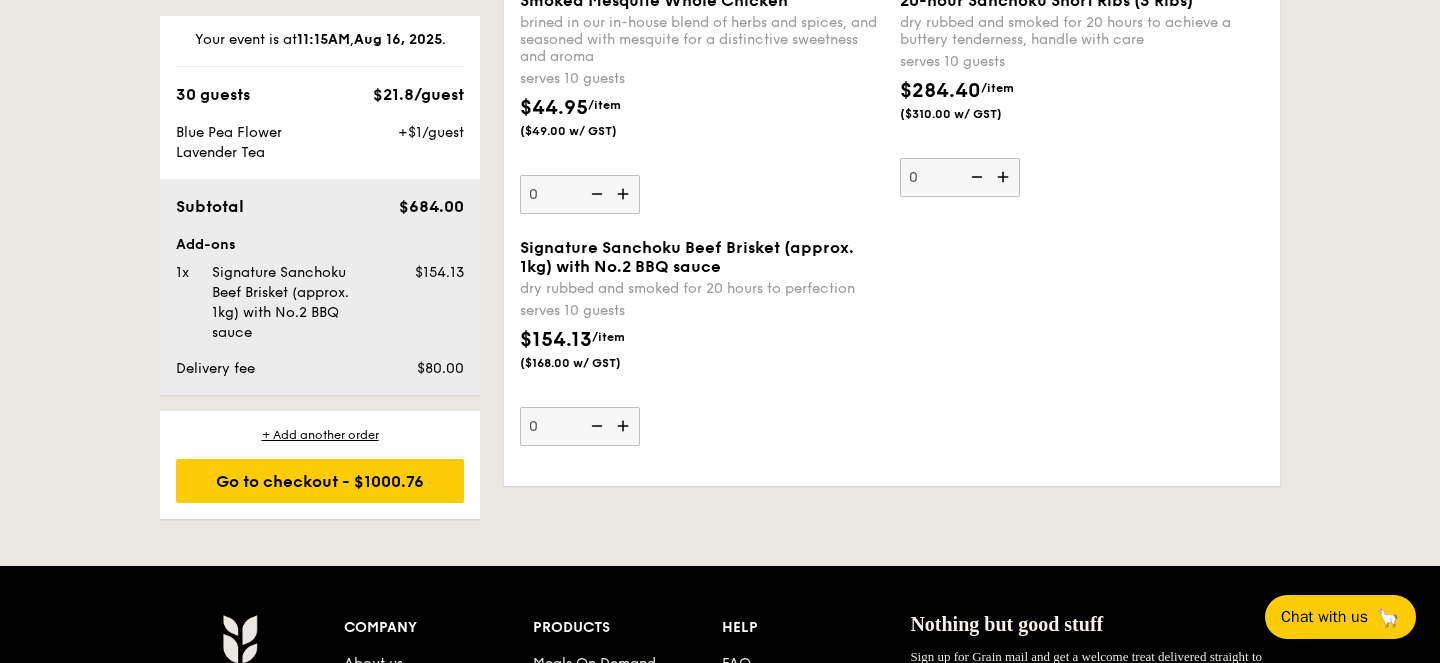 scroll, scrollTop: 0, scrollLeft: 0, axis: both 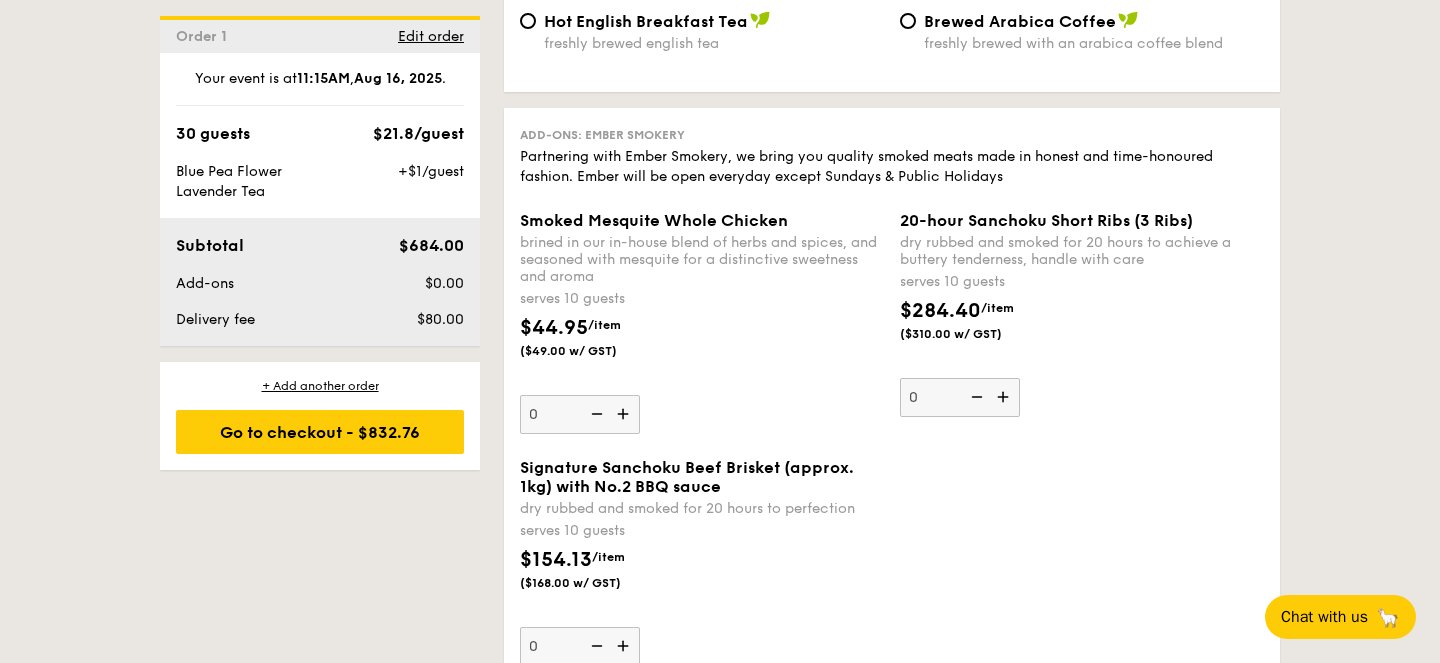 click on "Signature Sanchoku Beef Brisket (approx. 1kg) with No.2 BBQ sauce" at bounding box center (687, 477) 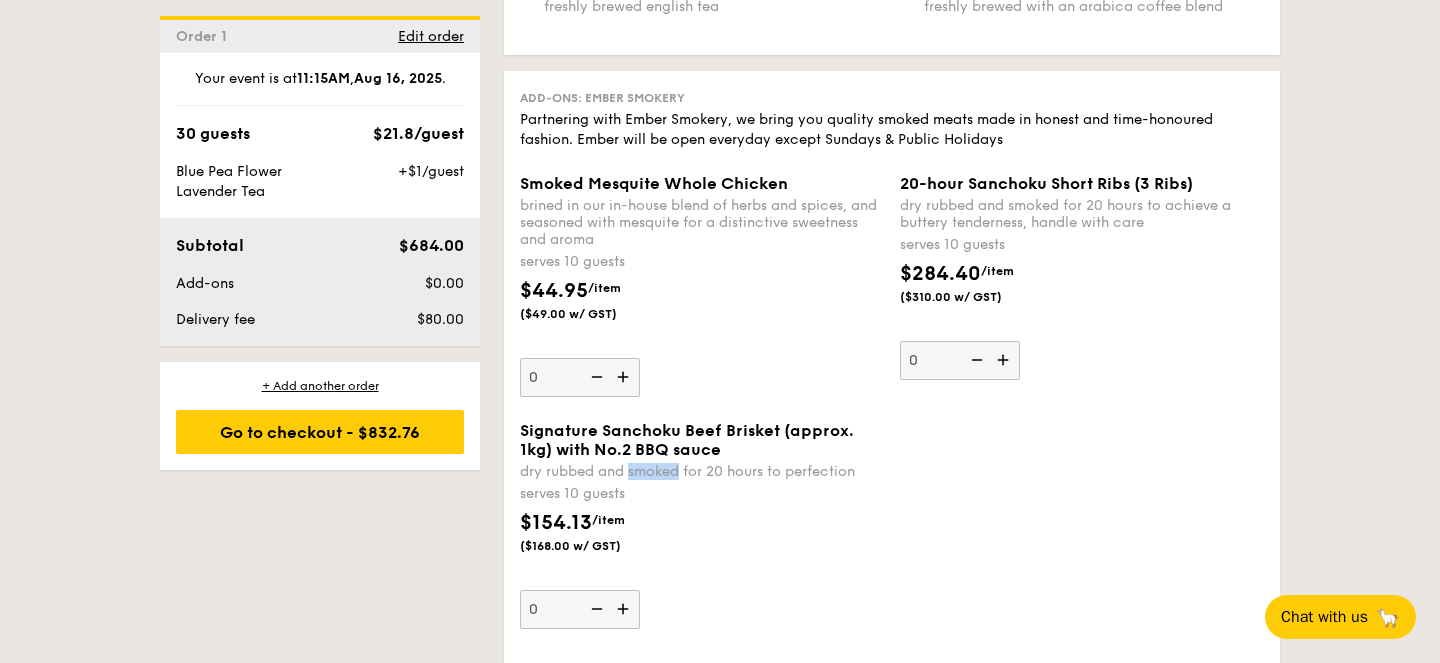 click on "dry rubbed and smoked for 20 hours to perfection" at bounding box center [702, 471] 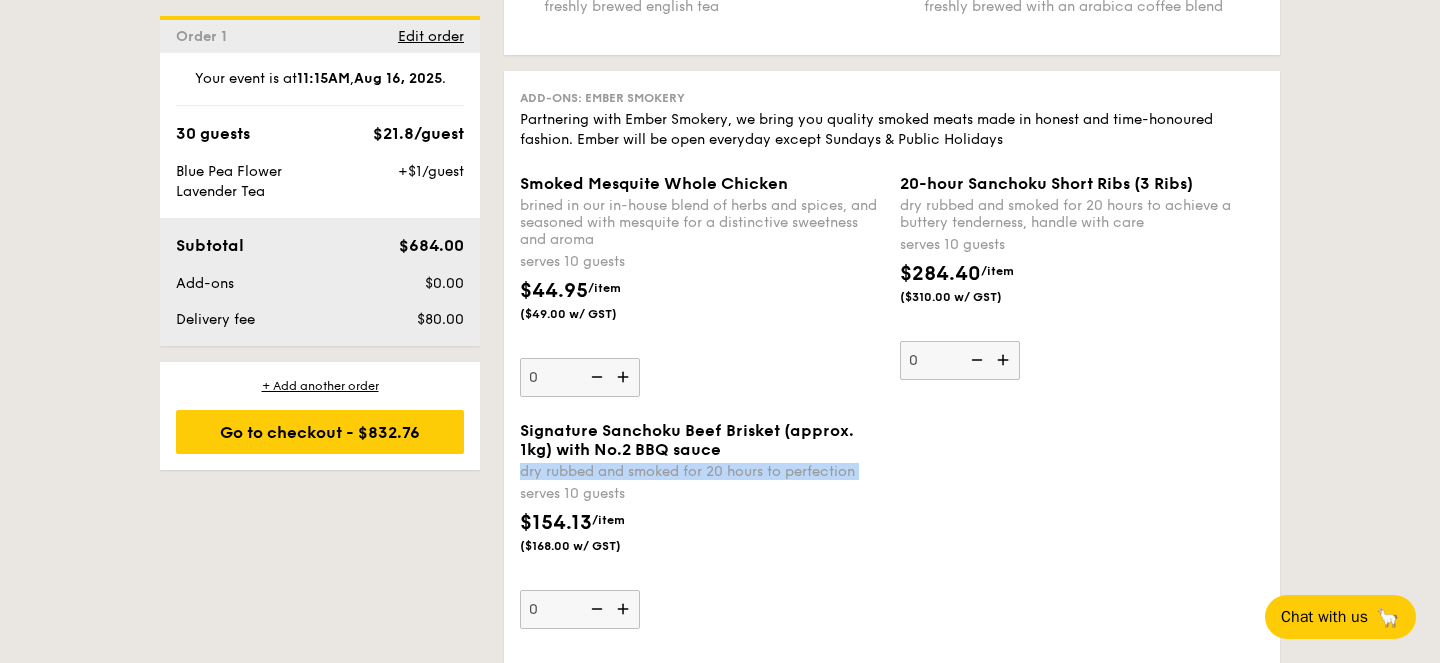 click on "dry rubbed and smoked for 20 hours to perfection" at bounding box center (702, 471) 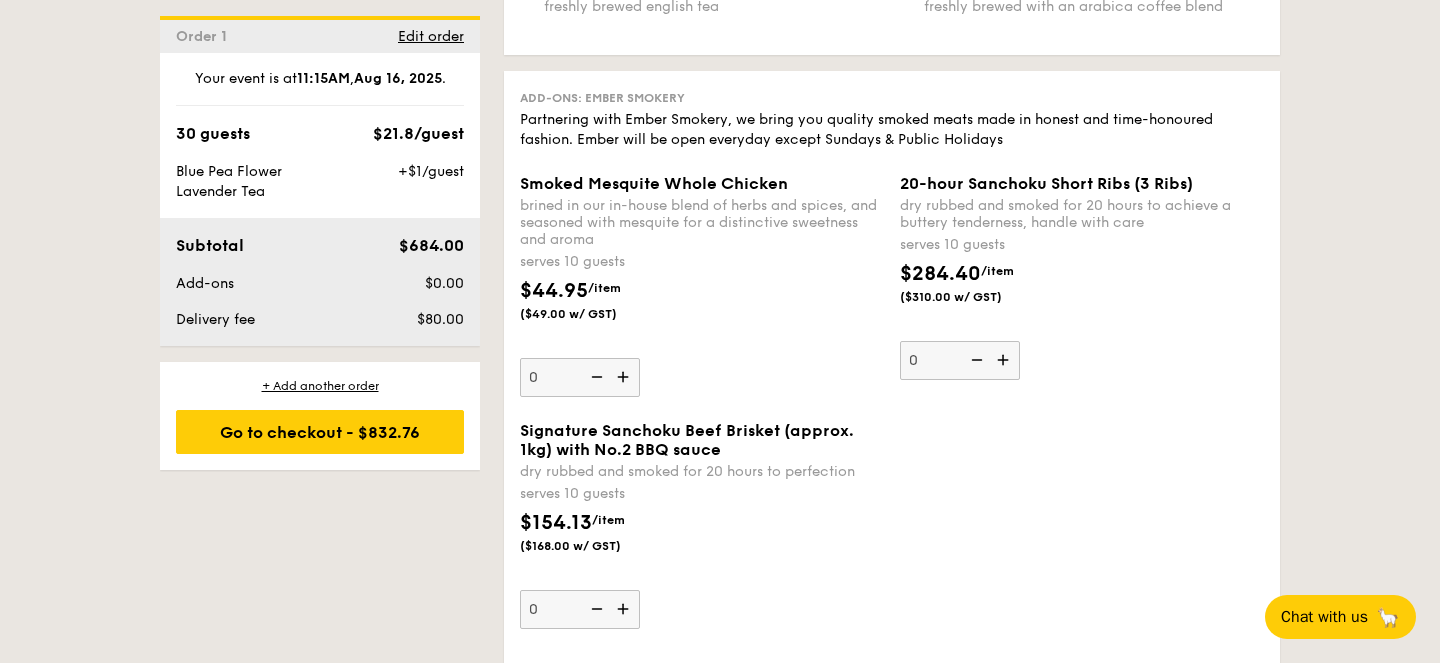 click on "Signature Sanchoku Beef Brisket (approx. 1kg) with No.2 BBQ sauce" at bounding box center (687, 440) 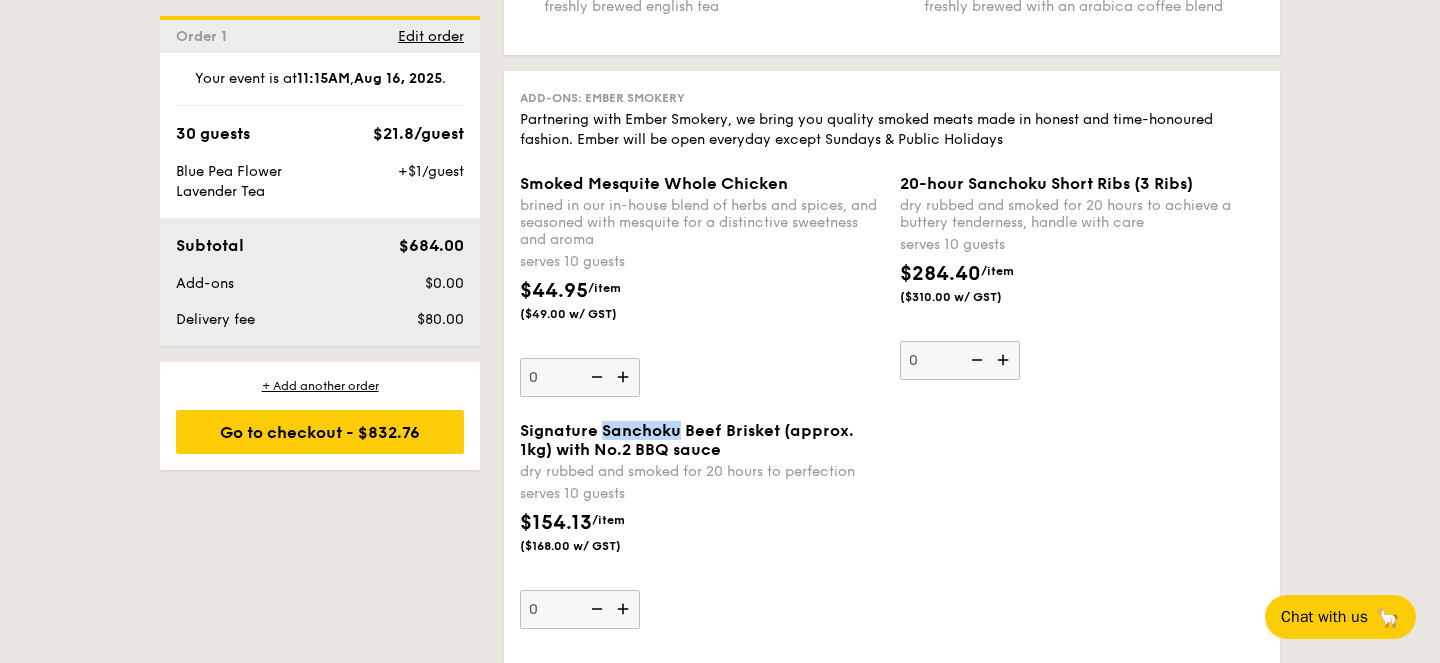 click on "Signature Sanchoku Beef Brisket (approx. 1kg) with No.2 BBQ sauce" at bounding box center (687, 440) 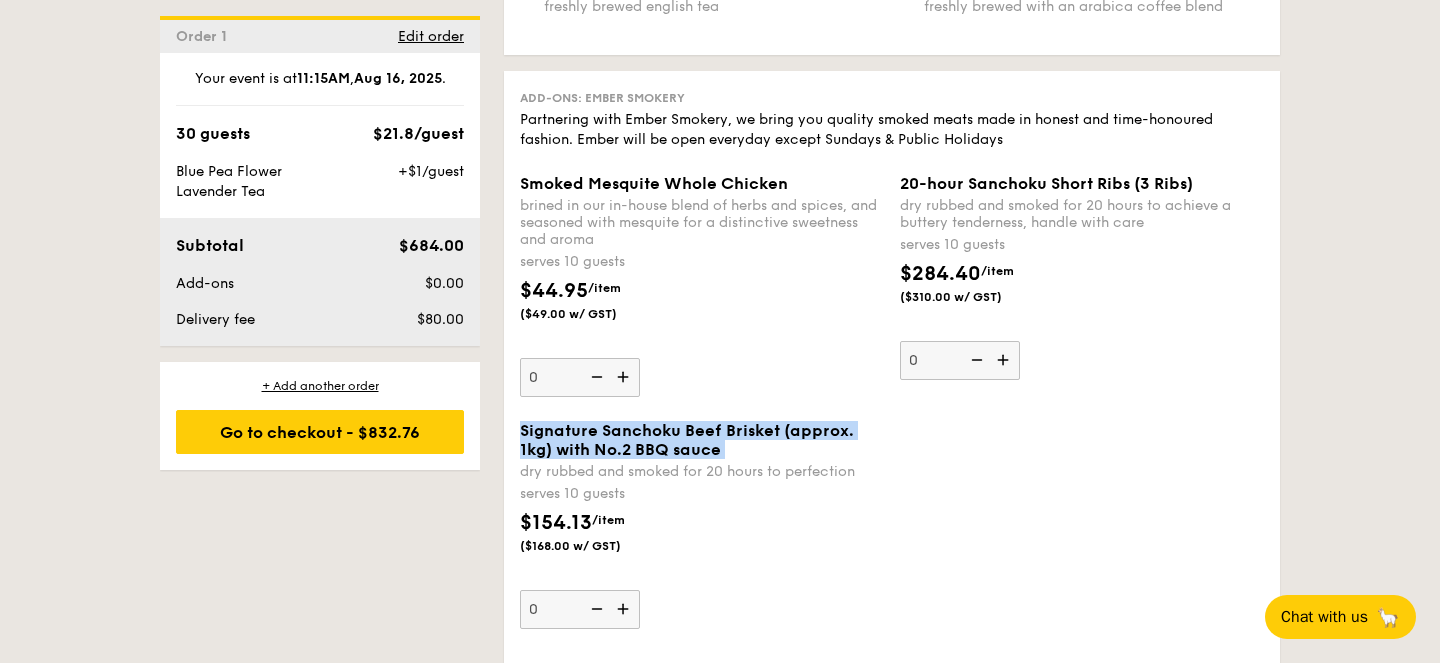 click on "Signature Sanchoku Beef Brisket (approx. 1kg) with No.2 BBQ sauce" at bounding box center [687, 440] 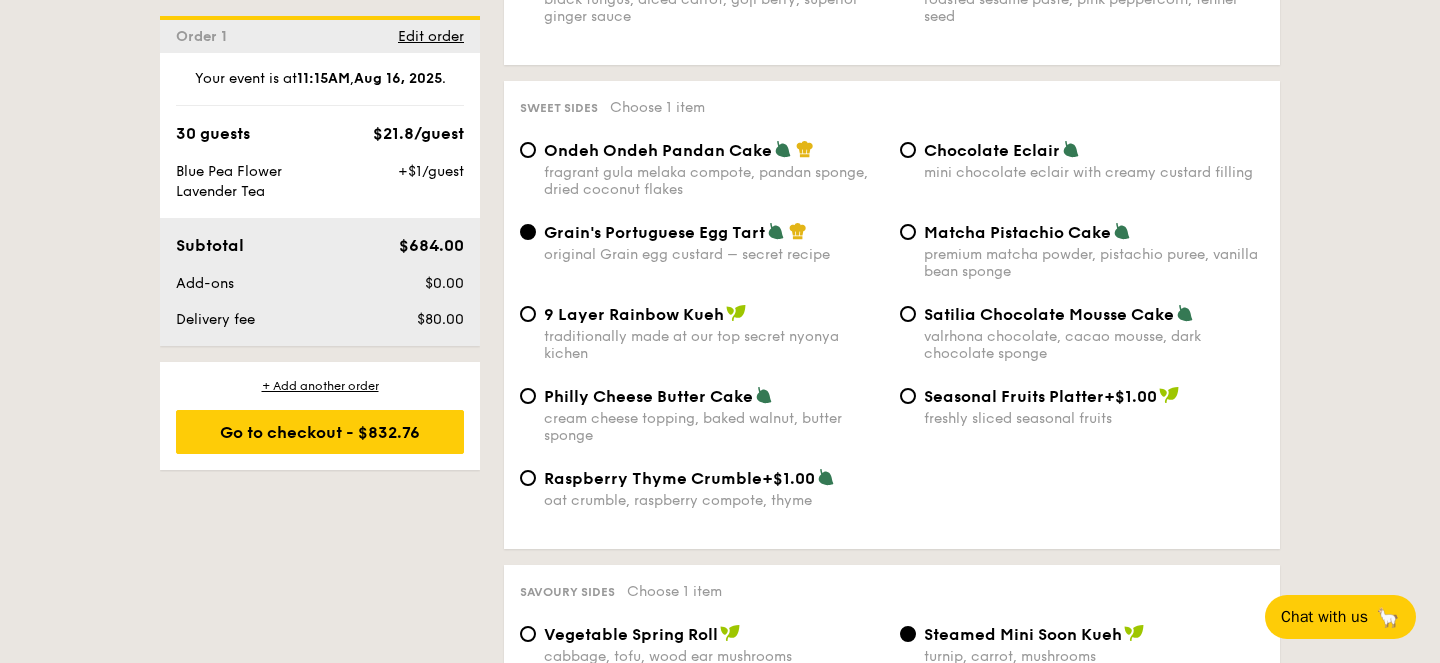 scroll, scrollTop: 2928, scrollLeft: 0, axis: vertical 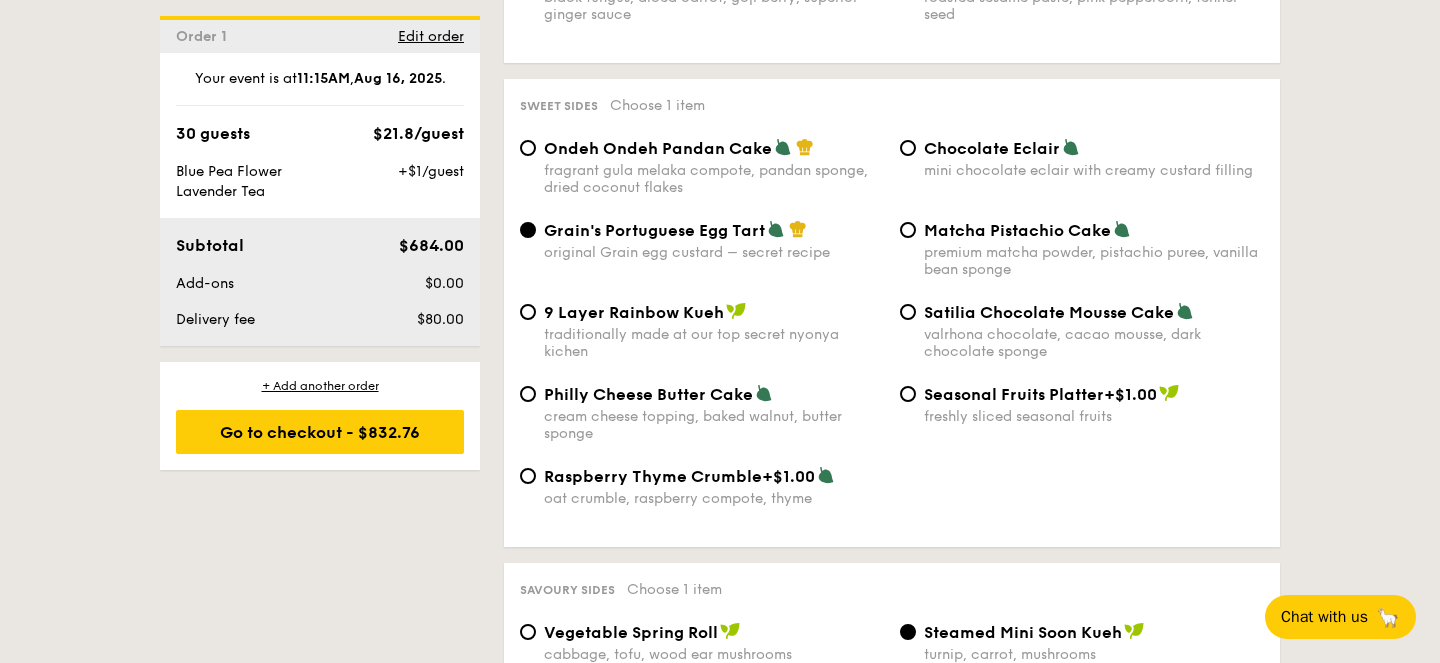 click on "Ondeh Ondeh Pandan Cake" at bounding box center [658, 148] 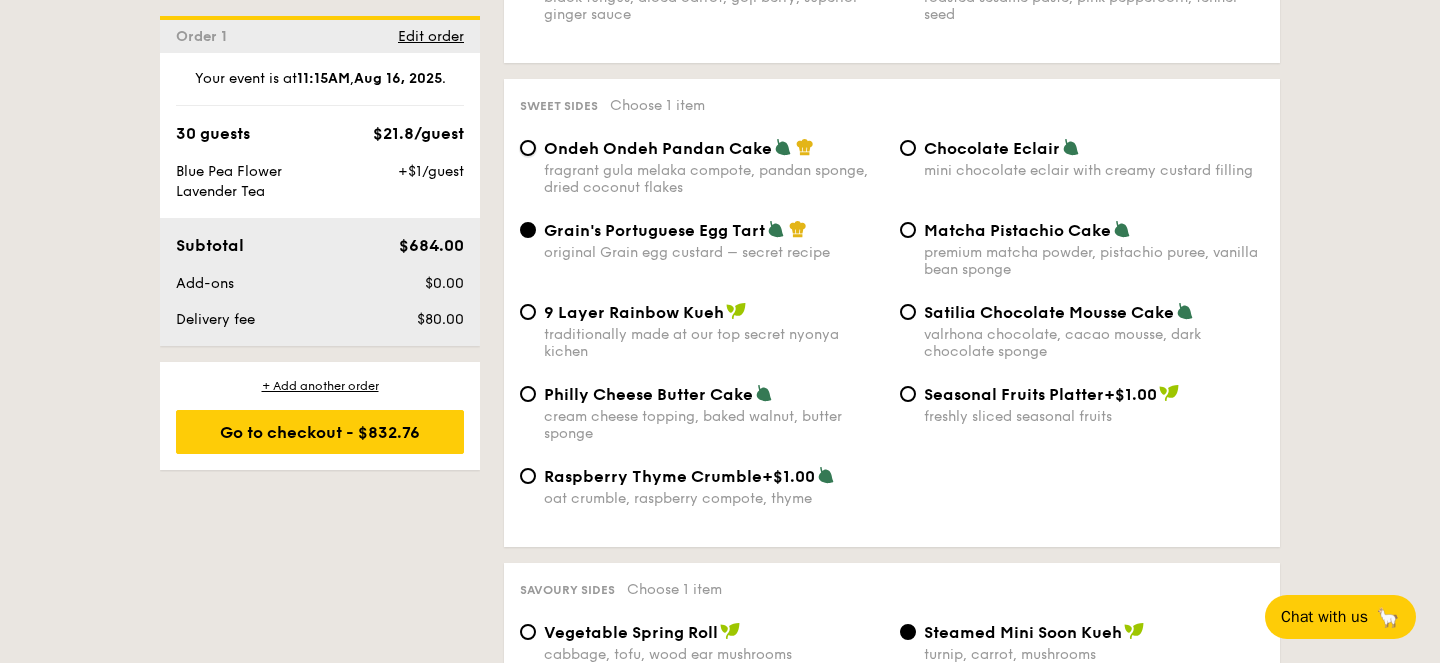 click on "Ondeh Ondeh Pandan Cake fragrant gula melaka compote, pandan sponge, dried coconut flakes" at bounding box center [528, 148] 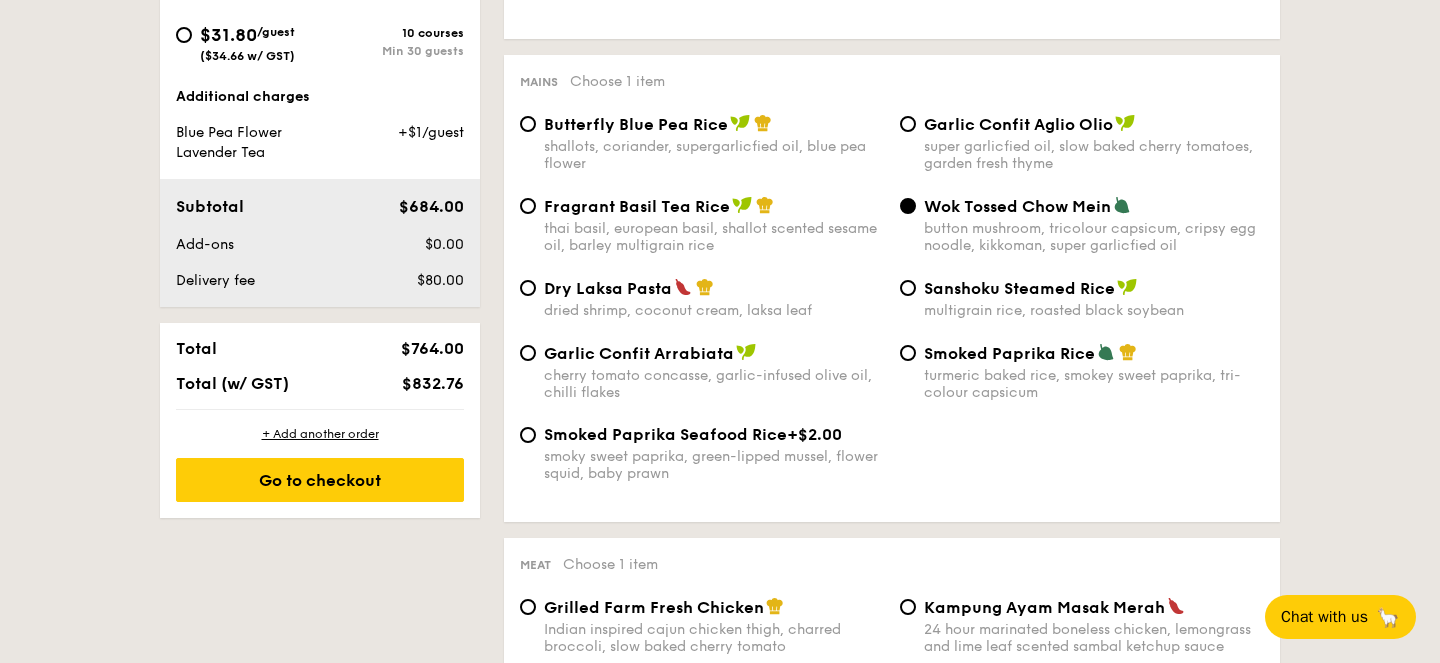 scroll, scrollTop: 961, scrollLeft: 0, axis: vertical 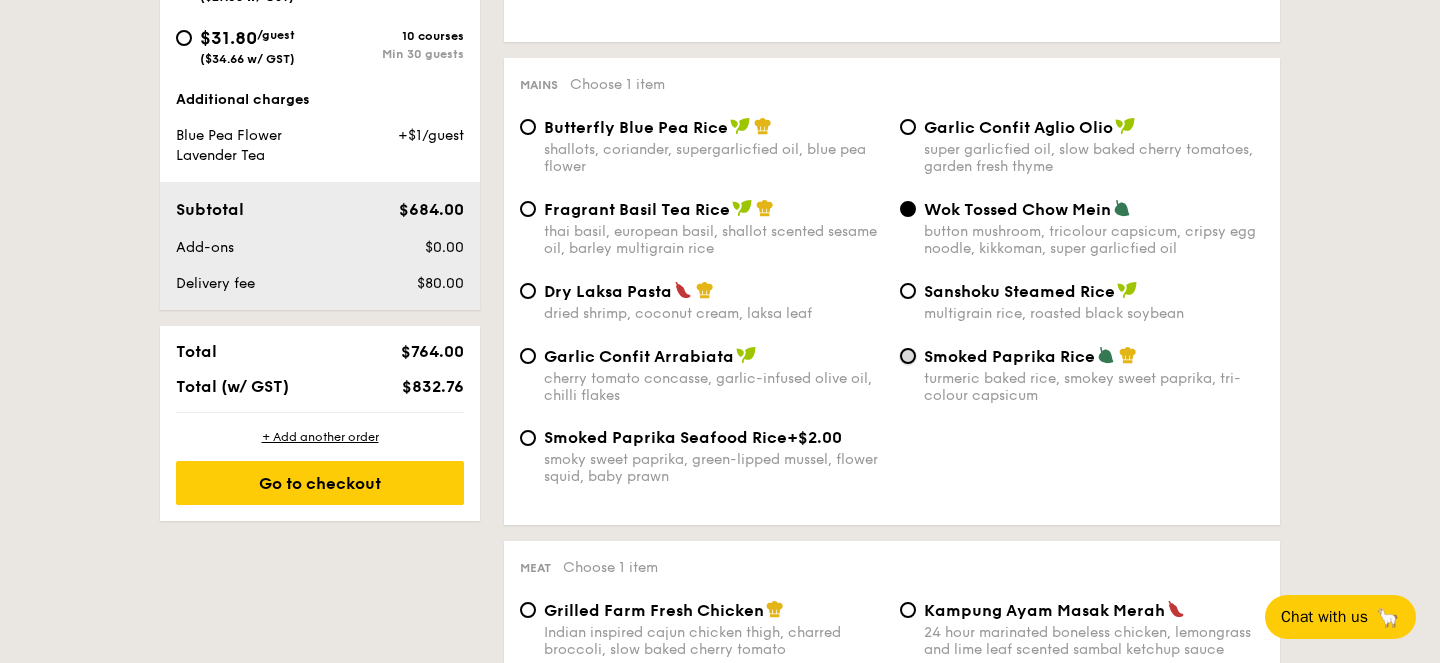 click on "Smoked Paprika Rice turmeric baked rice, smokey sweet paprika, tri-colour capsicum" at bounding box center (908, 356) 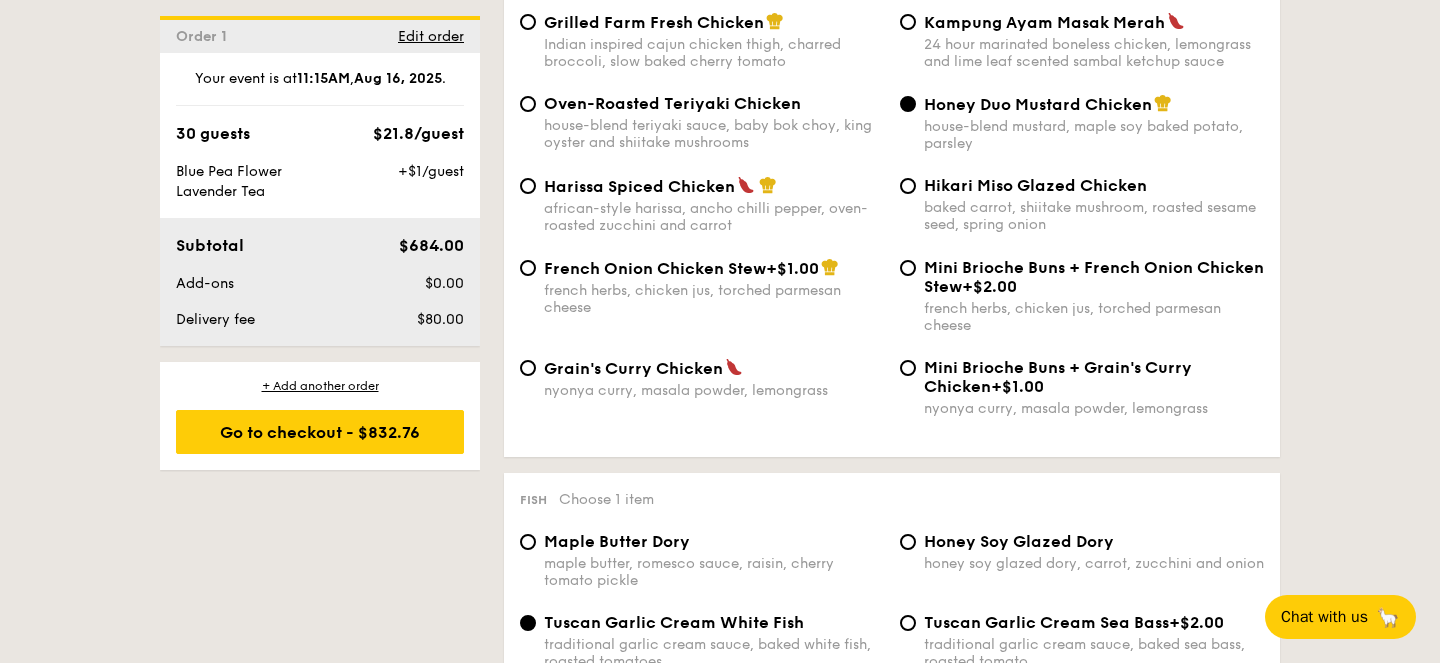 scroll, scrollTop: 1551, scrollLeft: 0, axis: vertical 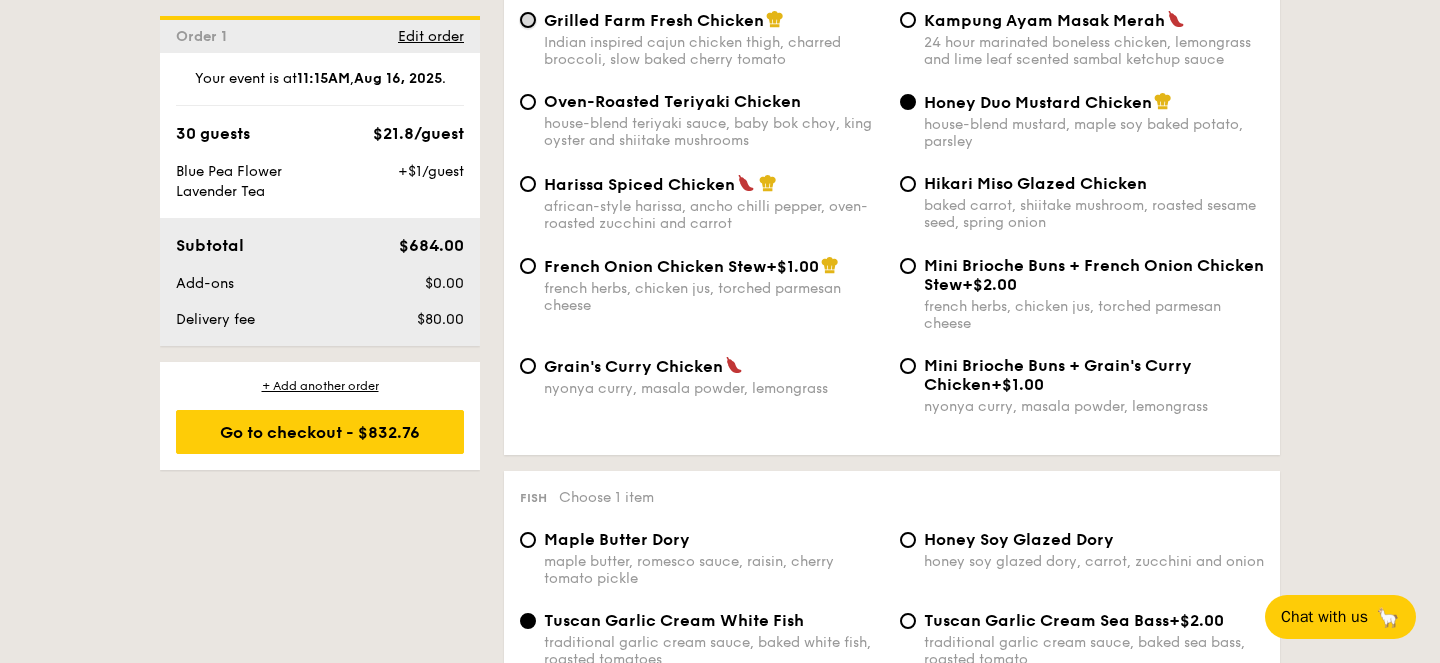click on "Grilled Farm Fresh Chicken Indian inspired cajun chicken thigh, charred broccoli, slow baked cherry tomato" at bounding box center (528, 20) 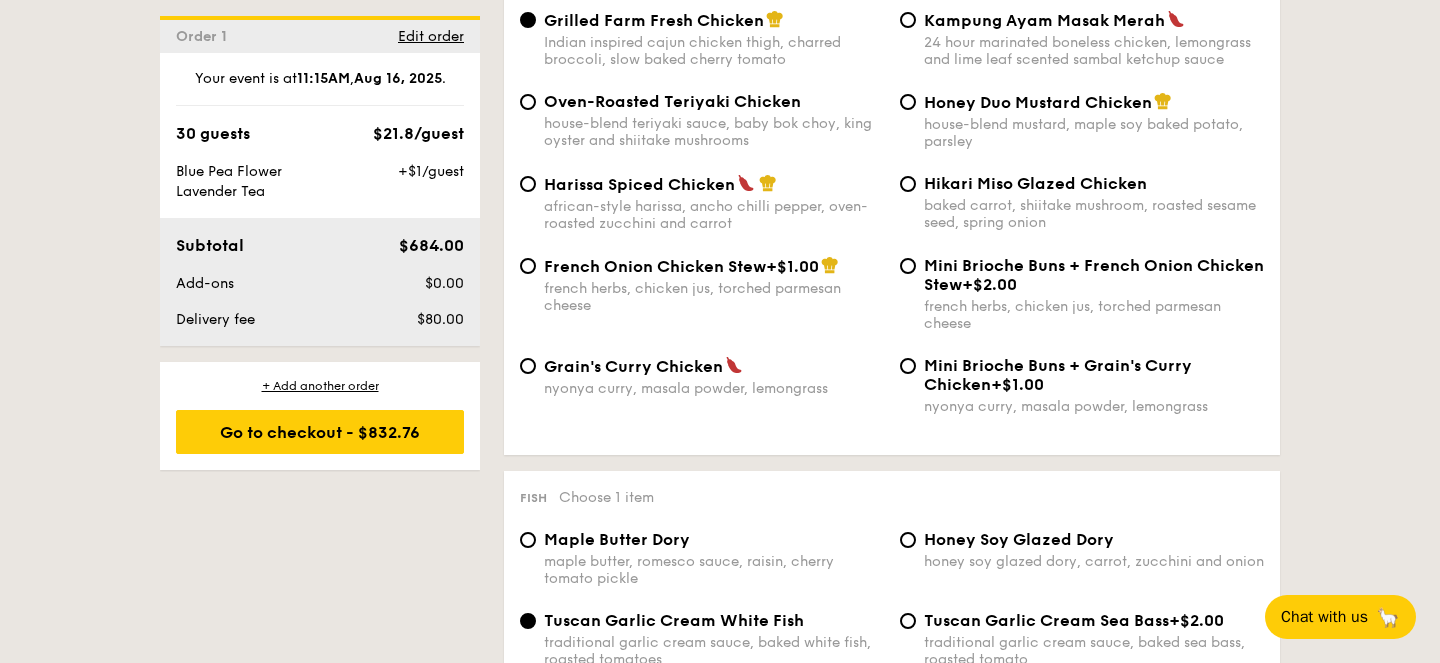 click on "Honey Duo Mustard Chicken" at bounding box center [1038, 102] 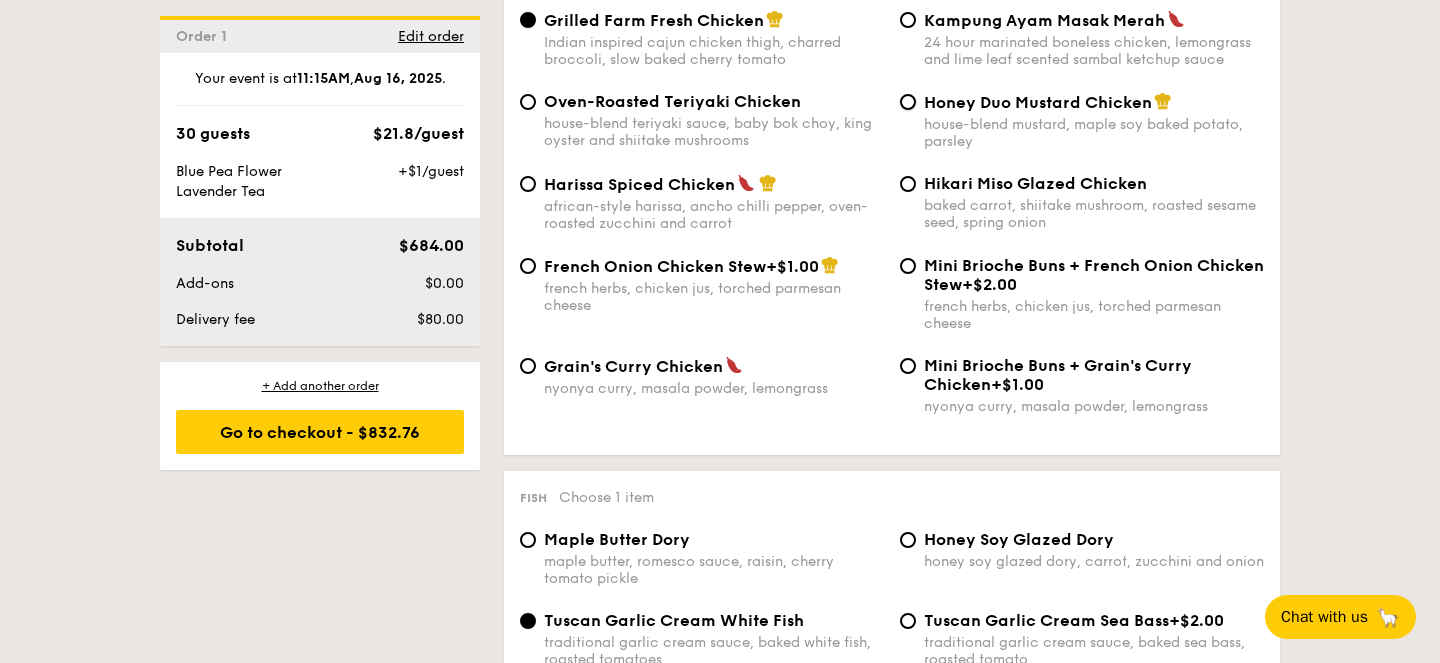 click on "Honey Duo Mustard Chicken house-blend mustard, maple soy baked potato, parsley" at bounding box center [908, 102] 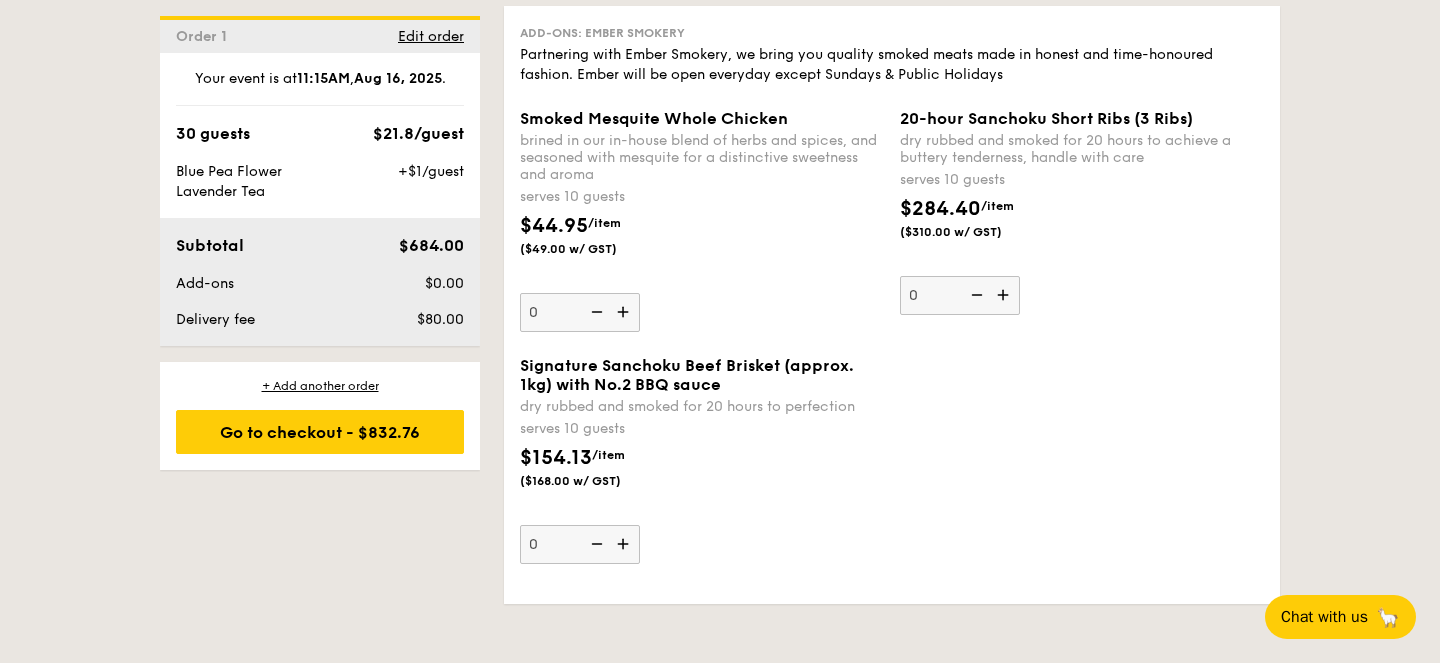 scroll, scrollTop: 4265, scrollLeft: 0, axis: vertical 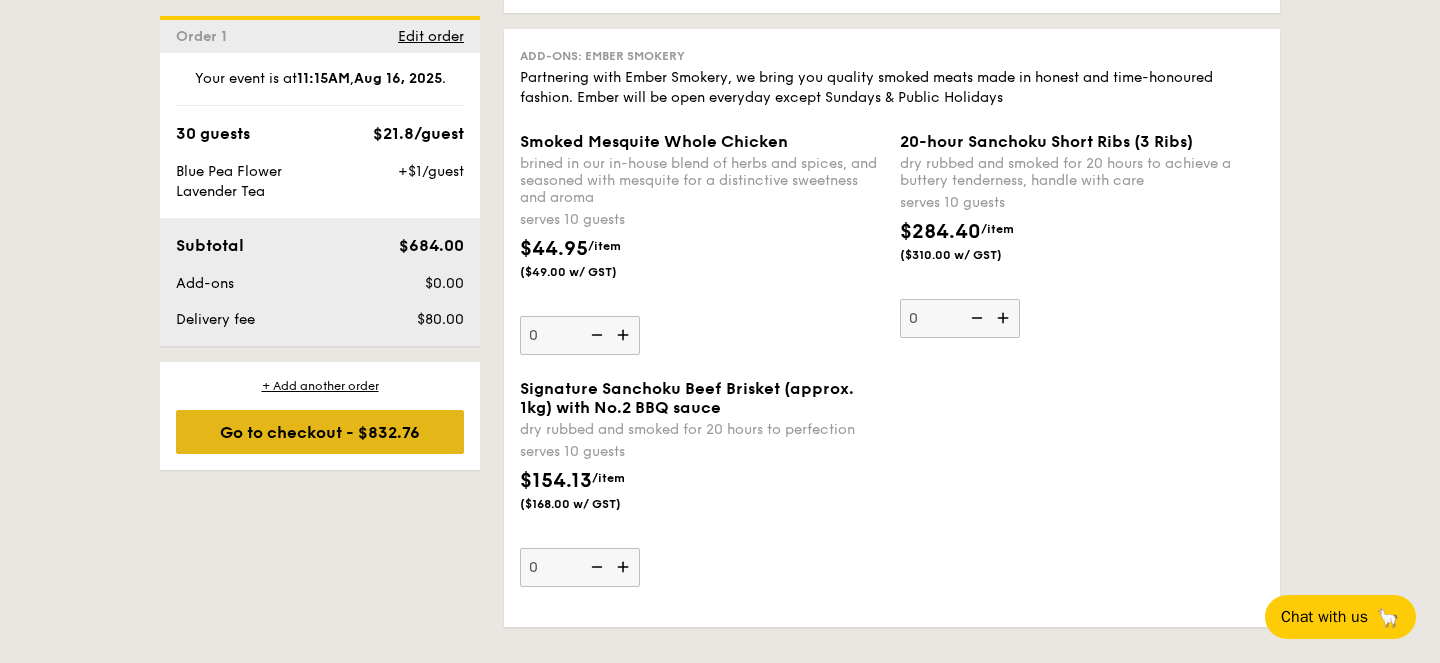 click on "Go to checkout
- $832.76" at bounding box center (320, 432) 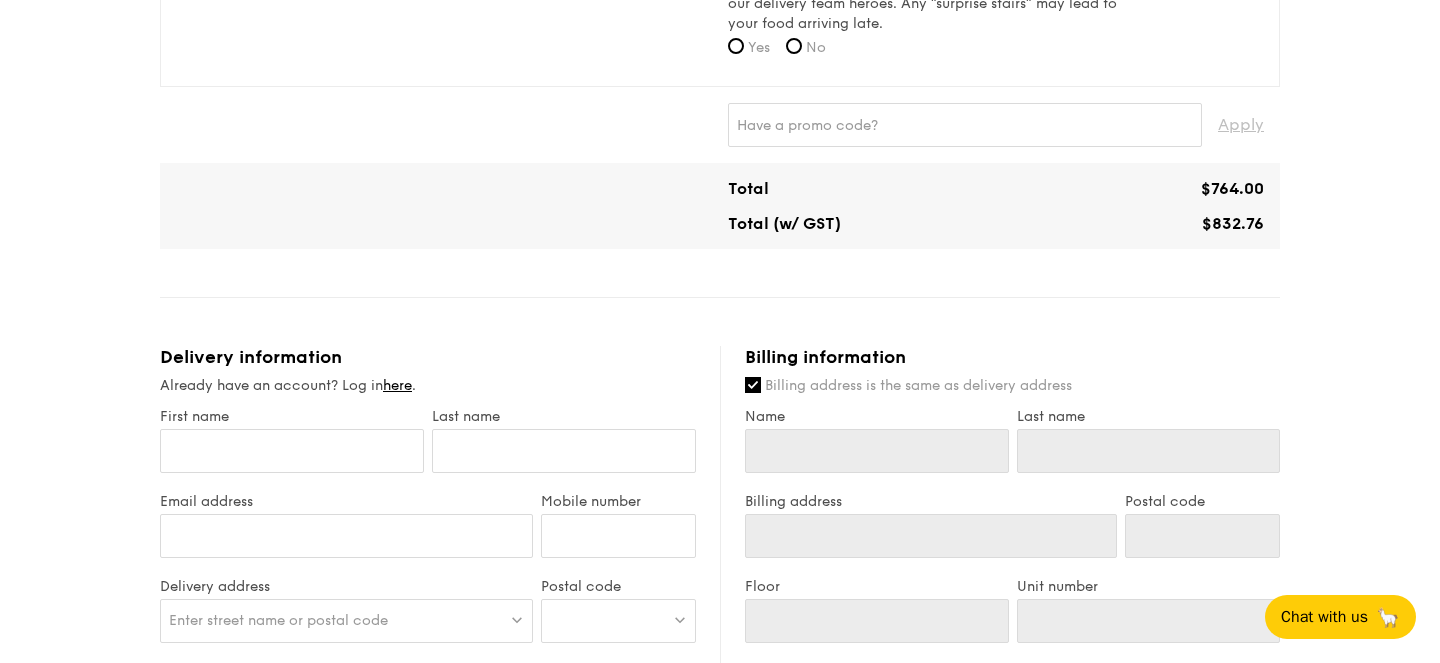 scroll, scrollTop: 862, scrollLeft: 0, axis: vertical 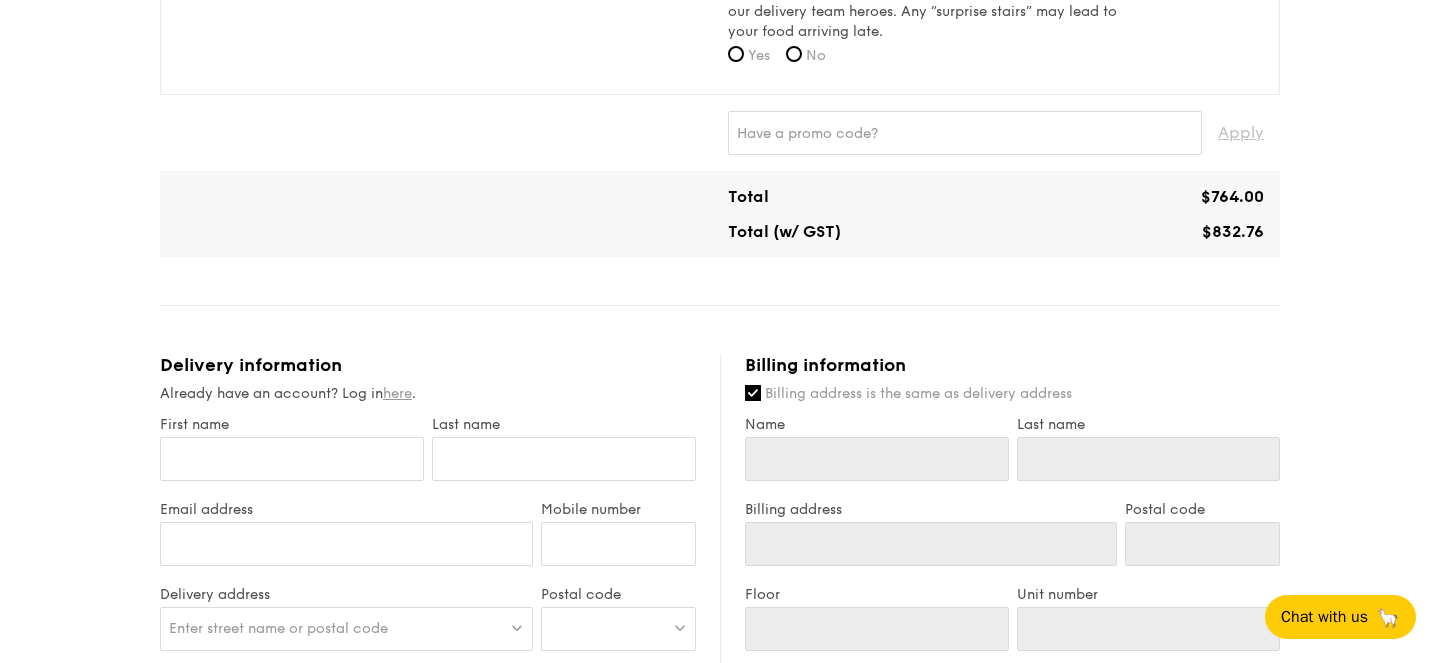 click on "here" at bounding box center (397, 393) 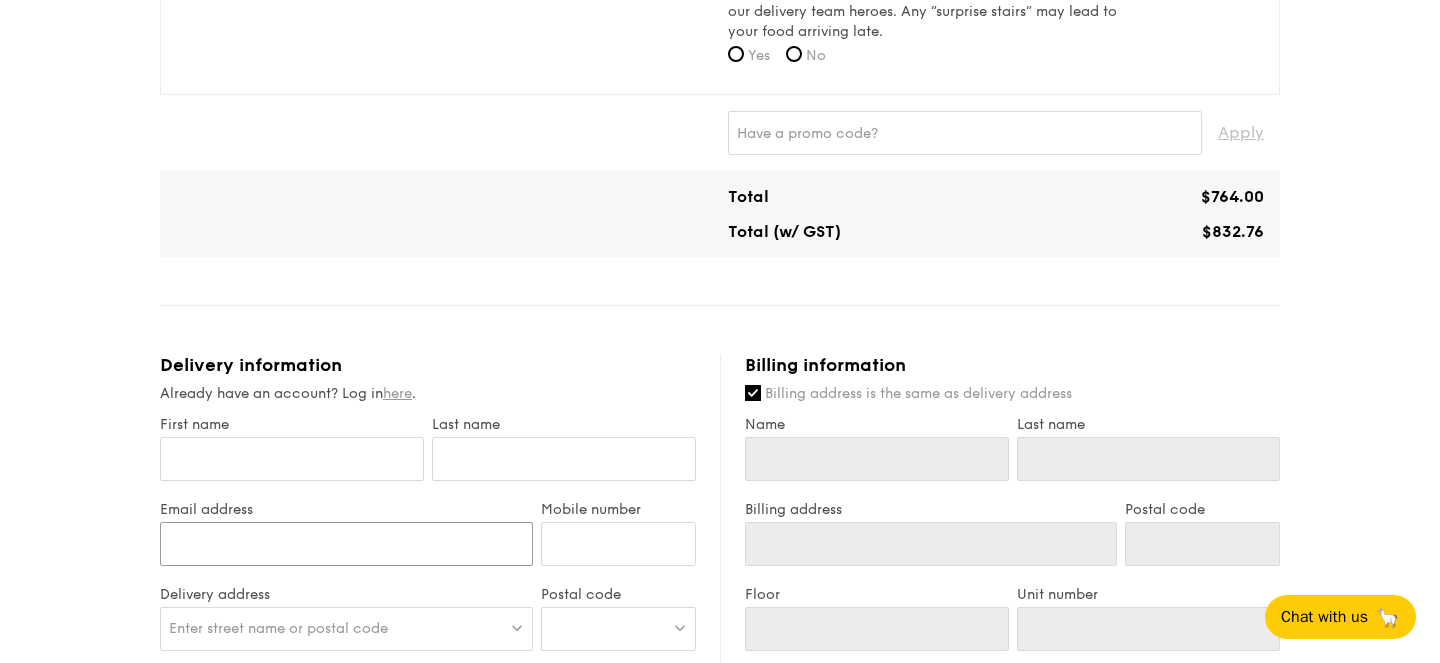 type on "[EMAIL]" 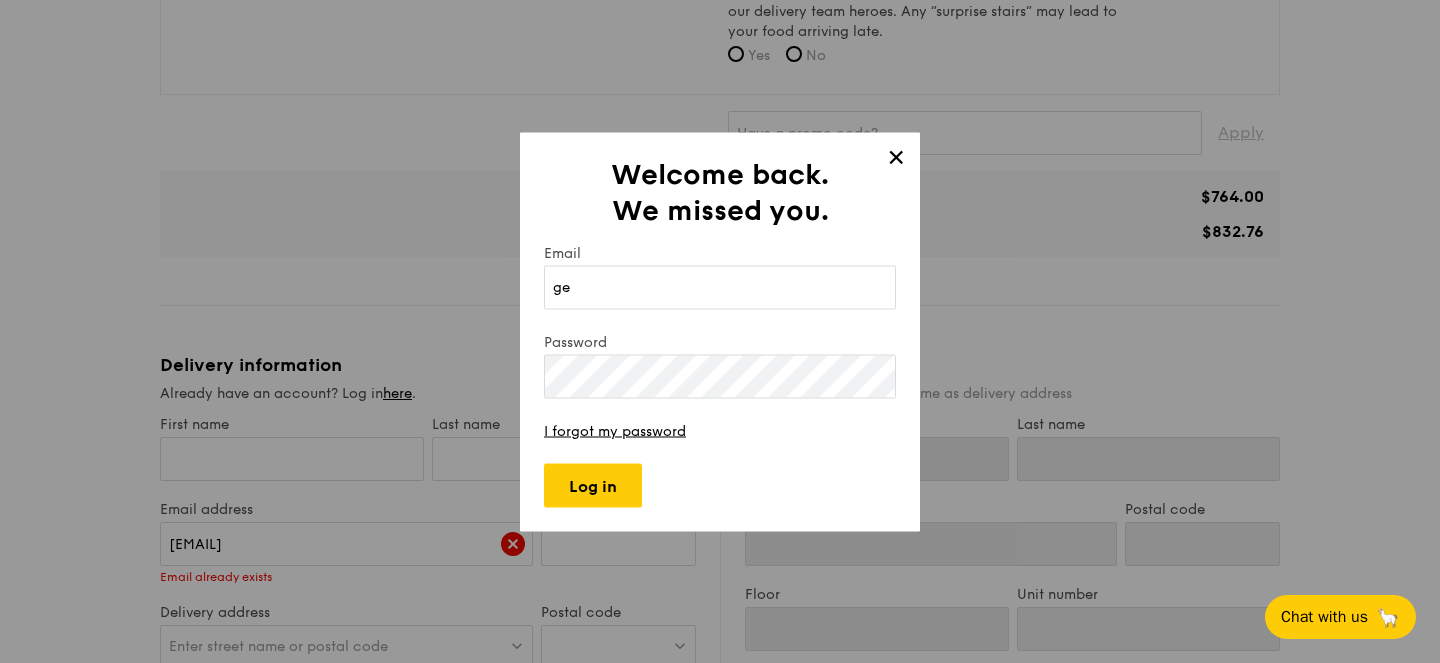 type on "[EMAIL]" 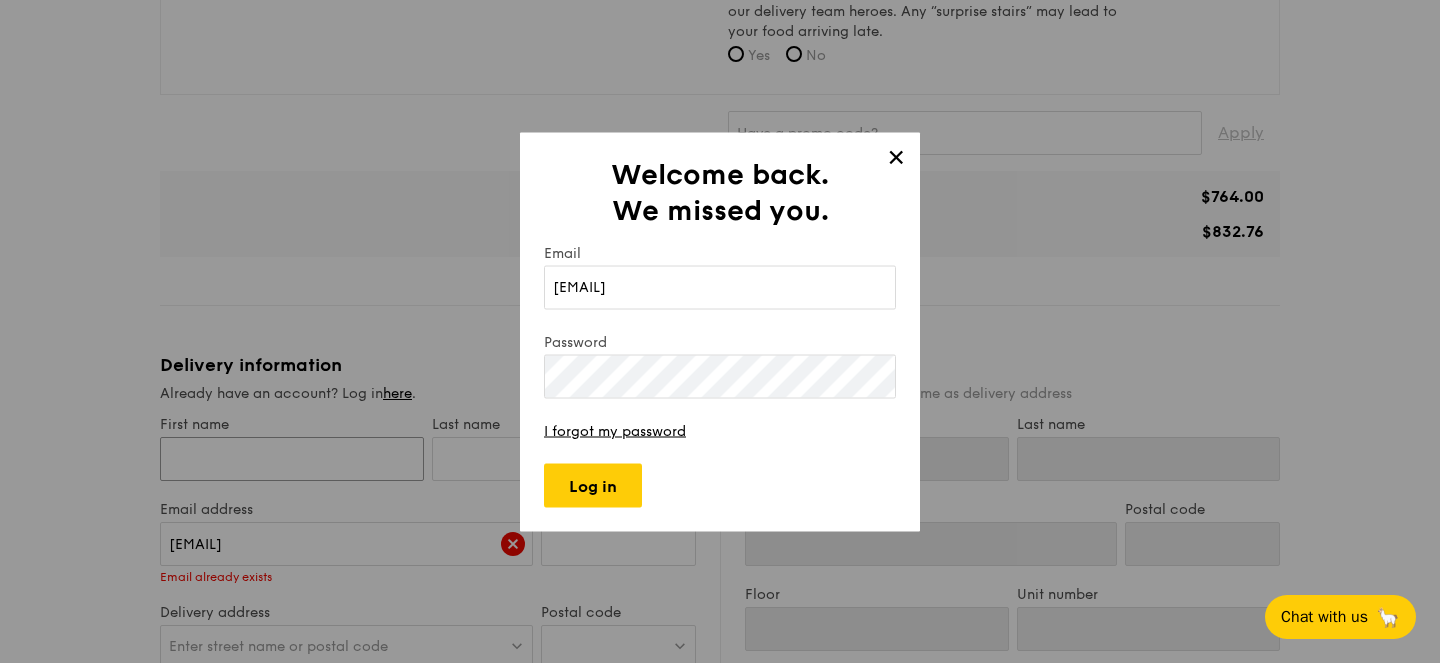 type on "[FIRST]" 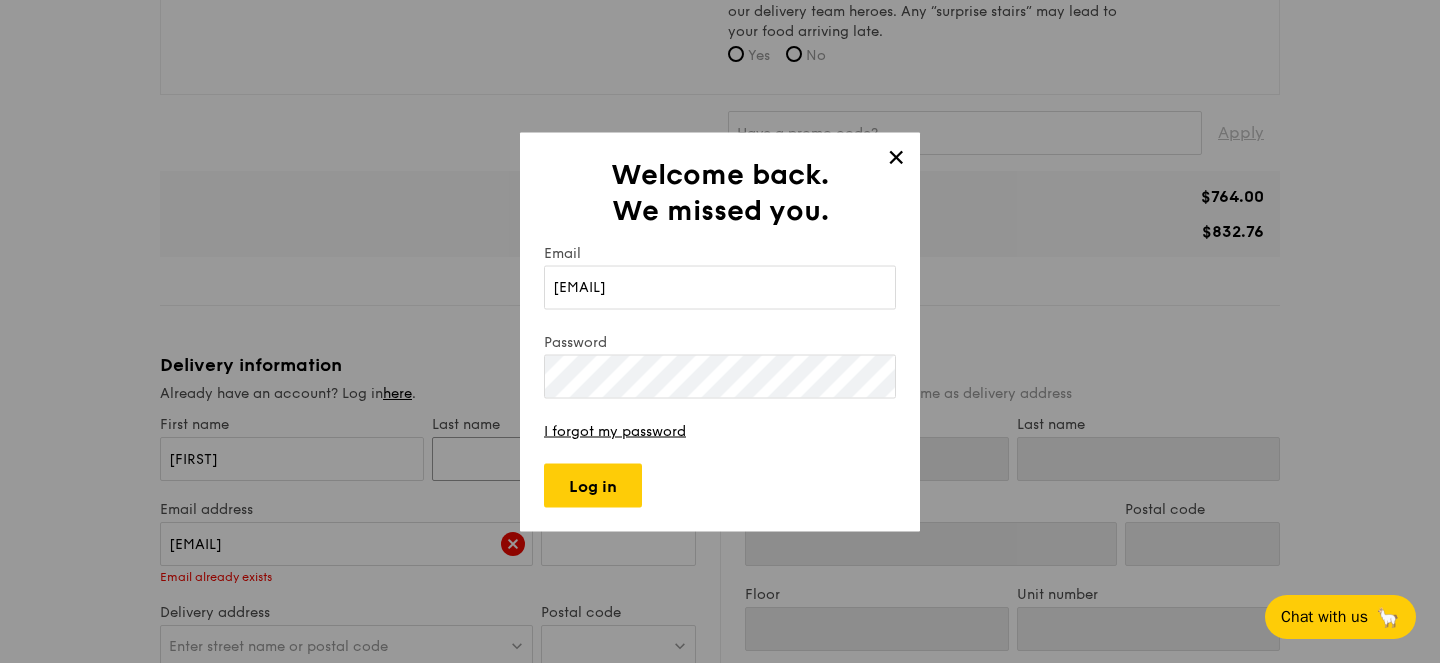 type on "[LAST]" 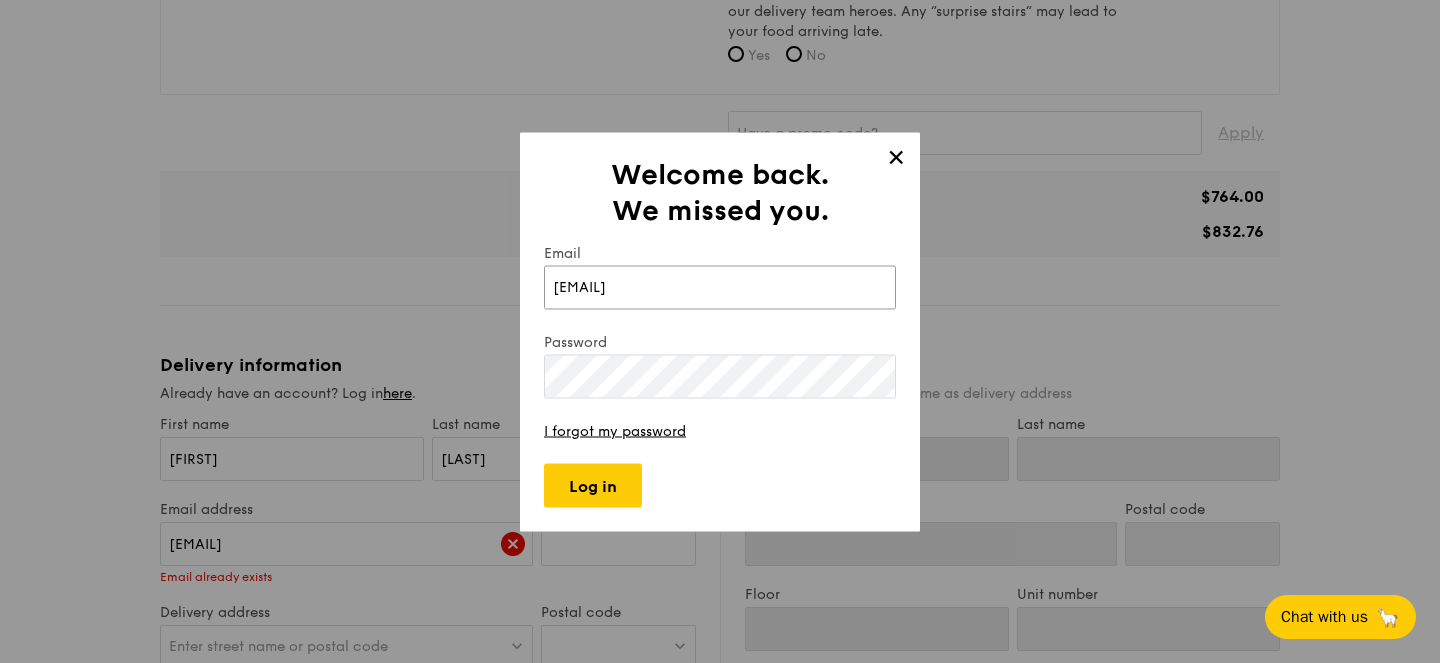type on "[FIRST]" 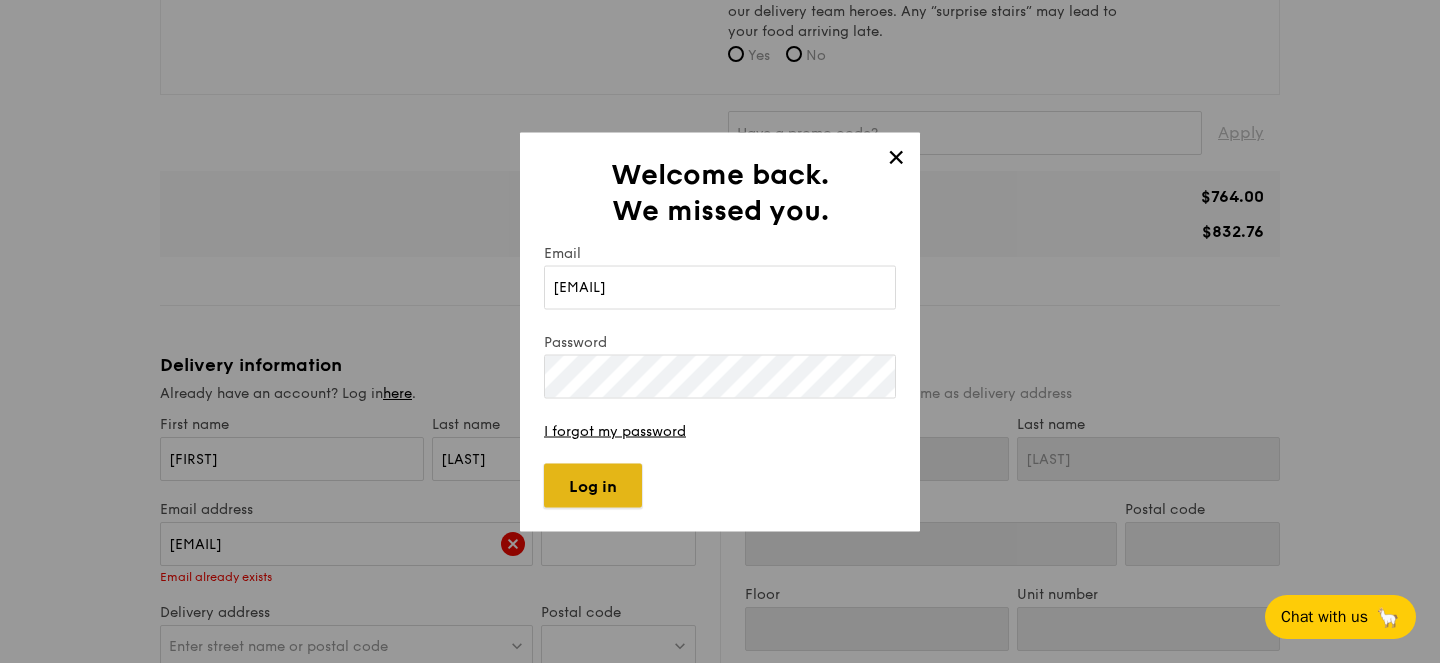 click on "Log in" at bounding box center (593, 485) 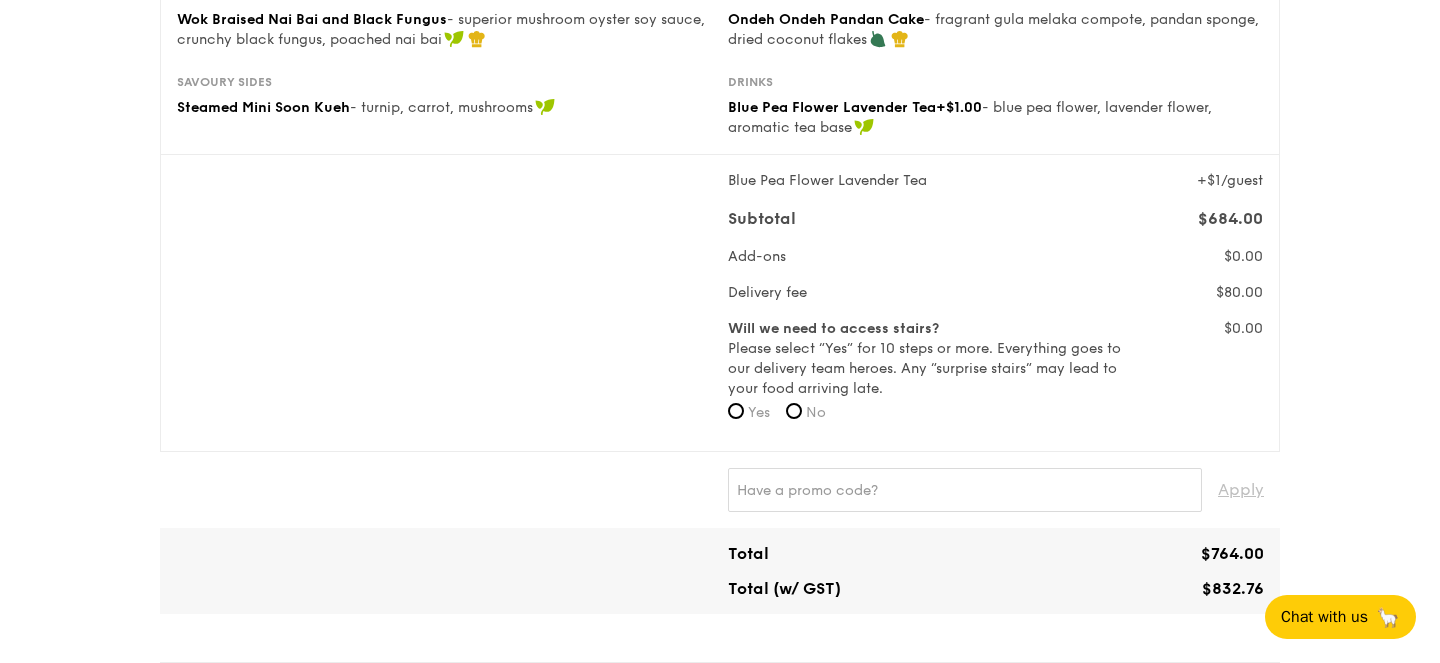 scroll, scrollTop: 506, scrollLeft: 0, axis: vertical 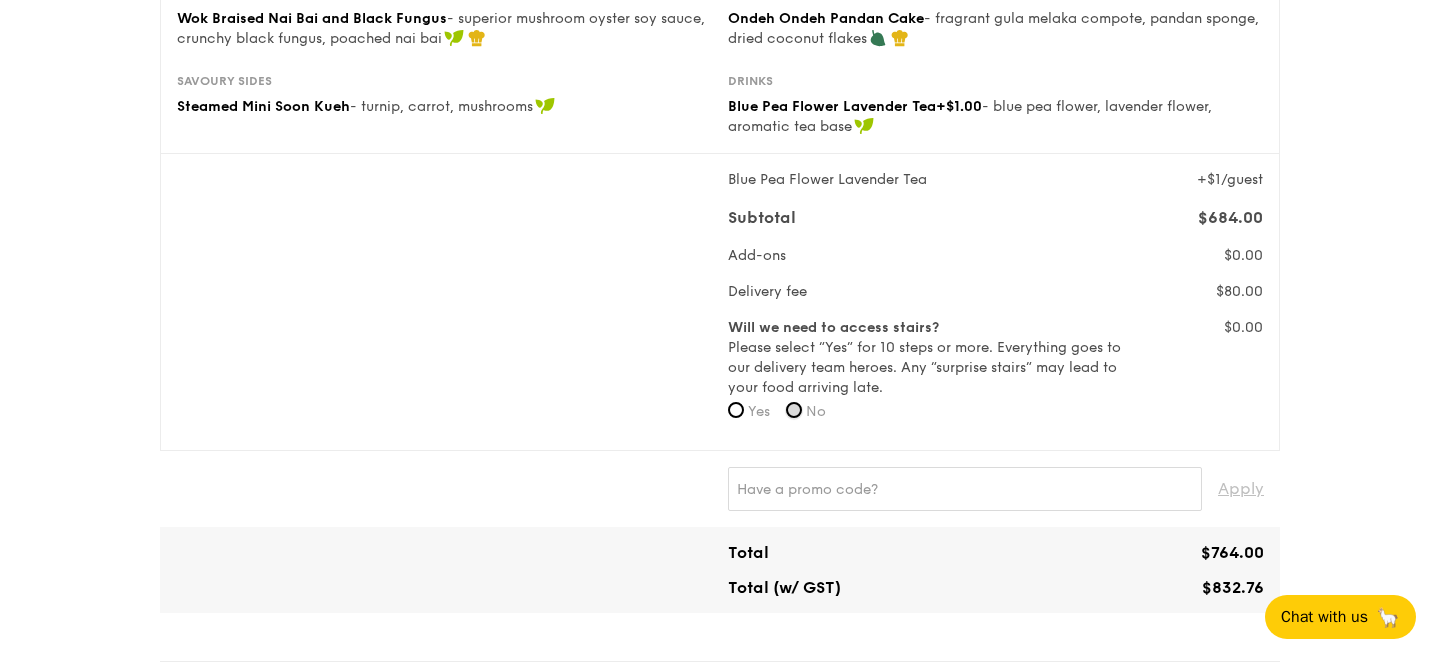 click on "No" at bounding box center [794, 410] 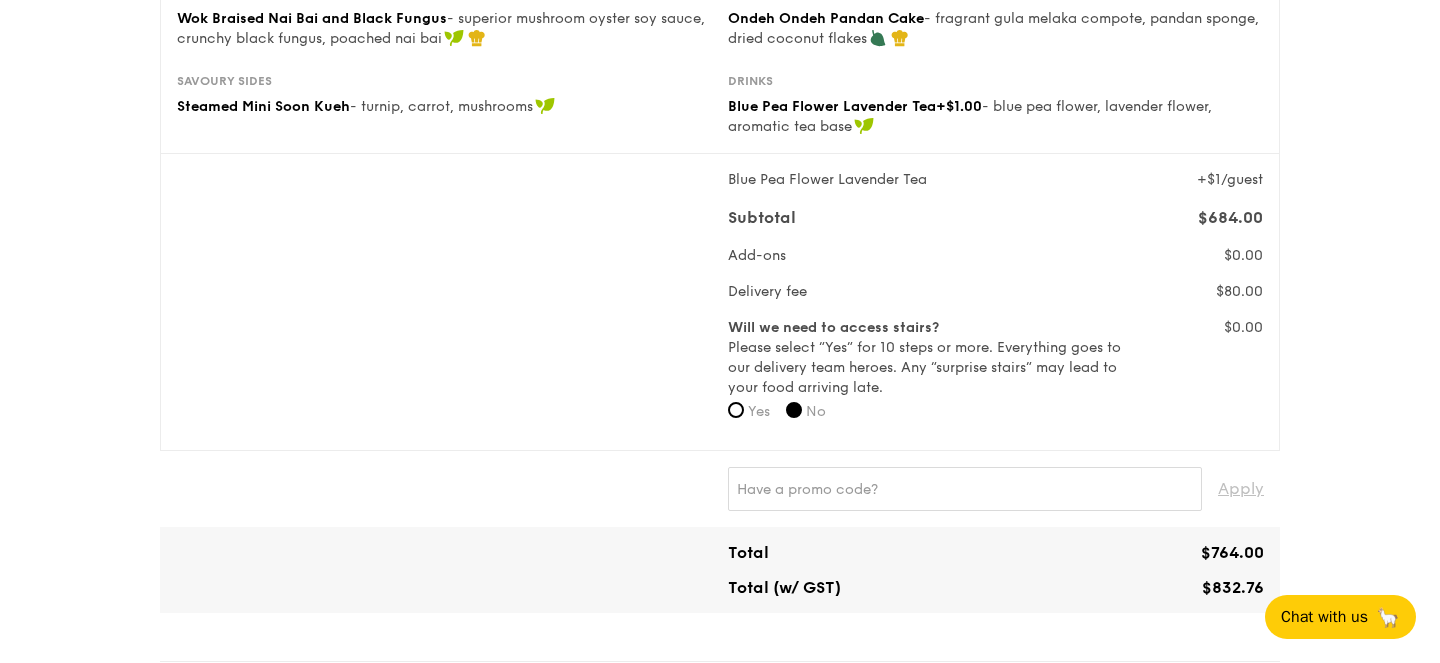click on "Blue Pea Flower Lavender Tea
+$1/guest
Subtotal
$684.00
Add-ons
$0.00
Delivery fee
$80.00
Will we need to access stairs? Please select “Yes” for 10 steps or more. Everything goes to our delivery team heroes.  Any “surprise stairs” may lead to your food arriving late.
Yes
No
$0.00" at bounding box center (720, 302) 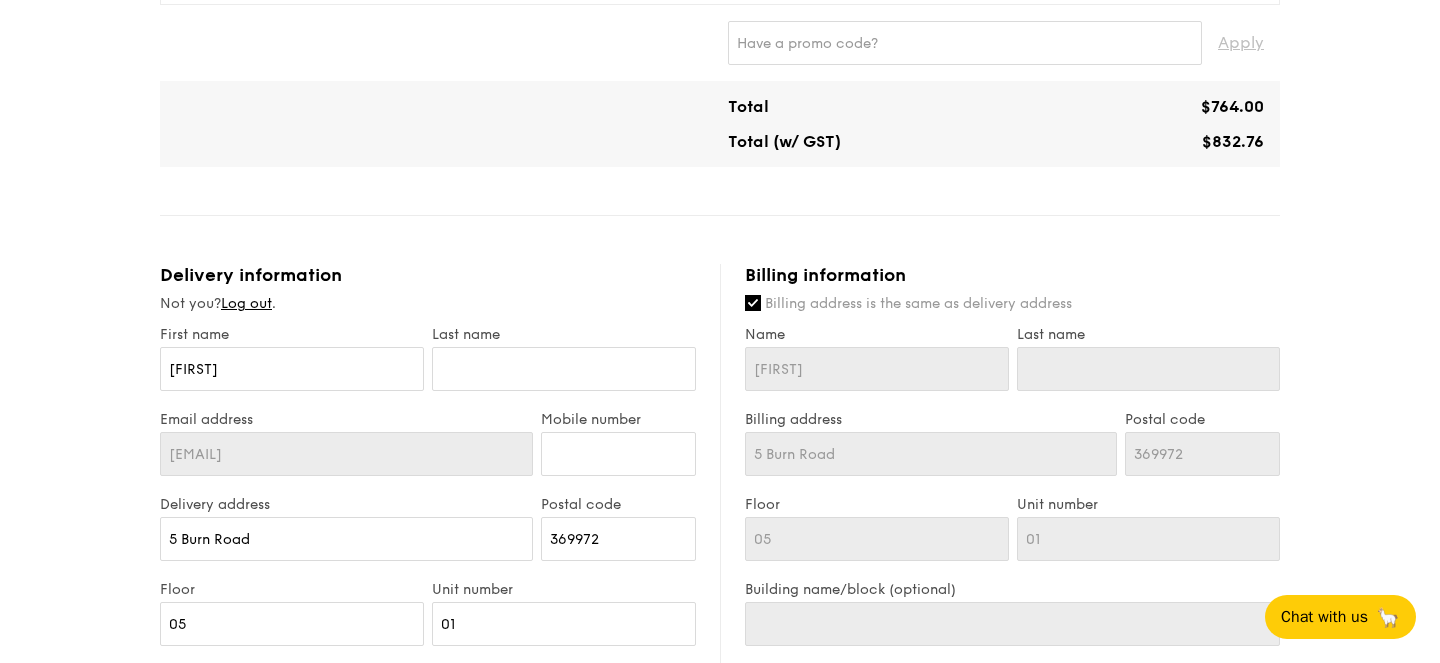 scroll, scrollTop: 1090, scrollLeft: 0, axis: vertical 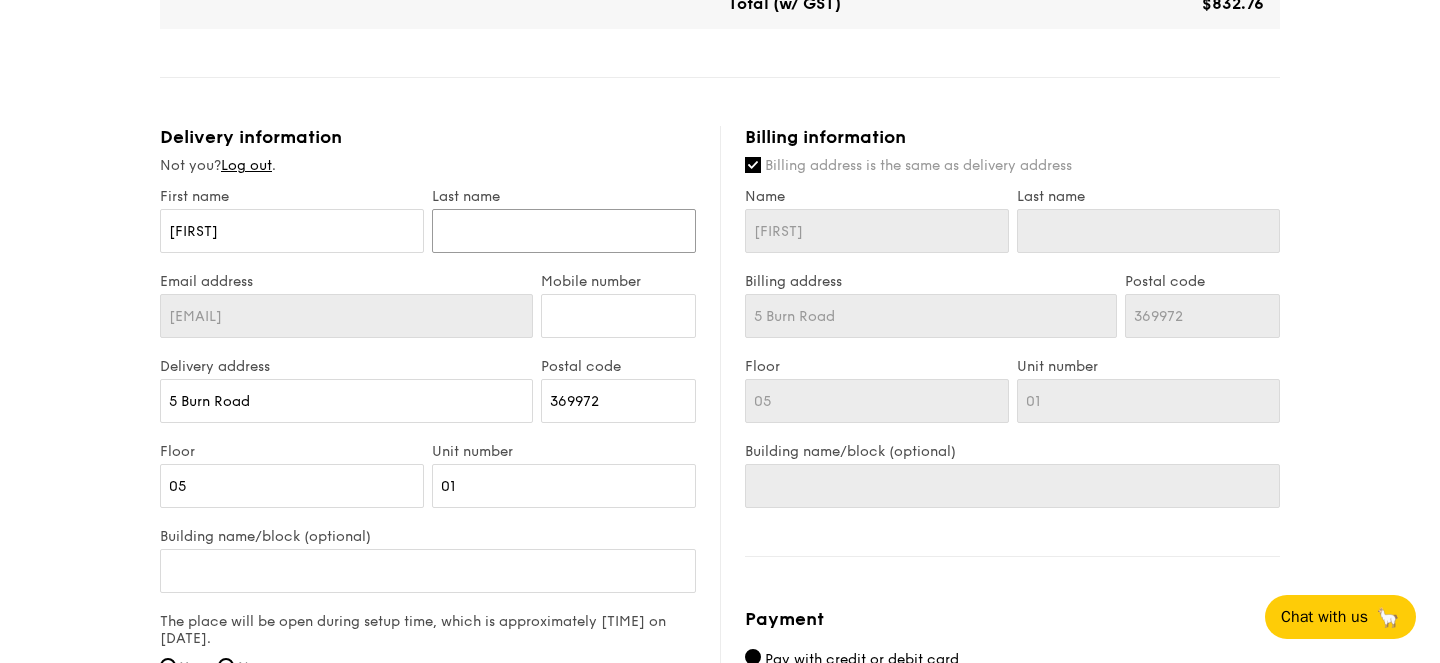 click at bounding box center (564, 231) 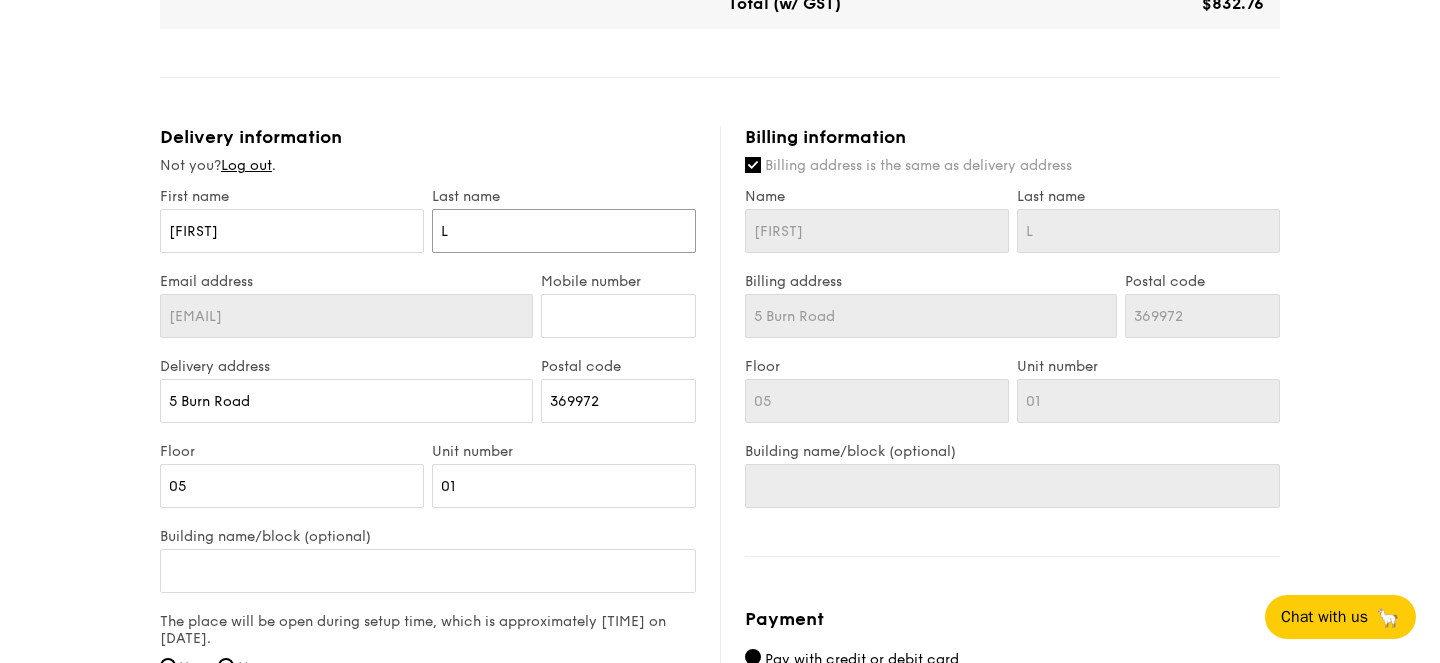 type on "Li" 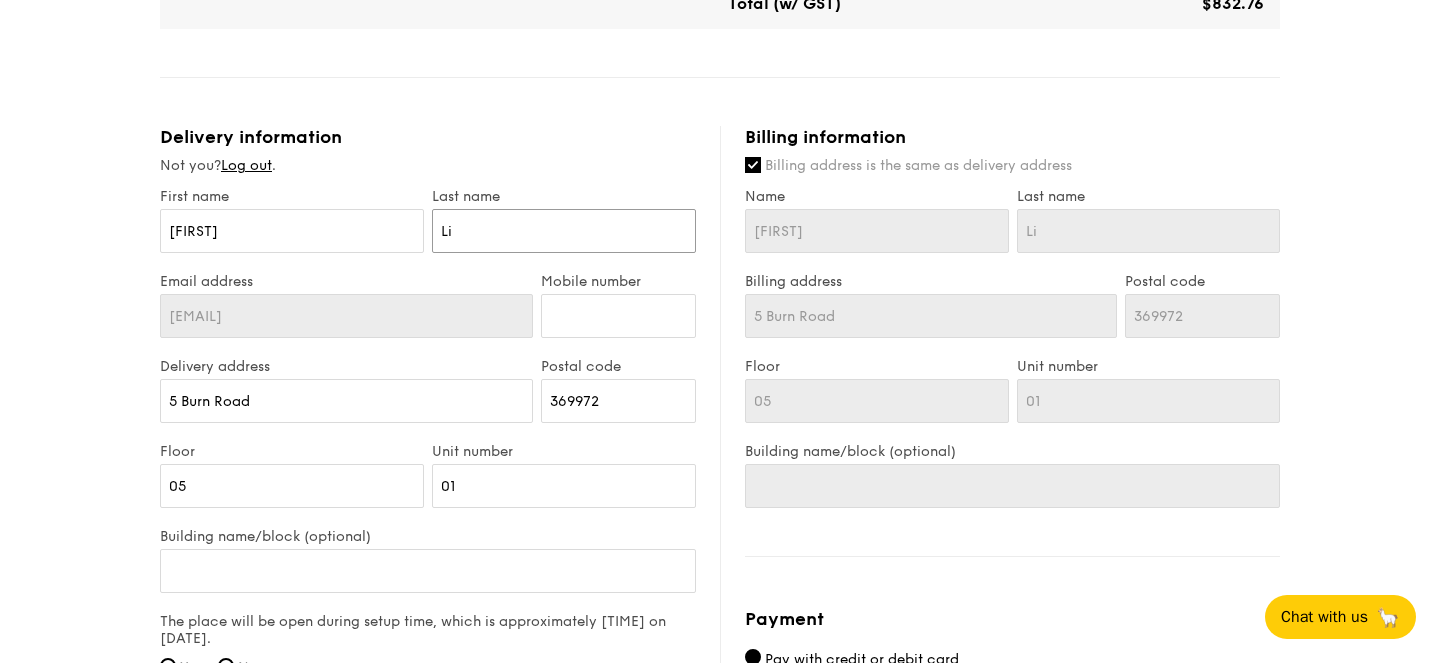 type on "[LAST]" 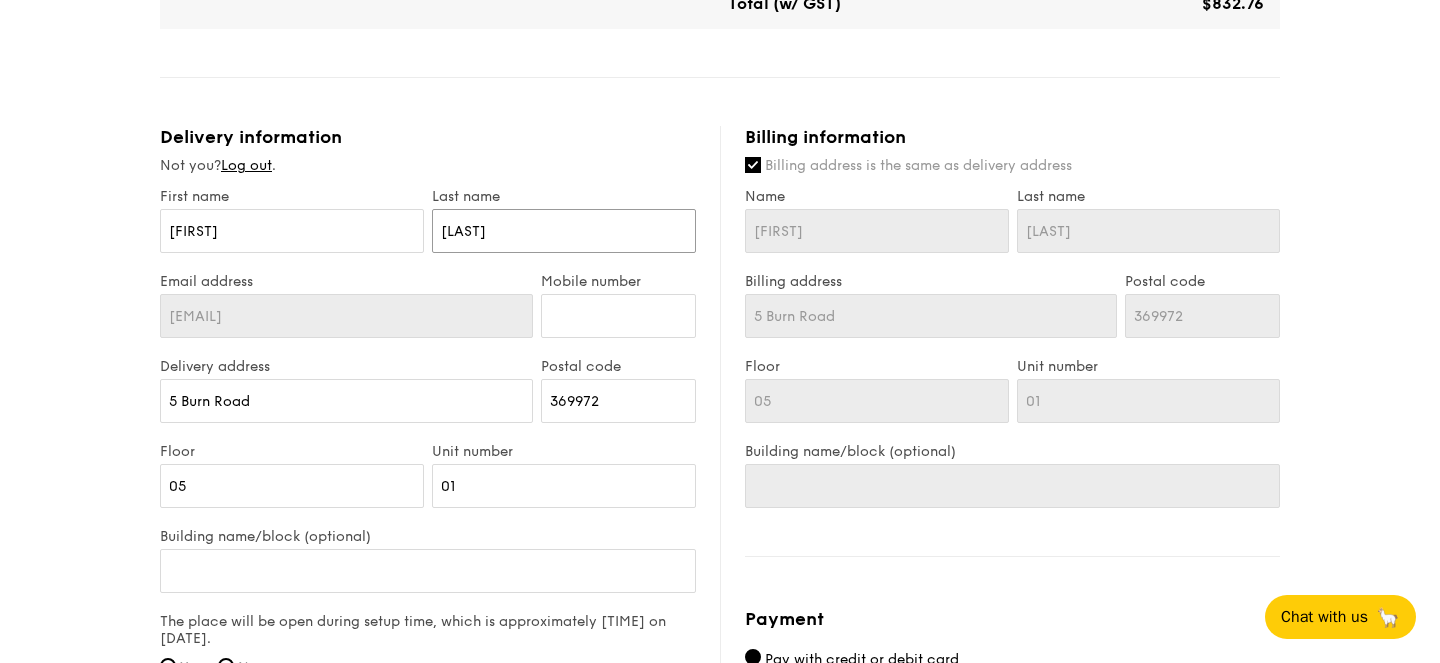 type on "[LAST]" 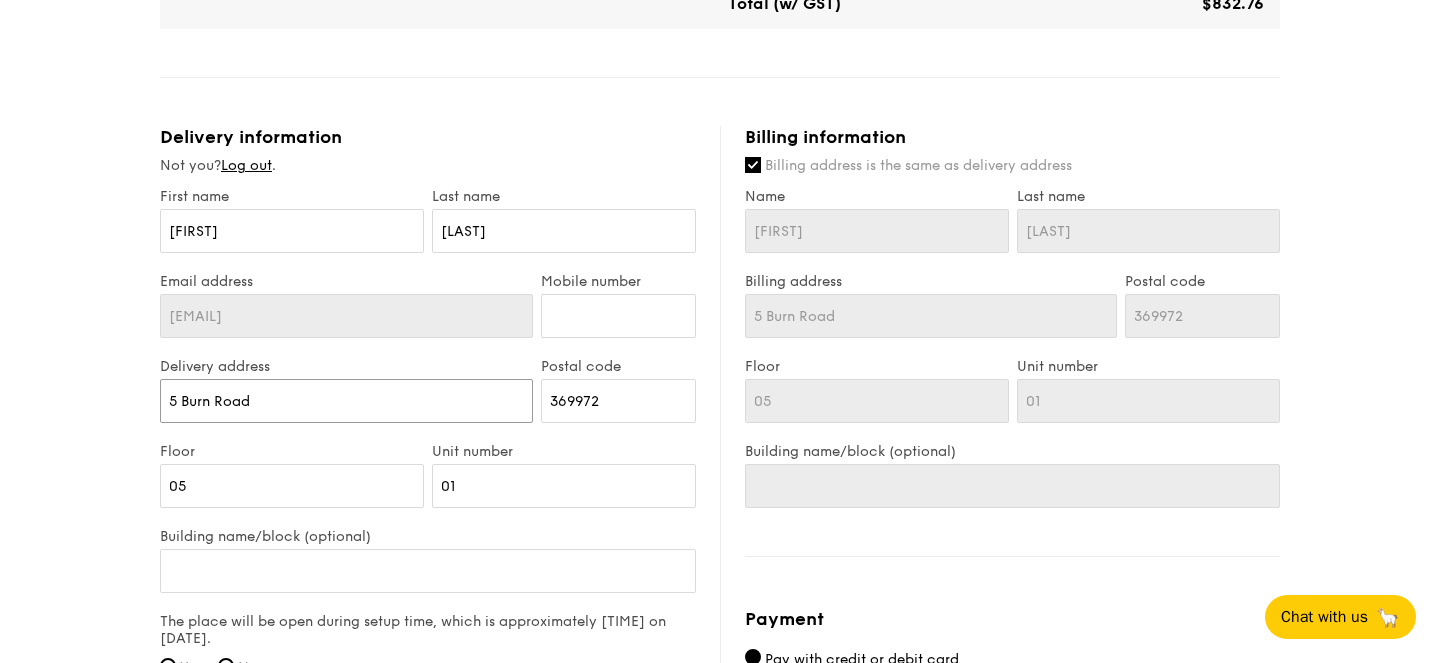 click on "5 Burn Road" at bounding box center (346, 401) 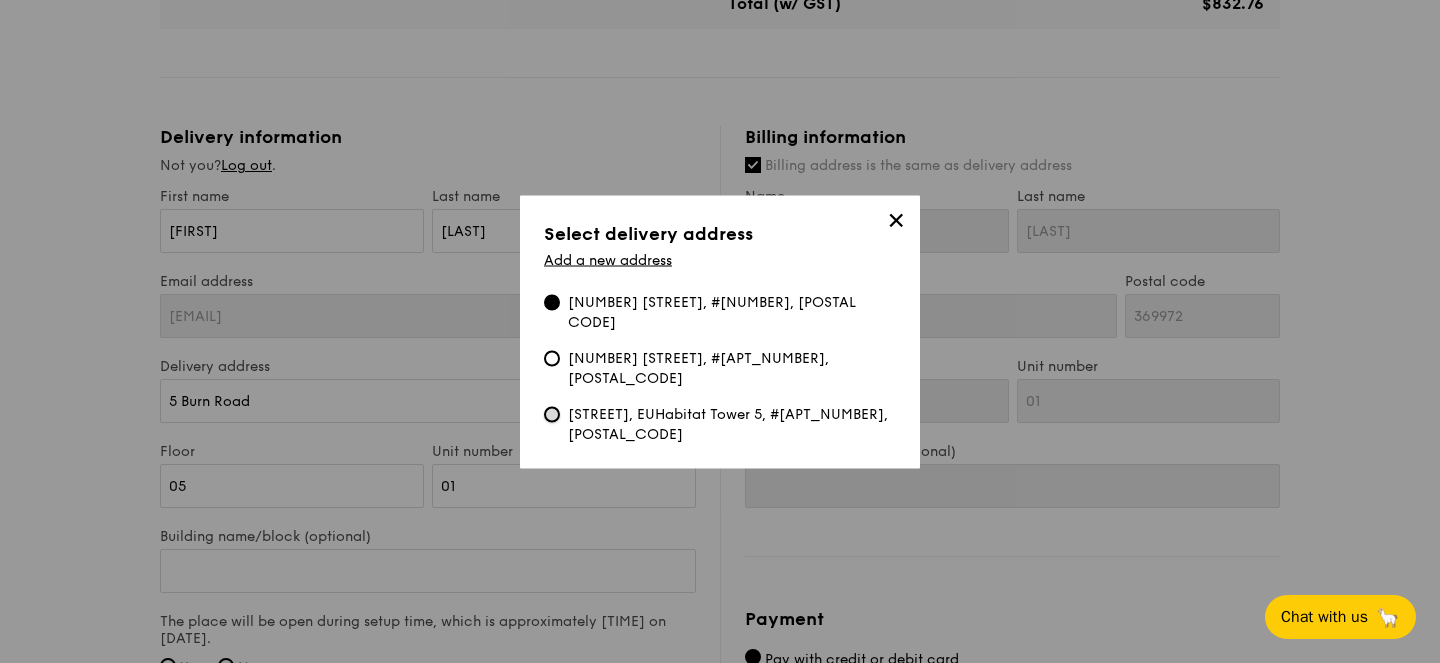 click on "[STREET], EUHabitat Tower 5, #[APT_NUMBER], [POSTAL_CODE]" at bounding box center (552, 414) 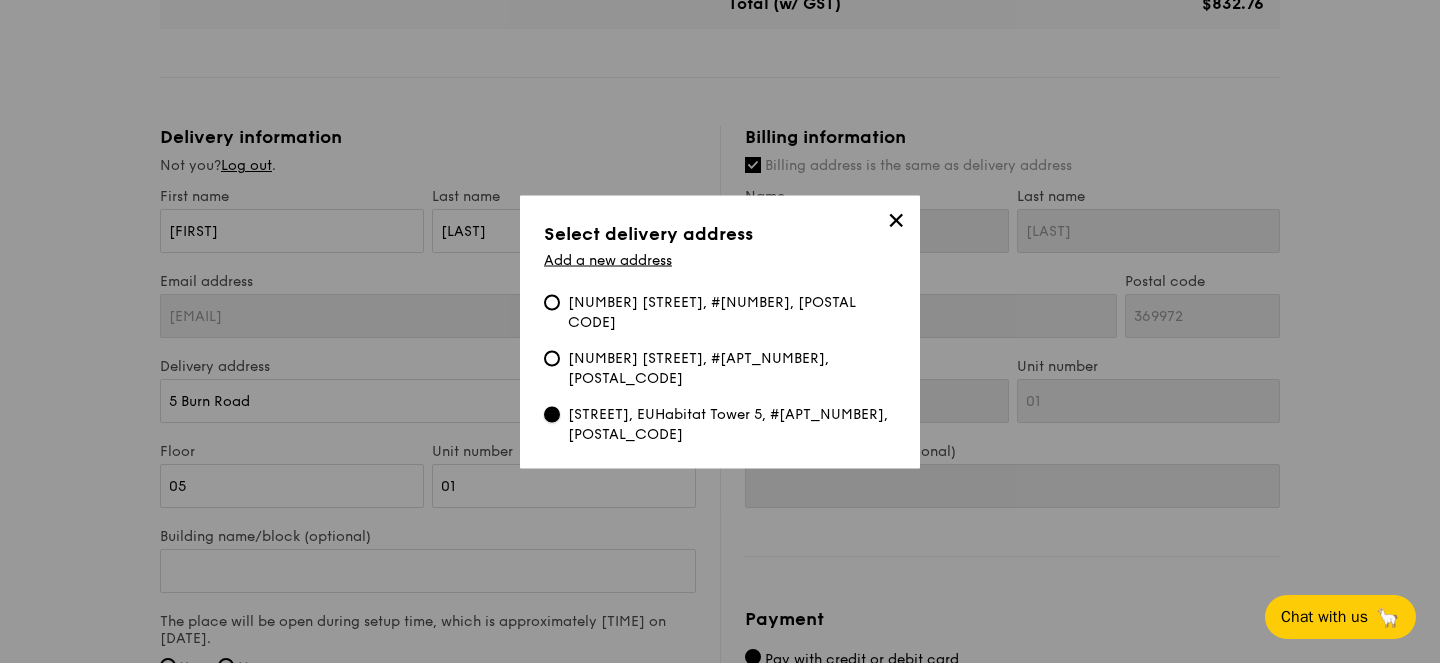 type on "[NUMBER] [STREET]" 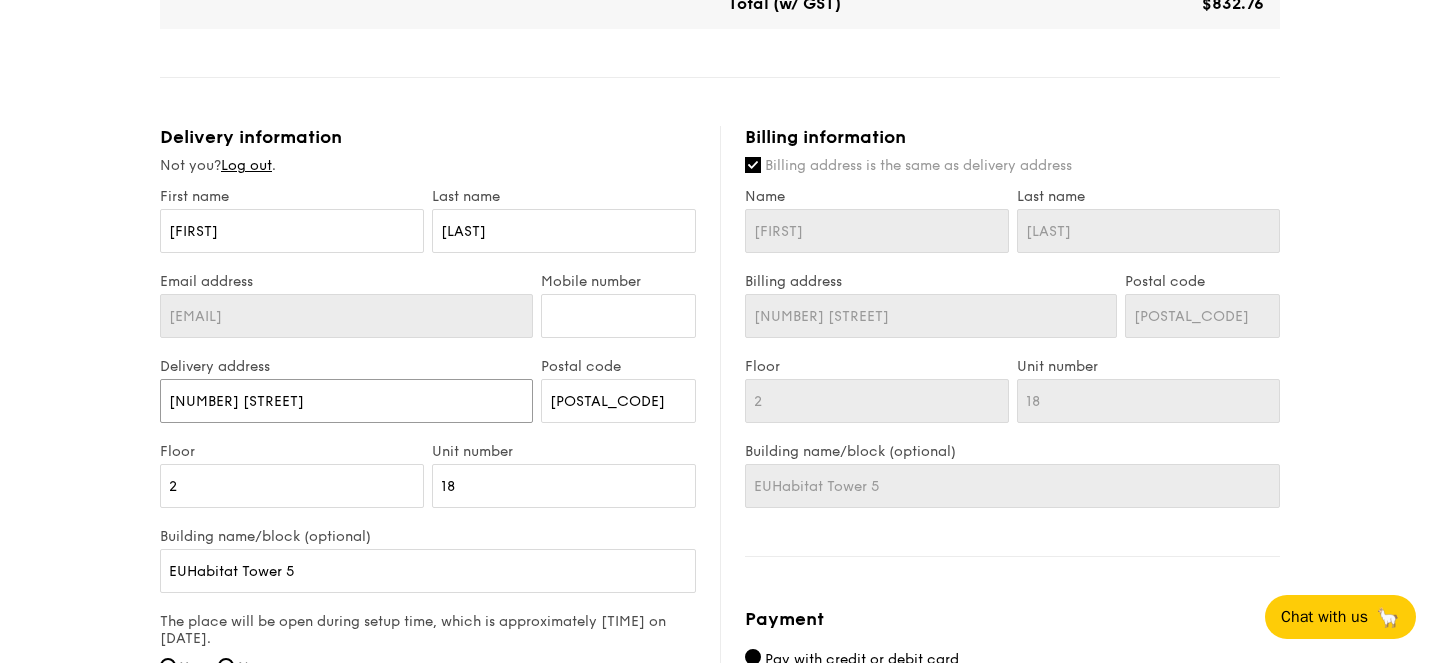 click on "[NUMBER] [STREET]" at bounding box center (346, 401) 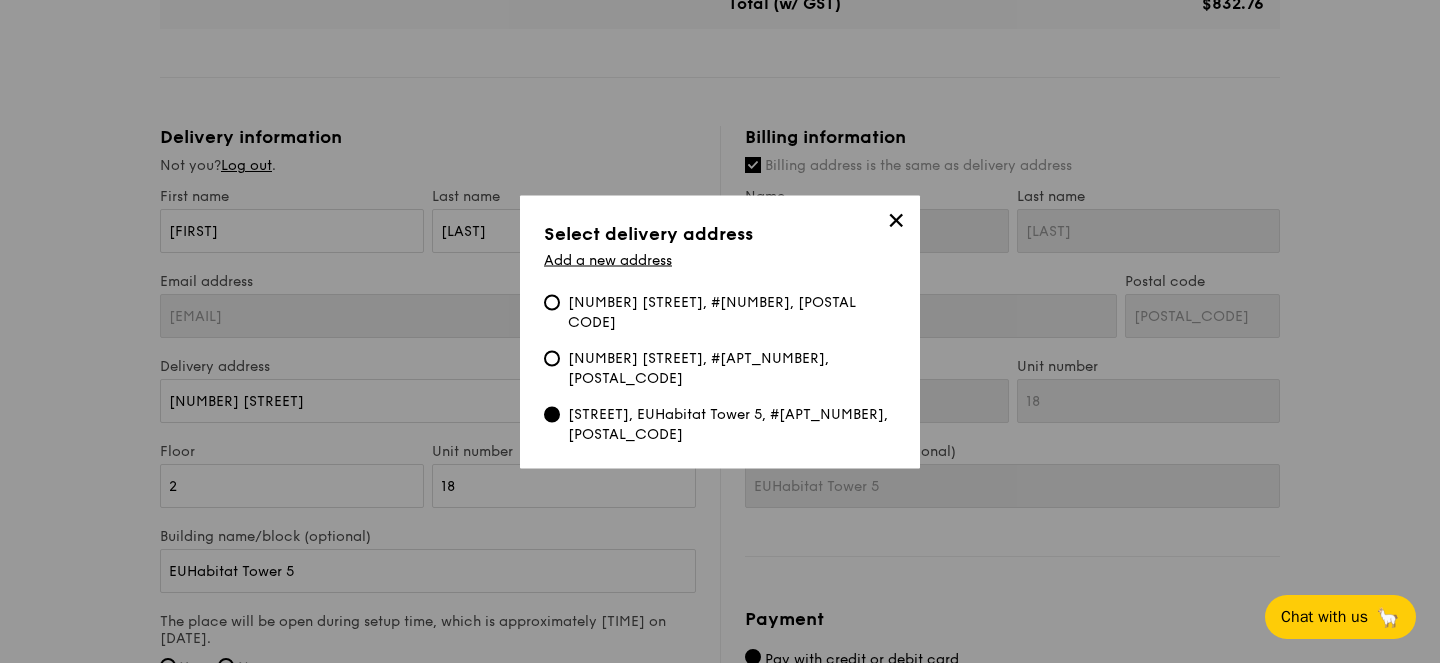 click on "✕" at bounding box center (896, 223) 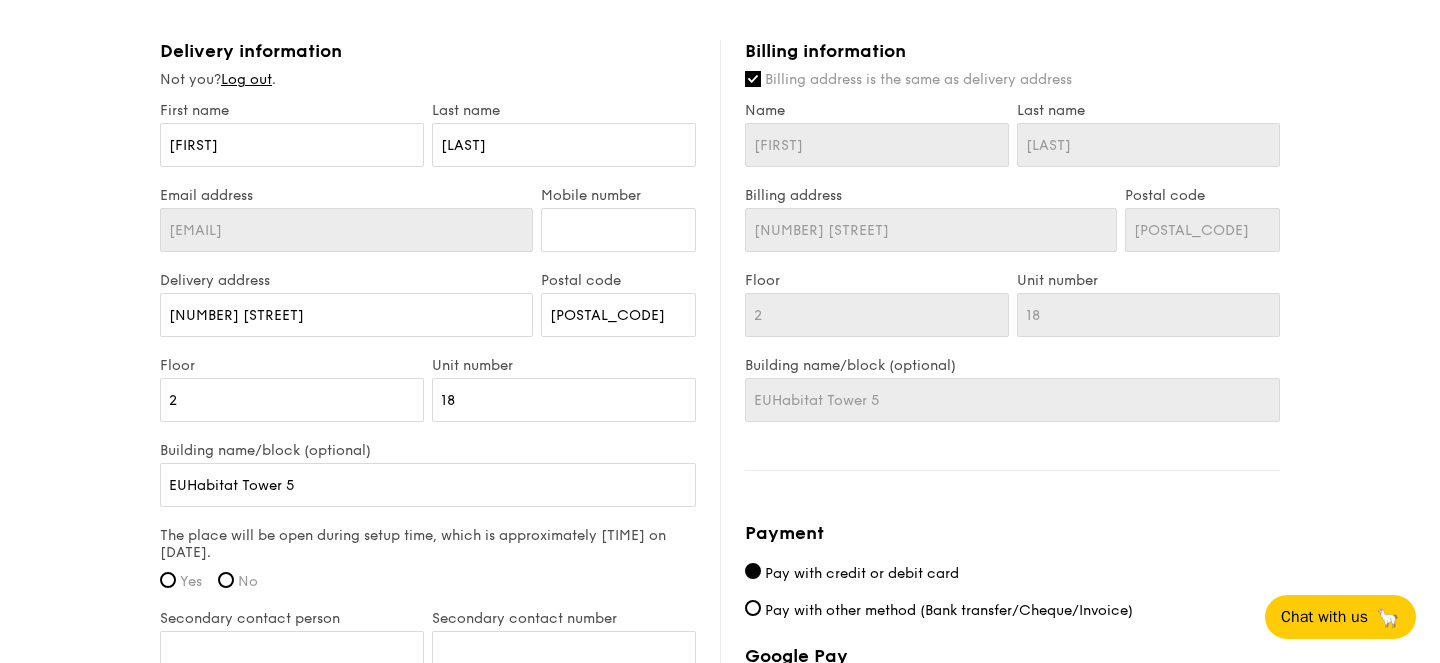 scroll, scrollTop: 1220, scrollLeft: 0, axis: vertical 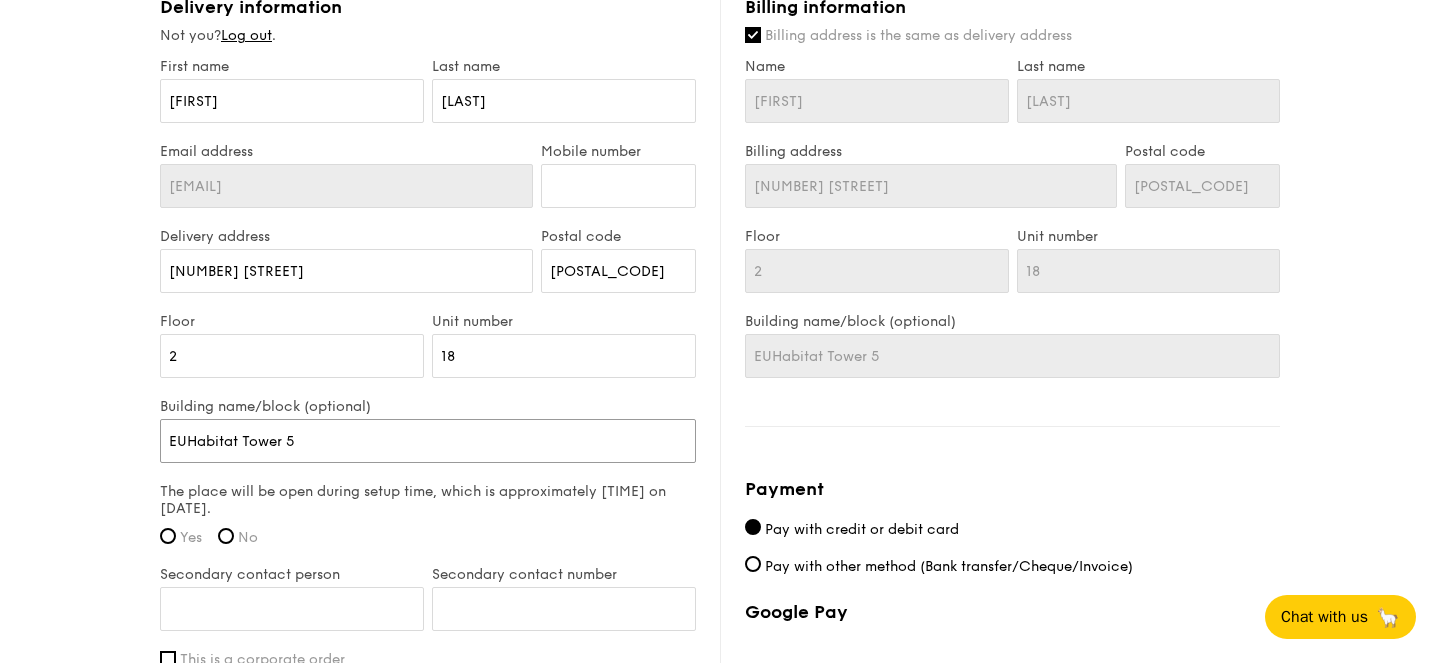 click on "EUHabitat Tower 5" at bounding box center [428, 441] 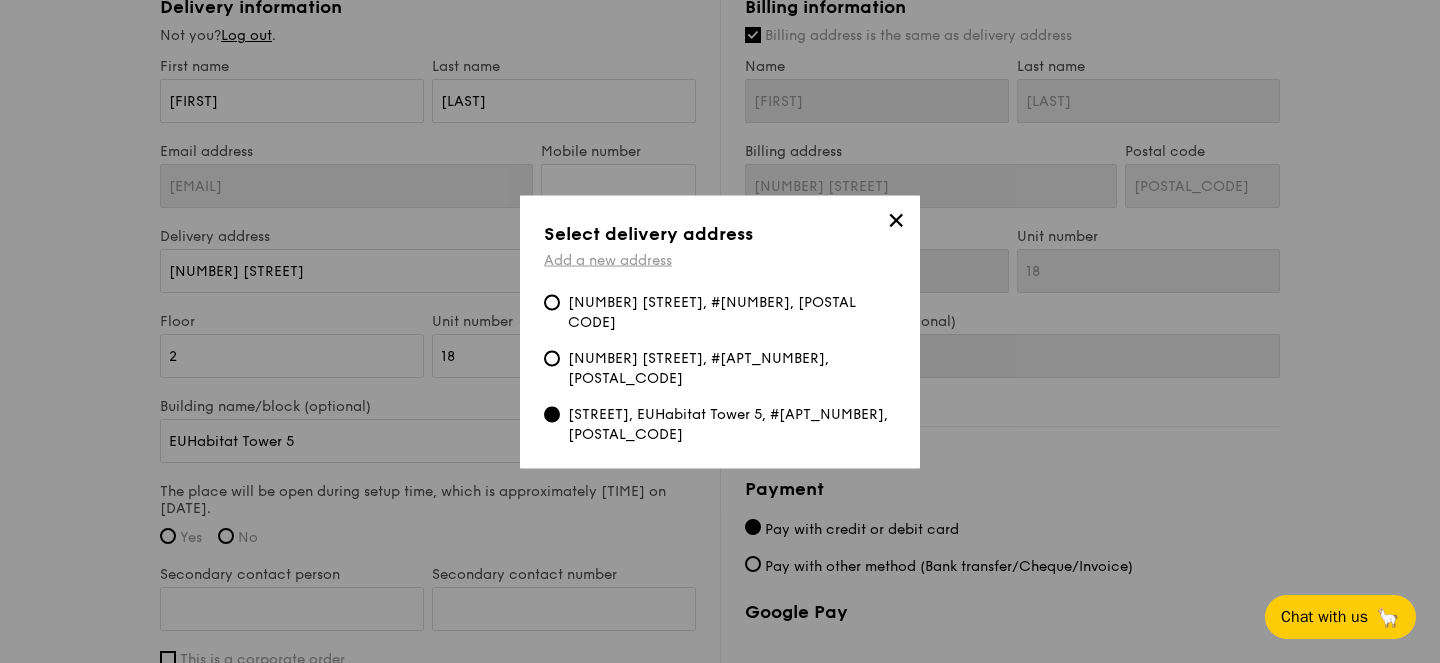 click on "Add a new address" at bounding box center (608, 259) 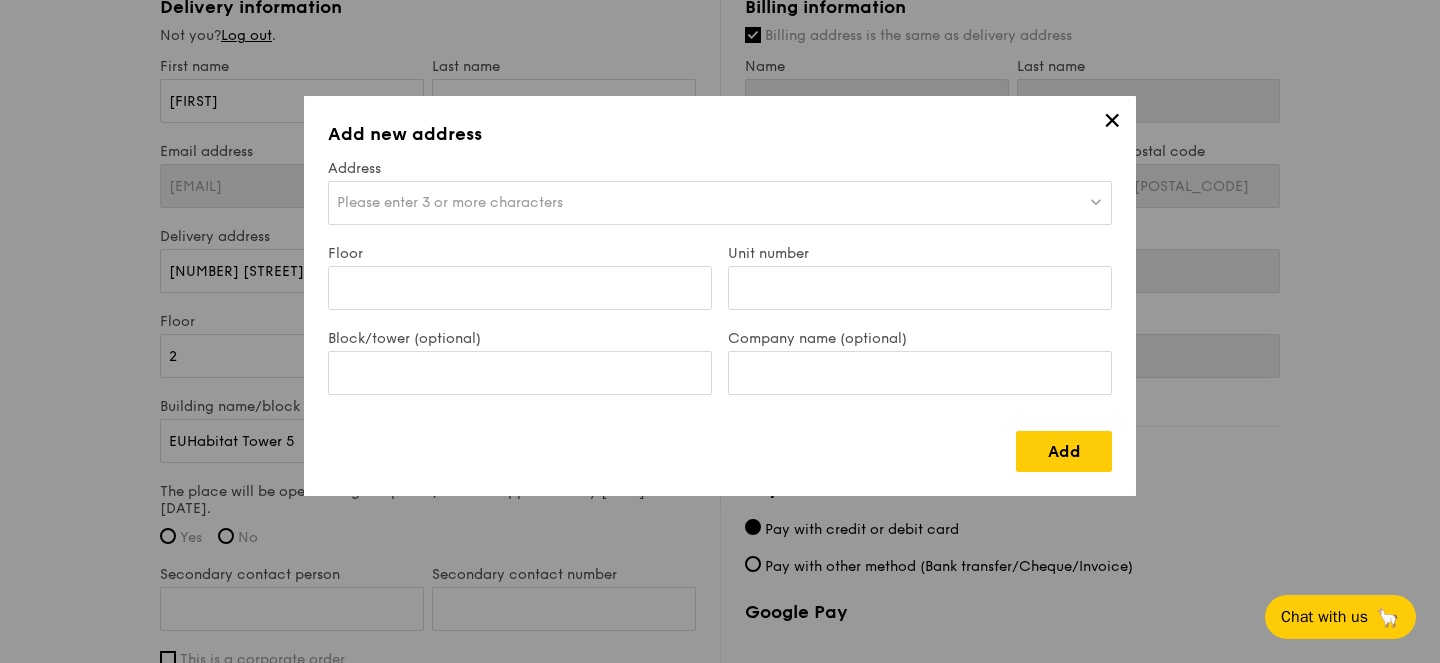 click on "Please enter 3 or more characters" at bounding box center [720, 203] 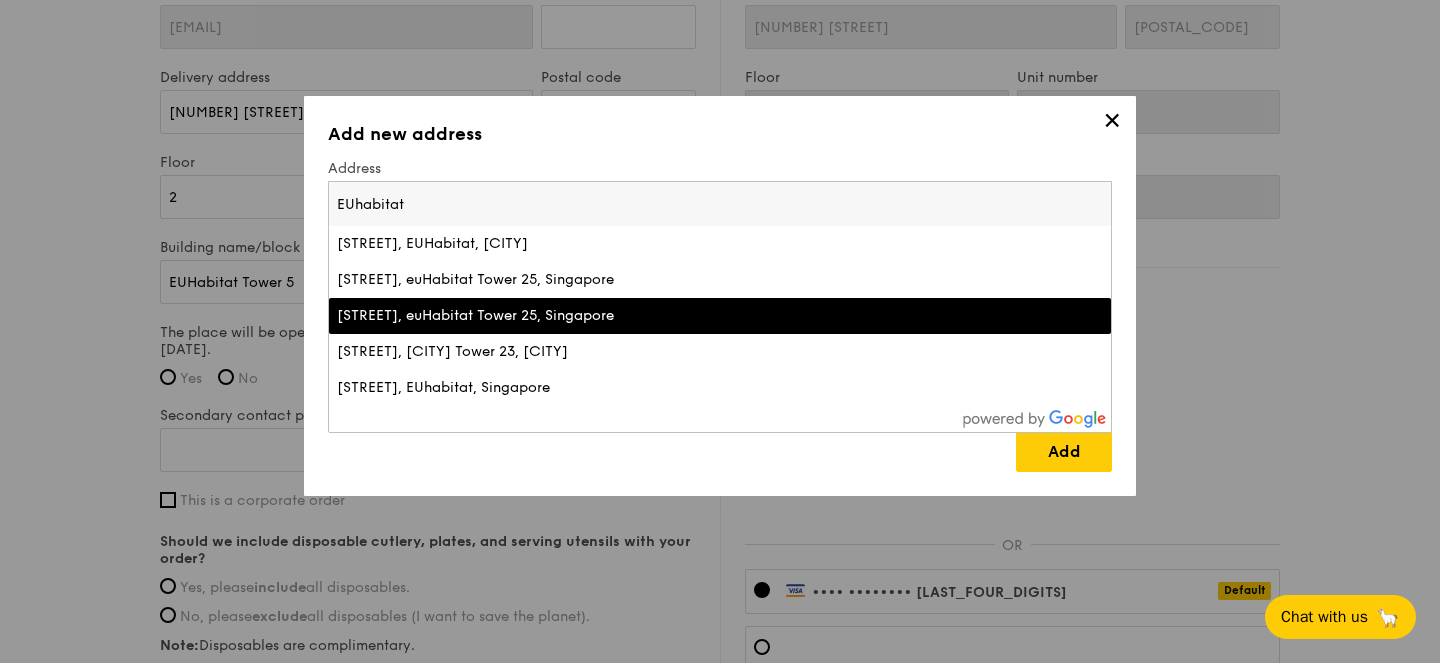 scroll, scrollTop: 1380, scrollLeft: 0, axis: vertical 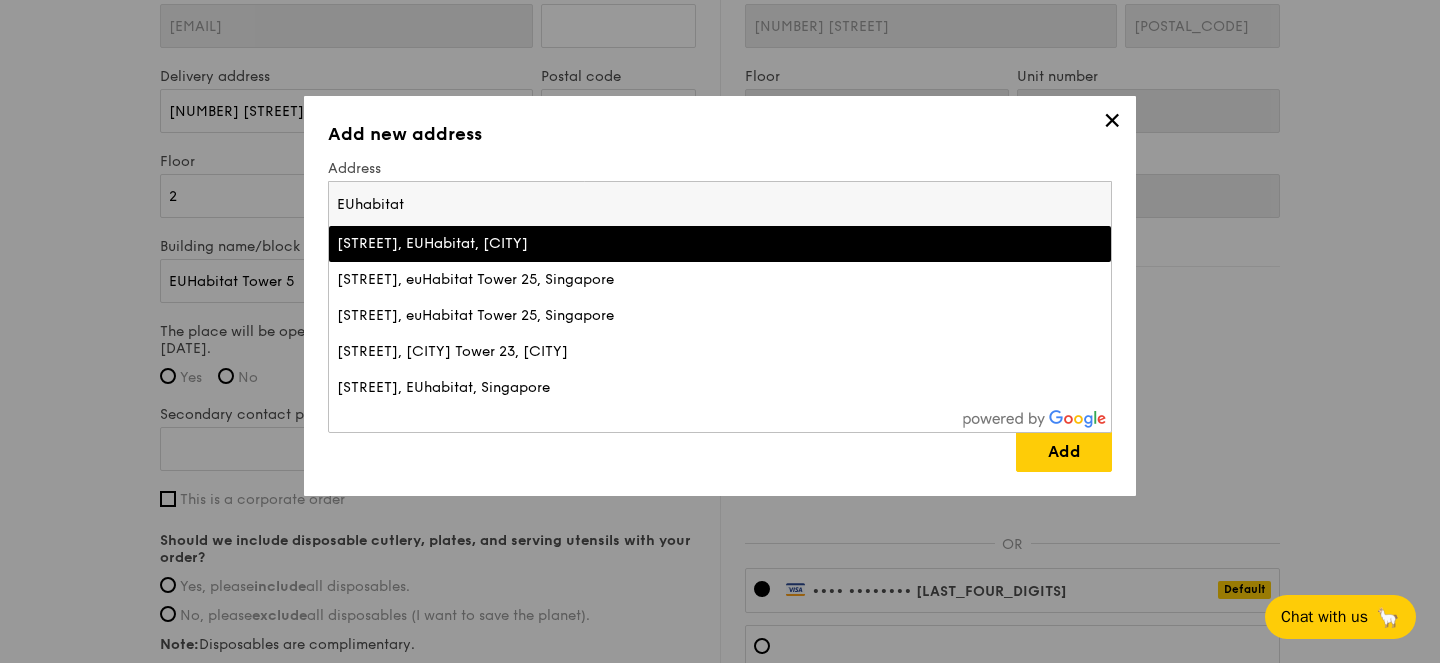 type on "EUhabitat" 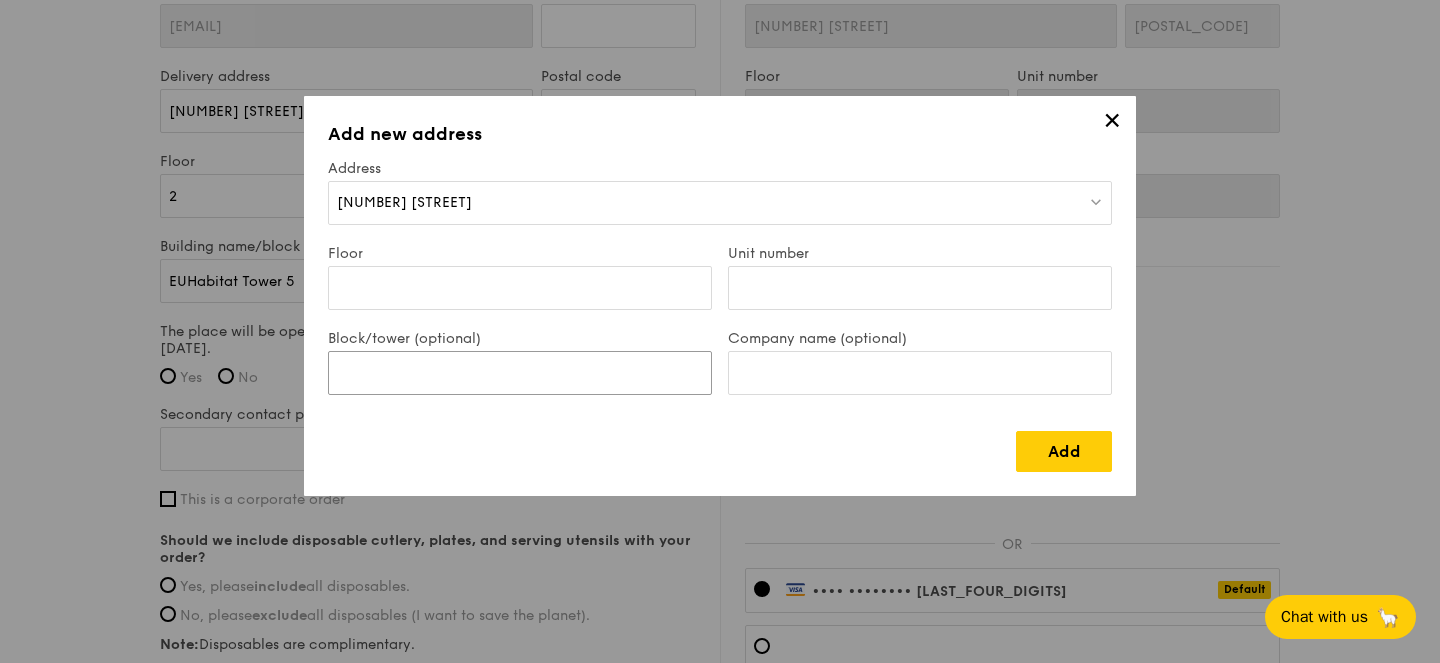 click on "Block/tower (optional)" at bounding box center (520, 373) 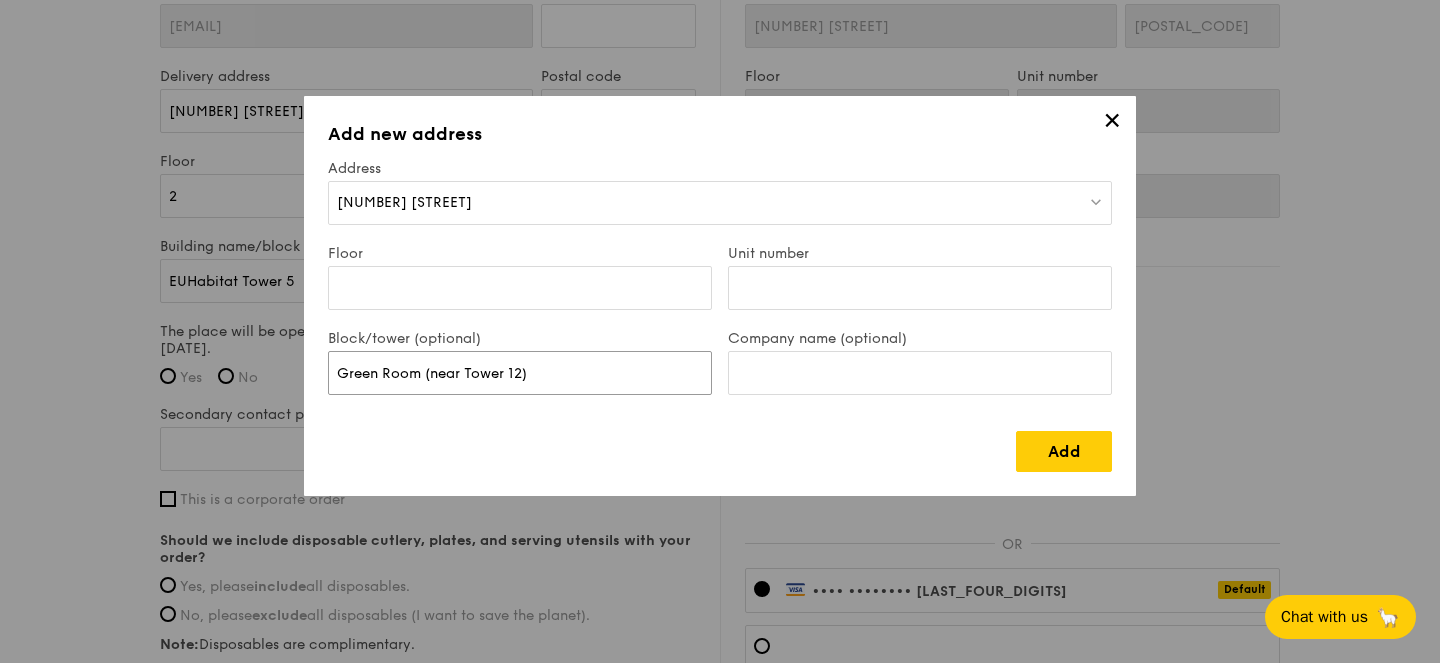 type on "Green Room (near Tower 12)" 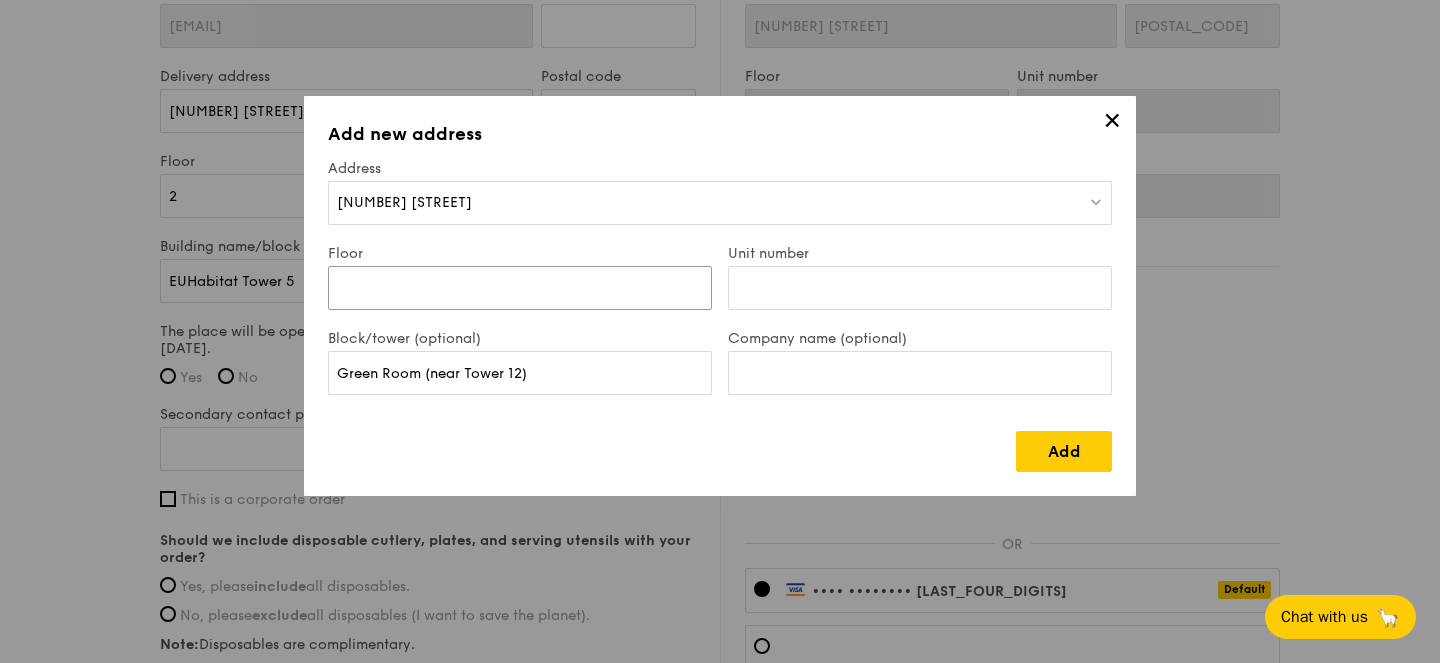 click on "Floor" at bounding box center [520, 288] 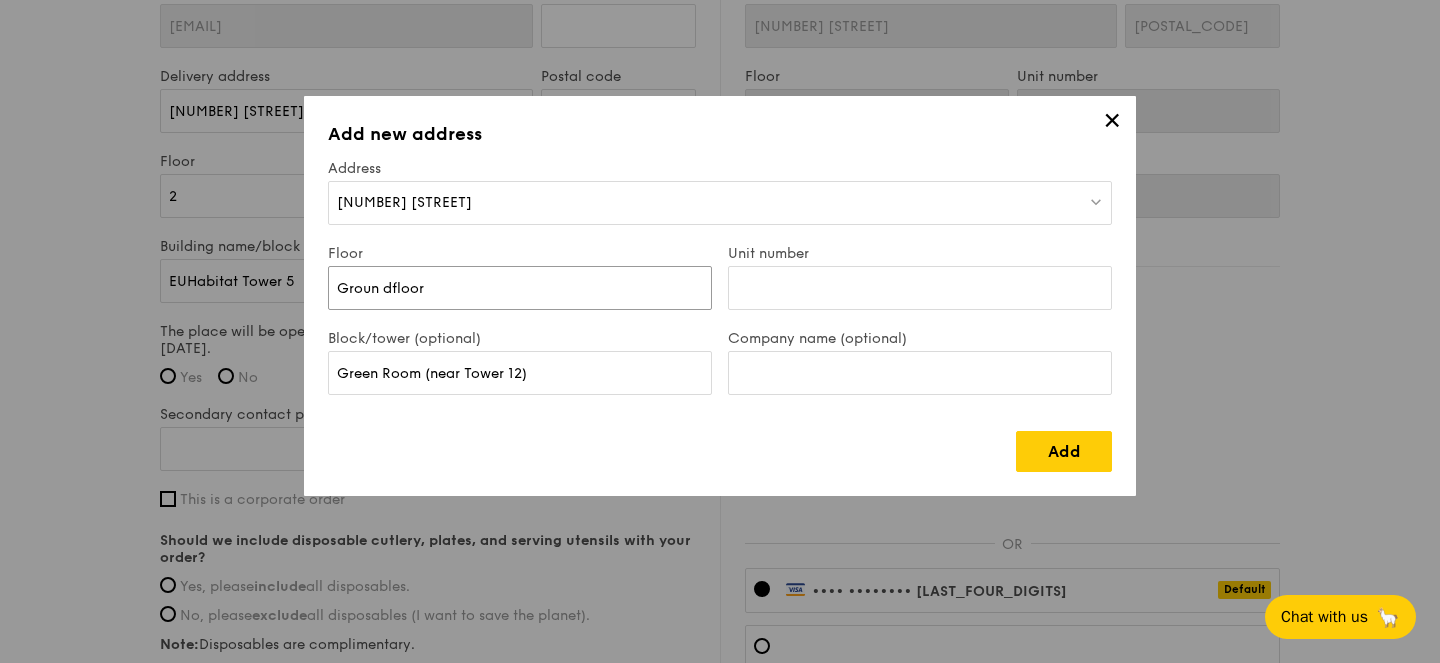 click on "Groun dfloor" at bounding box center [520, 288] 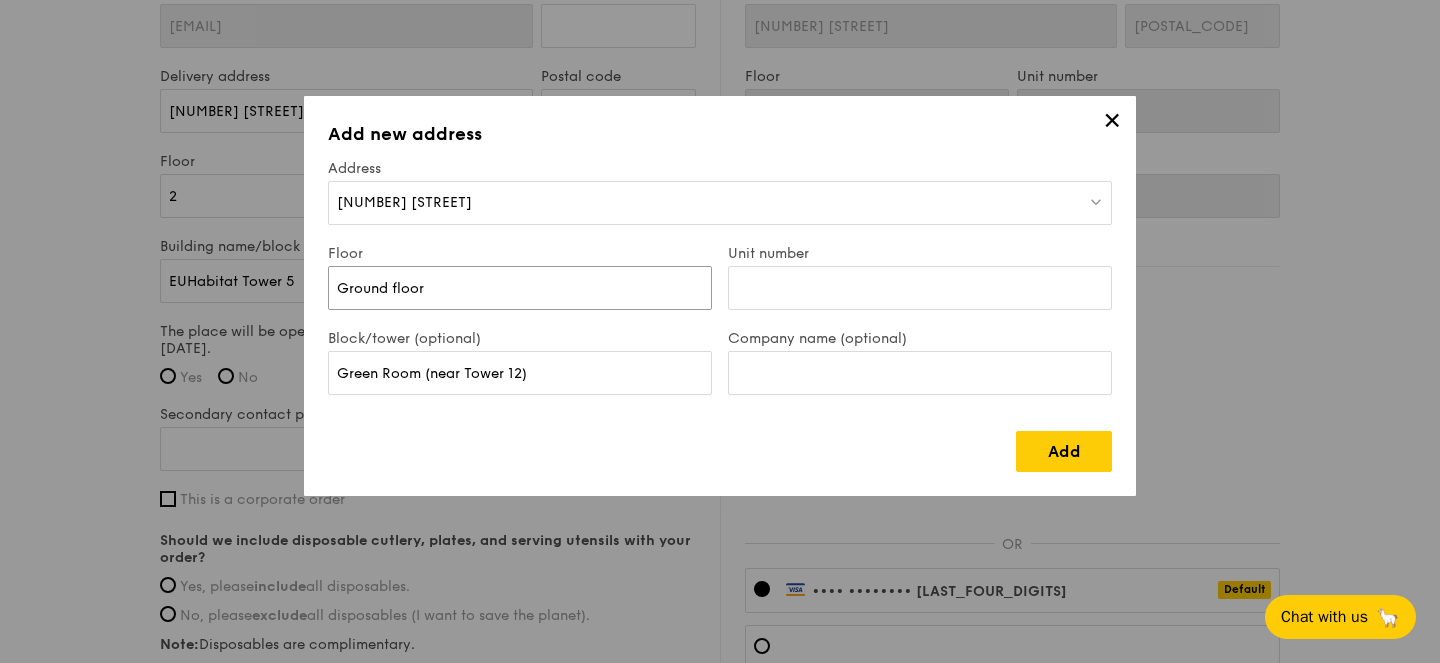 type on "Ground floor" 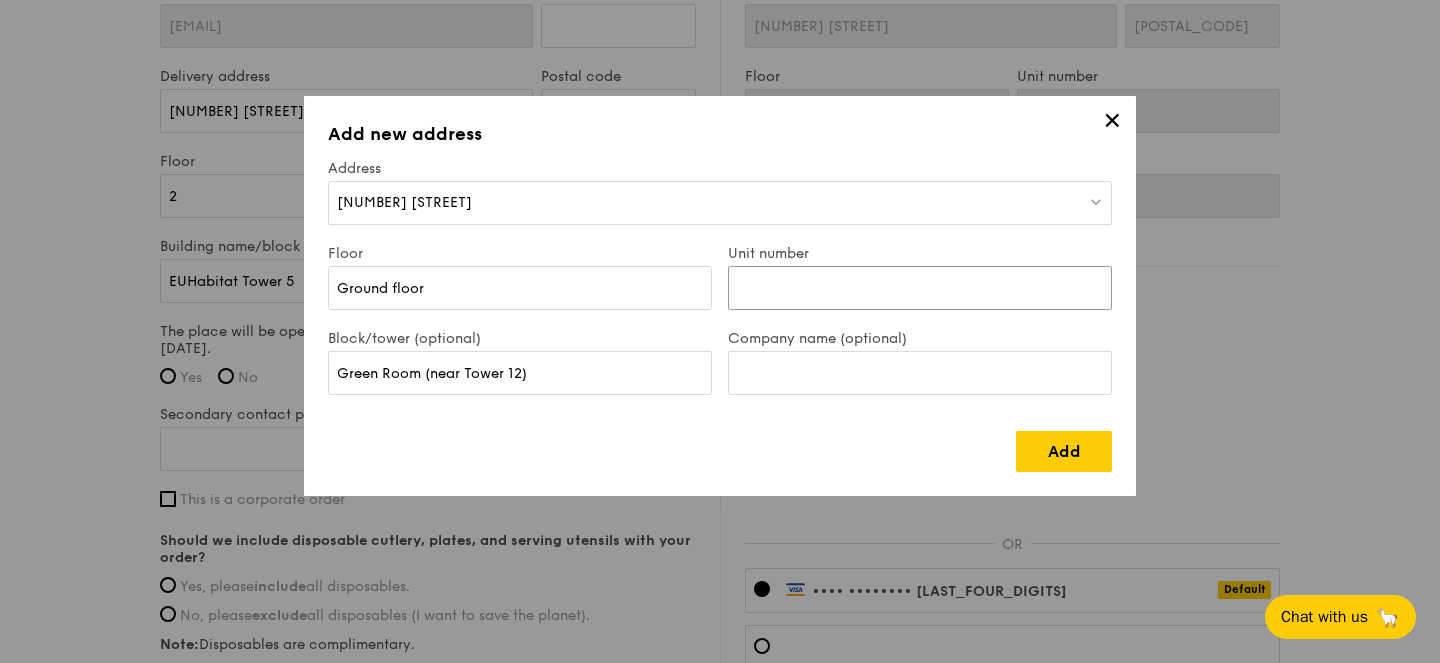 click on "Unit number" at bounding box center [920, 288] 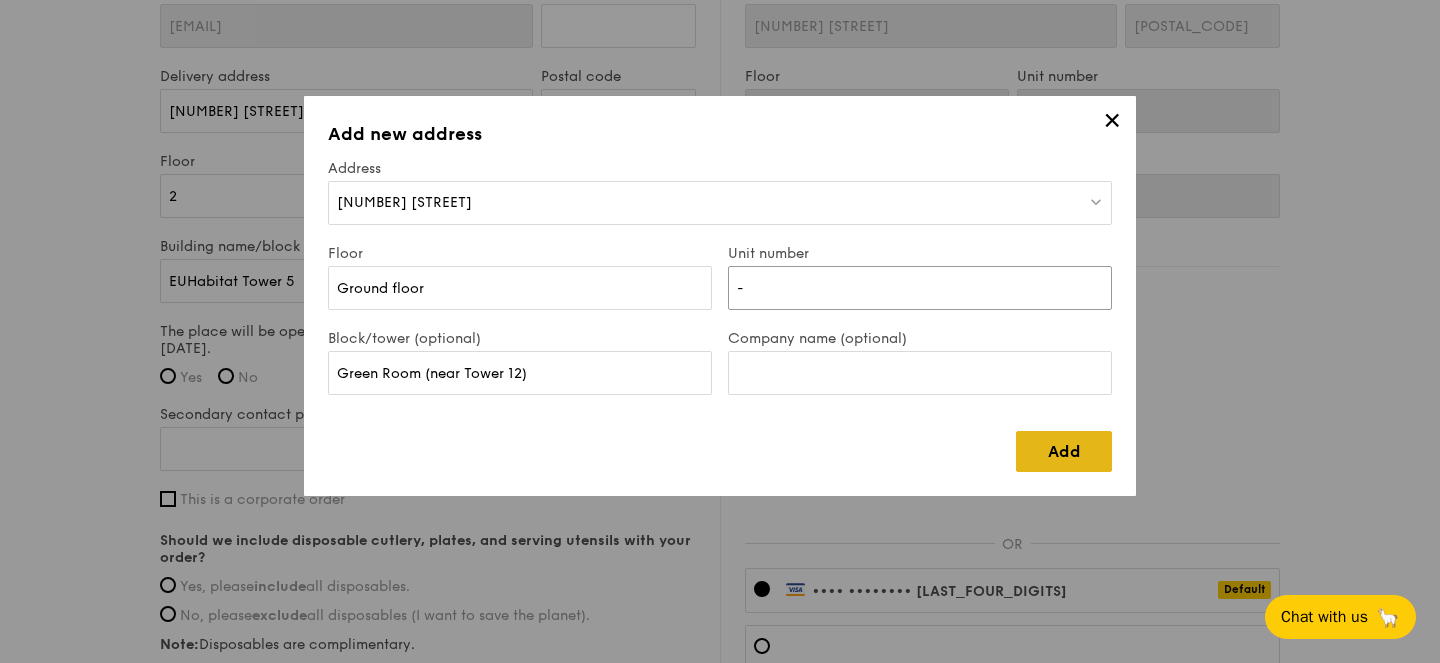 type on "-" 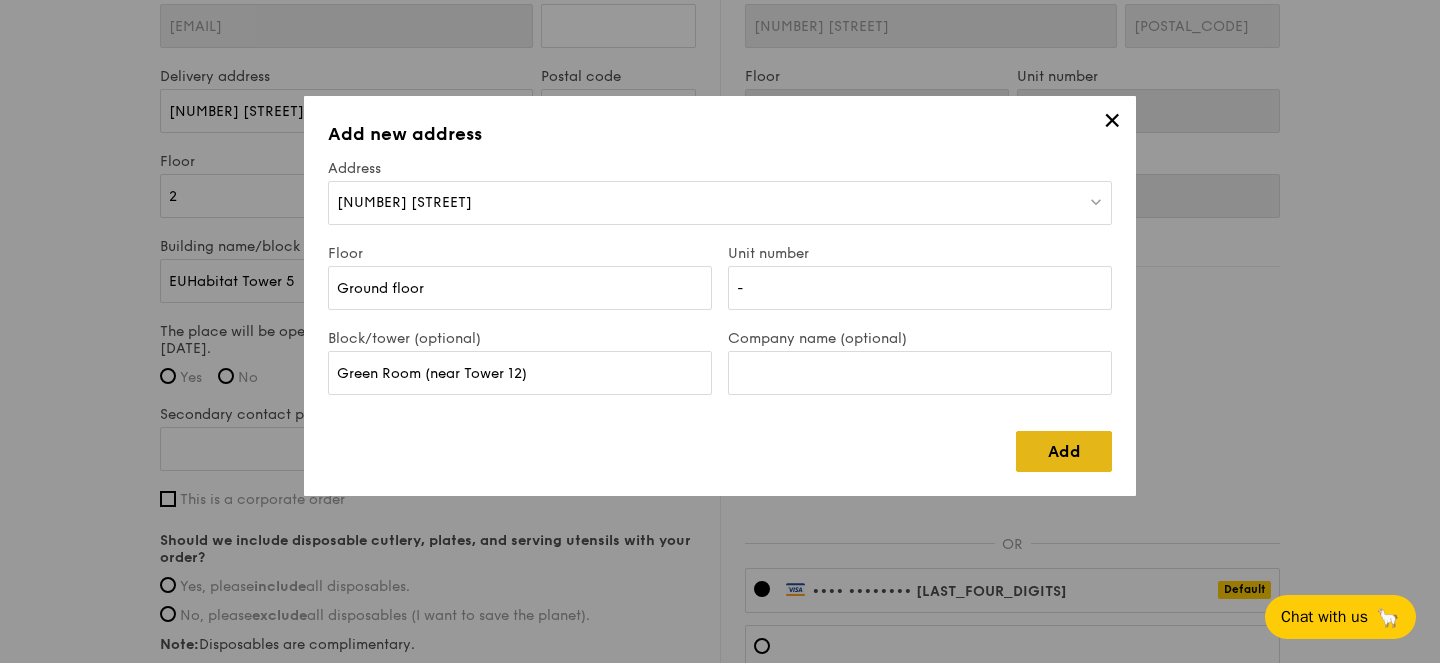 click on "Add" at bounding box center [1064, 451] 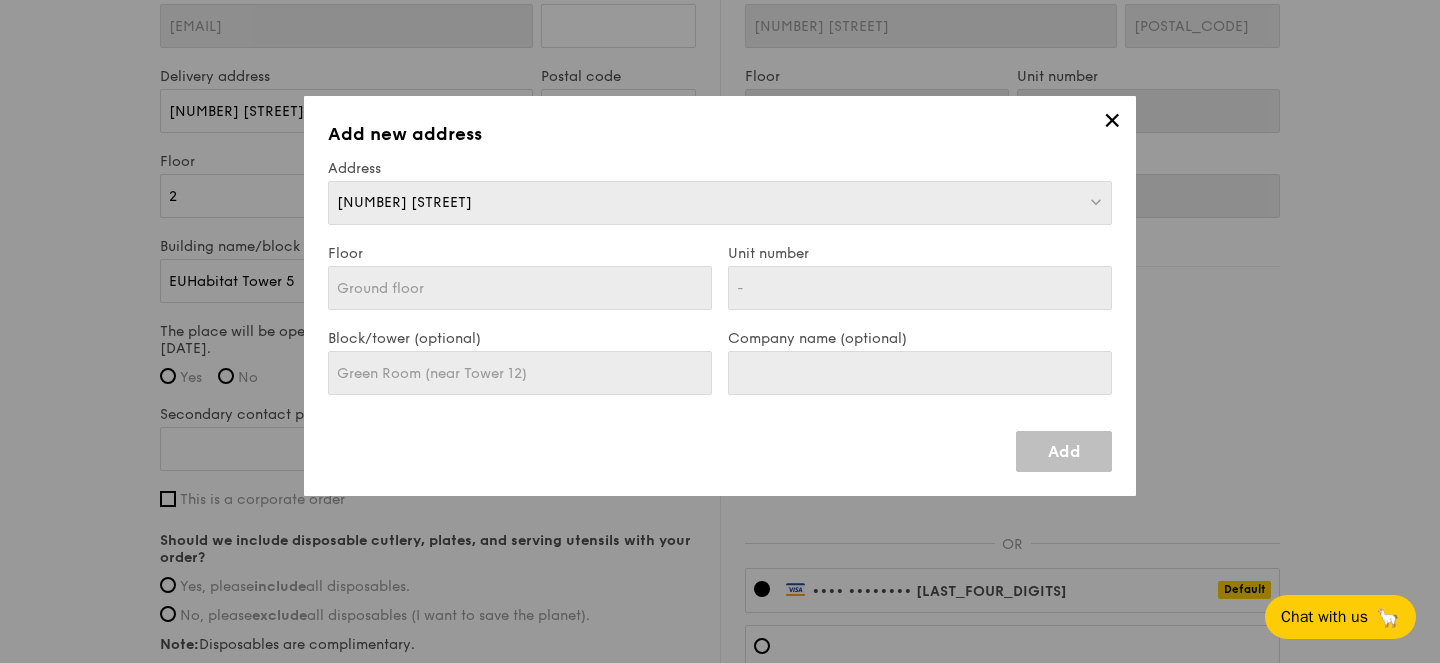 type on "[NUMBER] [STREET]" 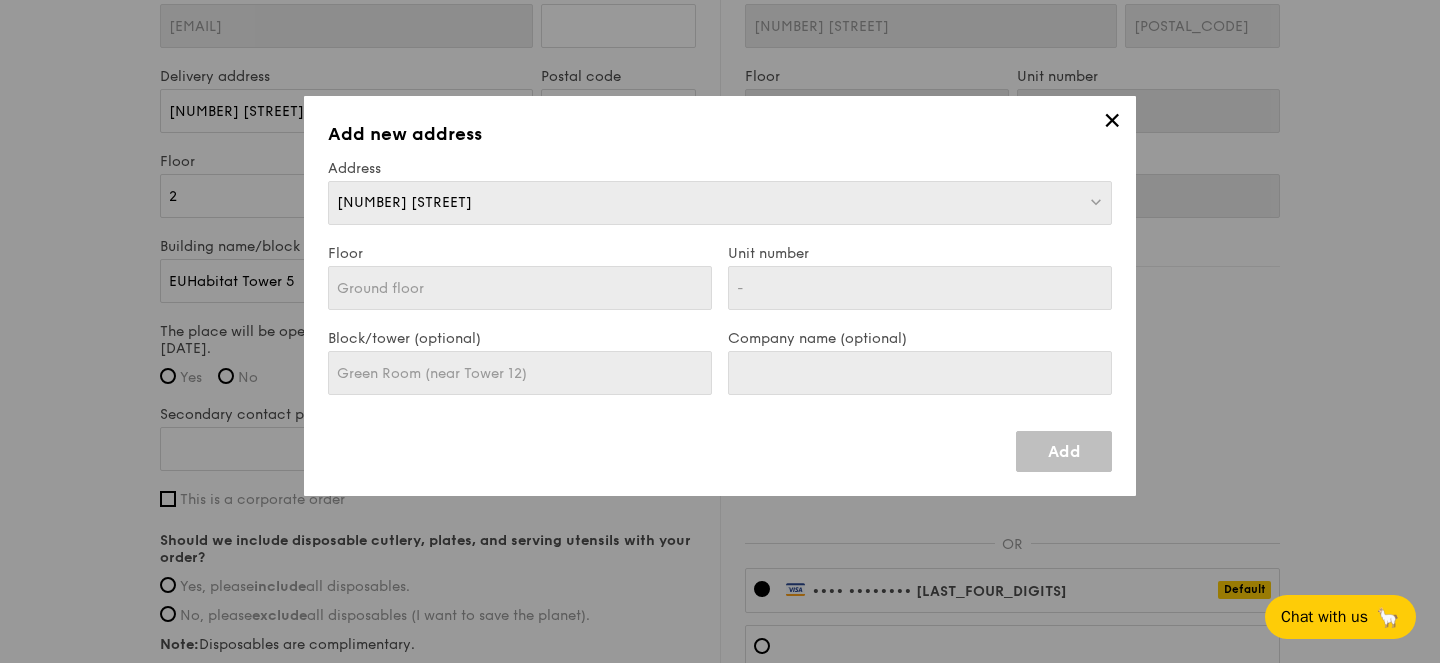 type on "[POSTAL_CODE]" 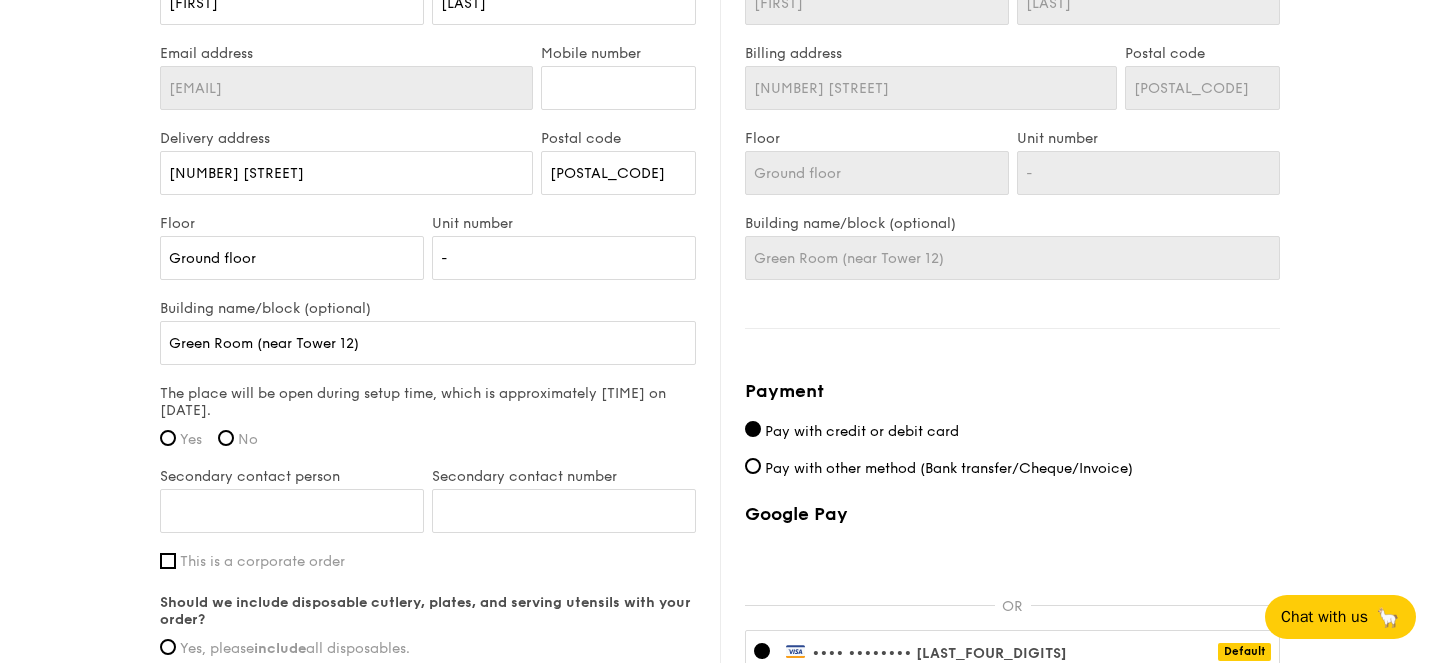 scroll, scrollTop: 1397, scrollLeft: 0, axis: vertical 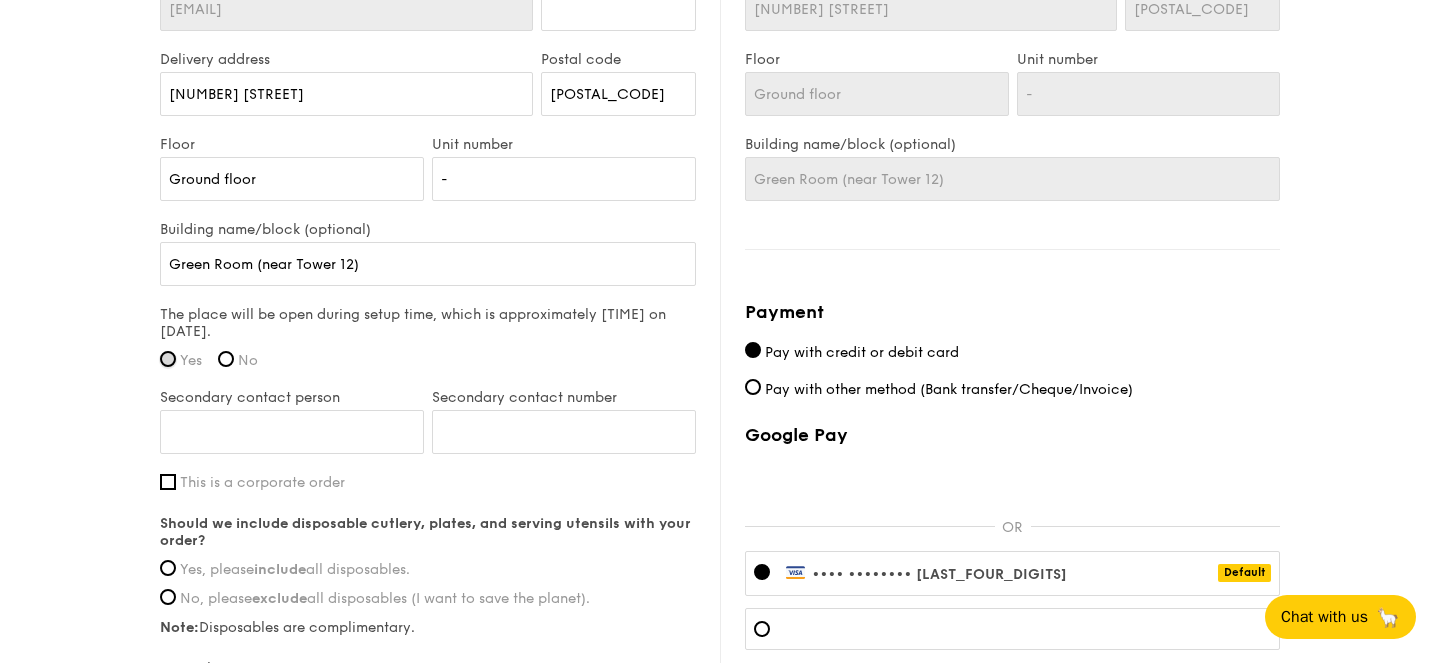 click on "Yes" at bounding box center (168, 359) 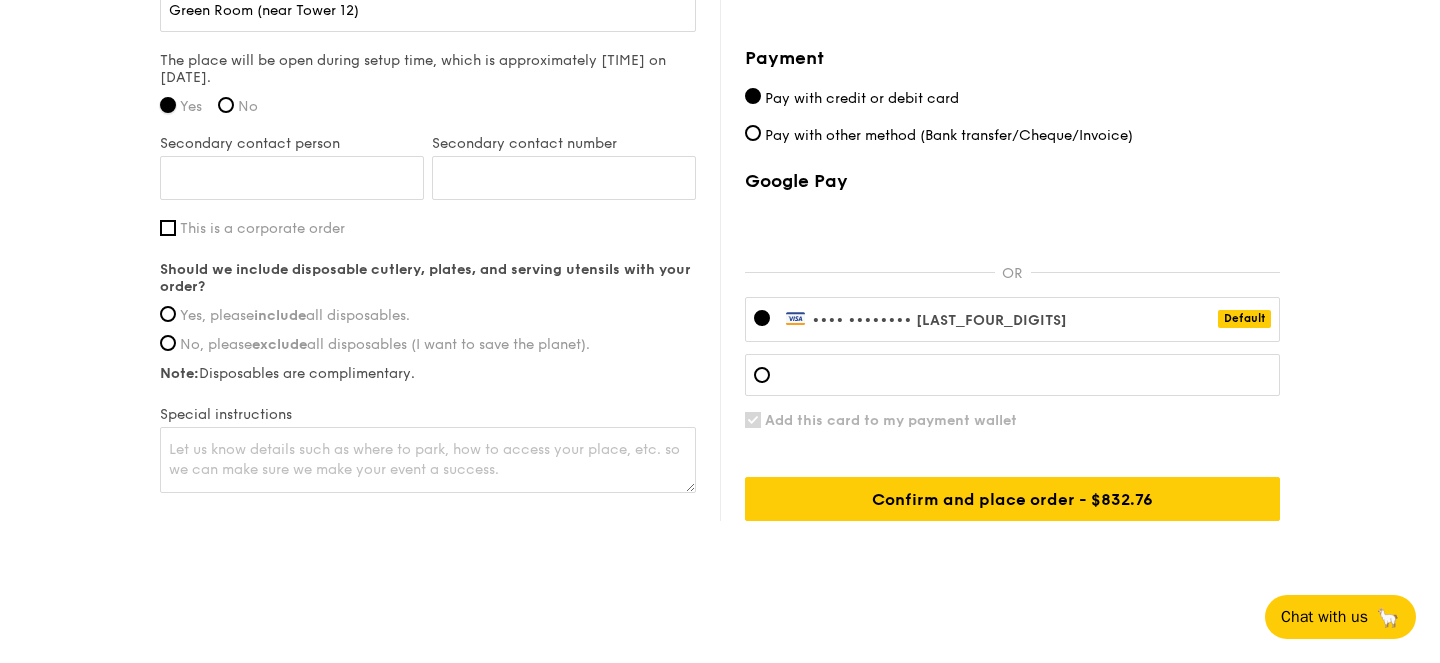 scroll, scrollTop: 1667, scrollLeft: 0, axis: vertical 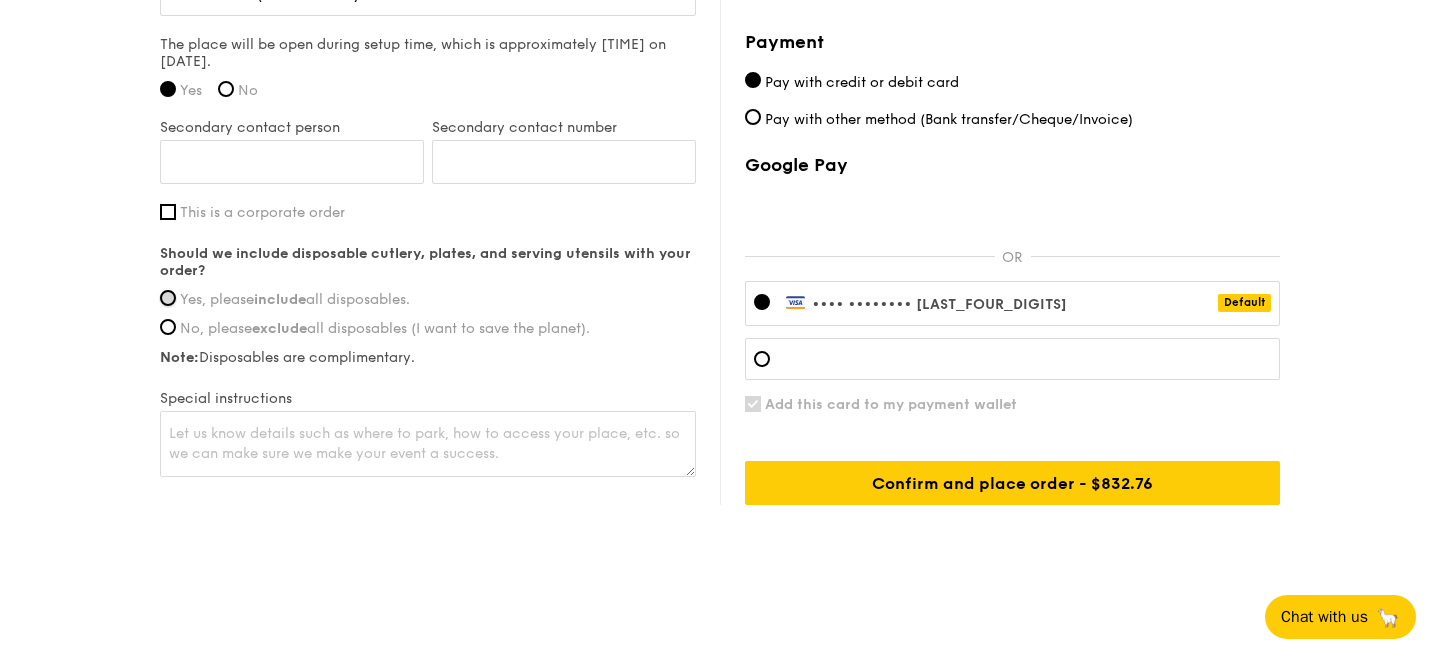 click on "Yes, please  include  all disposables." at bounding box center (168, 298) 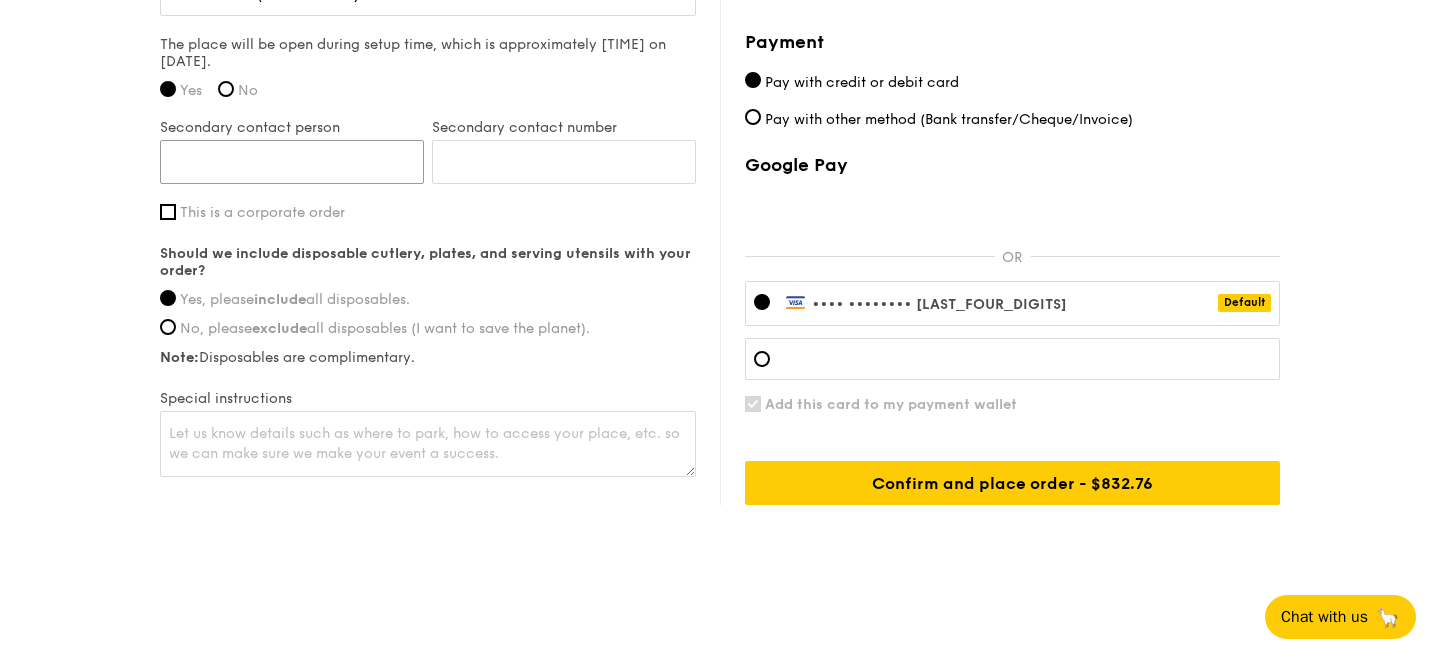 click on "Secondary contact person" at bounding box center [292, 162] 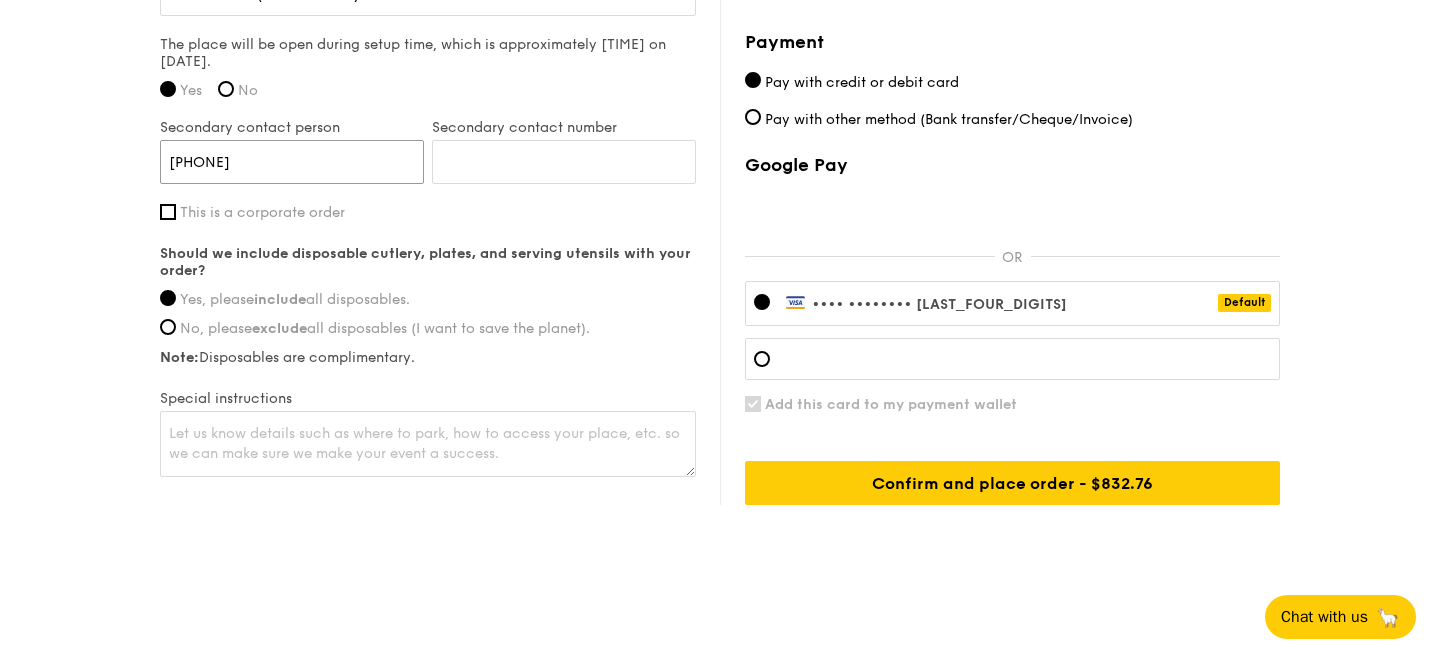 type on "[PHONE]" 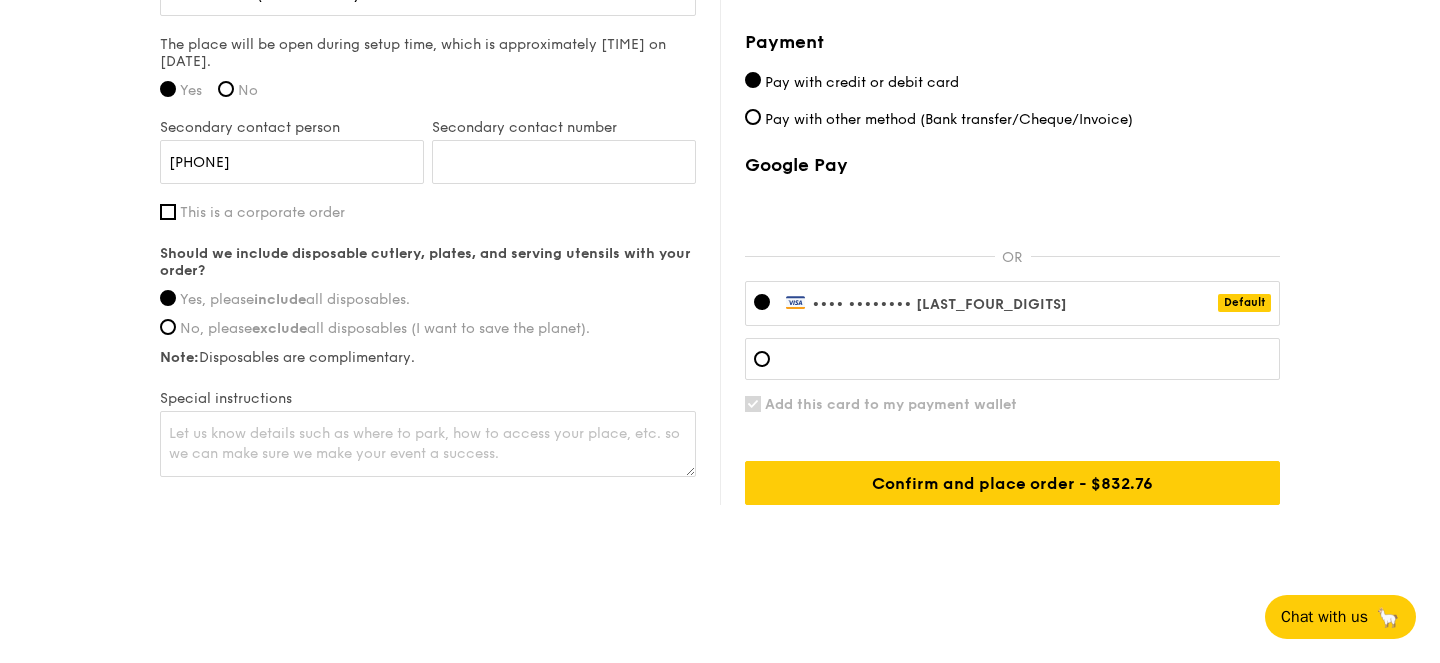 click on "1 - Select menu
2 - Select items
3 - Check out
Classic Buffet
$21.80
/guest
($23.76 w/ GST)
30 guests
Serving time:
[MONTH] 16, 2025,
11:15AM
Teardown time:
[MONTH] 16, 2025,
1:30PM
Salad
The Classic Caesar Salad - romaine lettuce, croutons, shaved parmesan flakes, cherry tomatoes, housemade caesar dressing
Mains
Smoked Paprika Rice - turmeric baked rice, smokey sweet paprika, tri-colour capsicum
Meat
Honey Duo Mustard Chicken - house-blend mustard, maple soy baked potato, parsley
Fish
Tuscan Garlic Cream White Fish - traditional garlic cream sauce, baked white fish, roasted tomatoes
Vegetable
Wok Braised Nai Bai and Black Fungus
Sweet sides
Ondeh Ondeh Pandan Cake Lim" at bounding box center [720, -541] 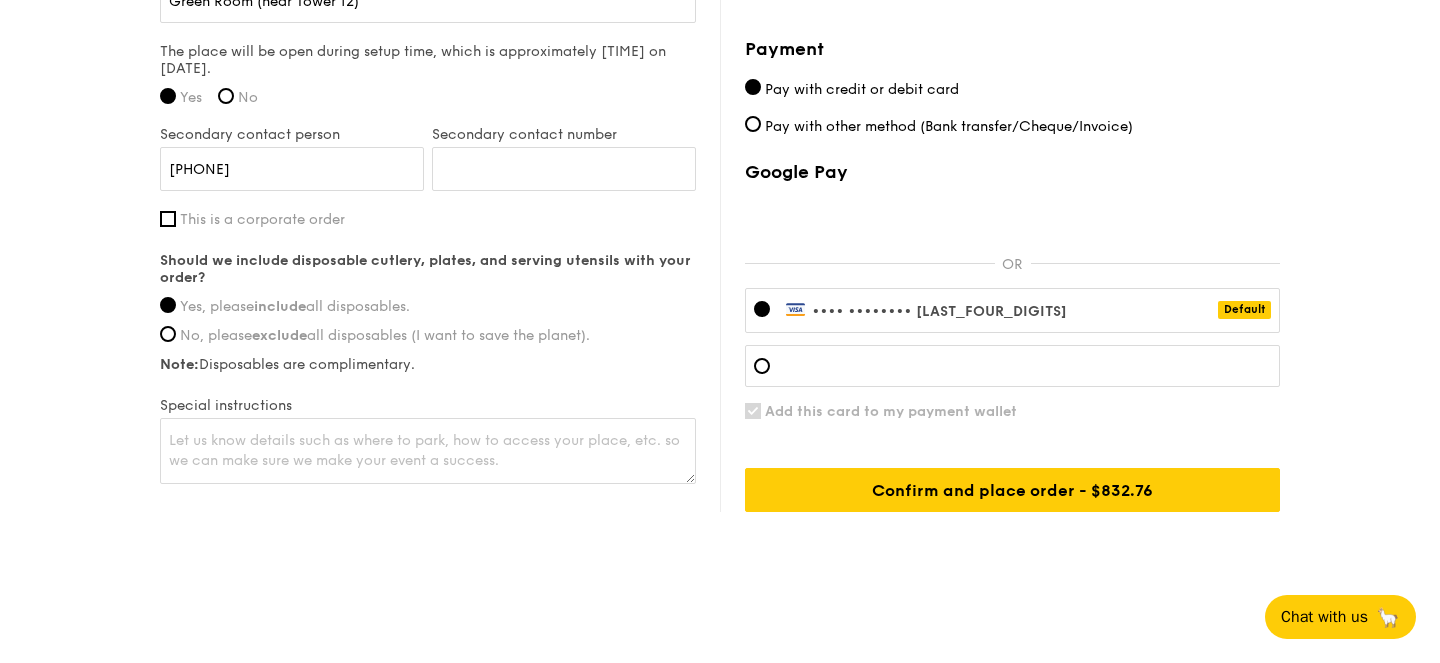 scroll, scrollTop: 0, scrollLeft: 0, axis: both 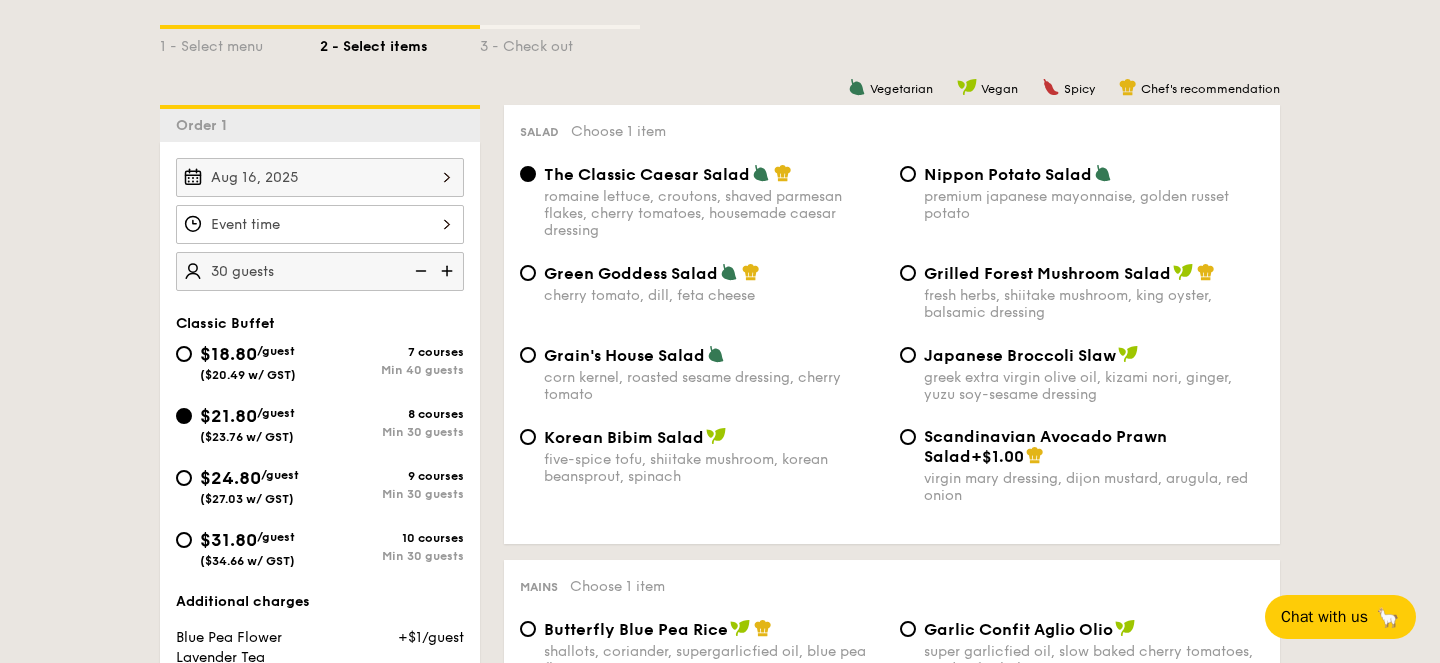 click at bounding box center [320, 224] 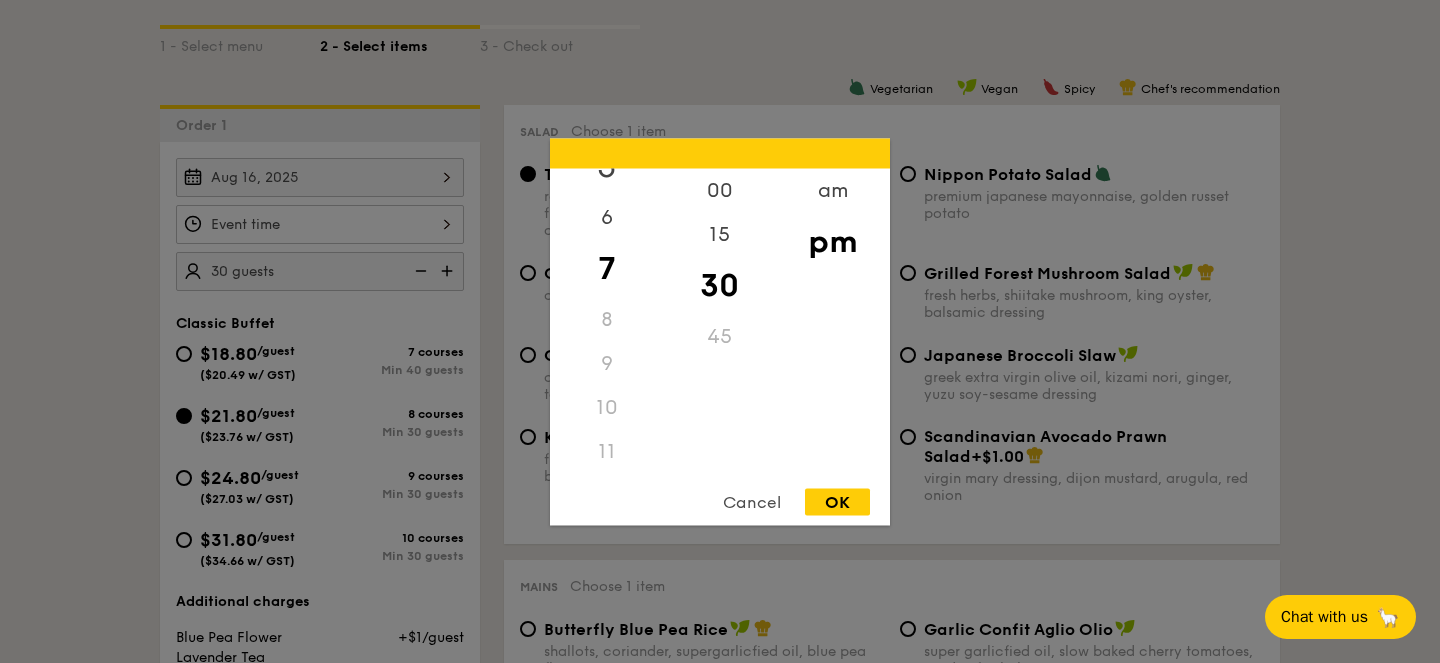 scroll, scrollTop: 237, scrollLeft: 0, axis: vertical 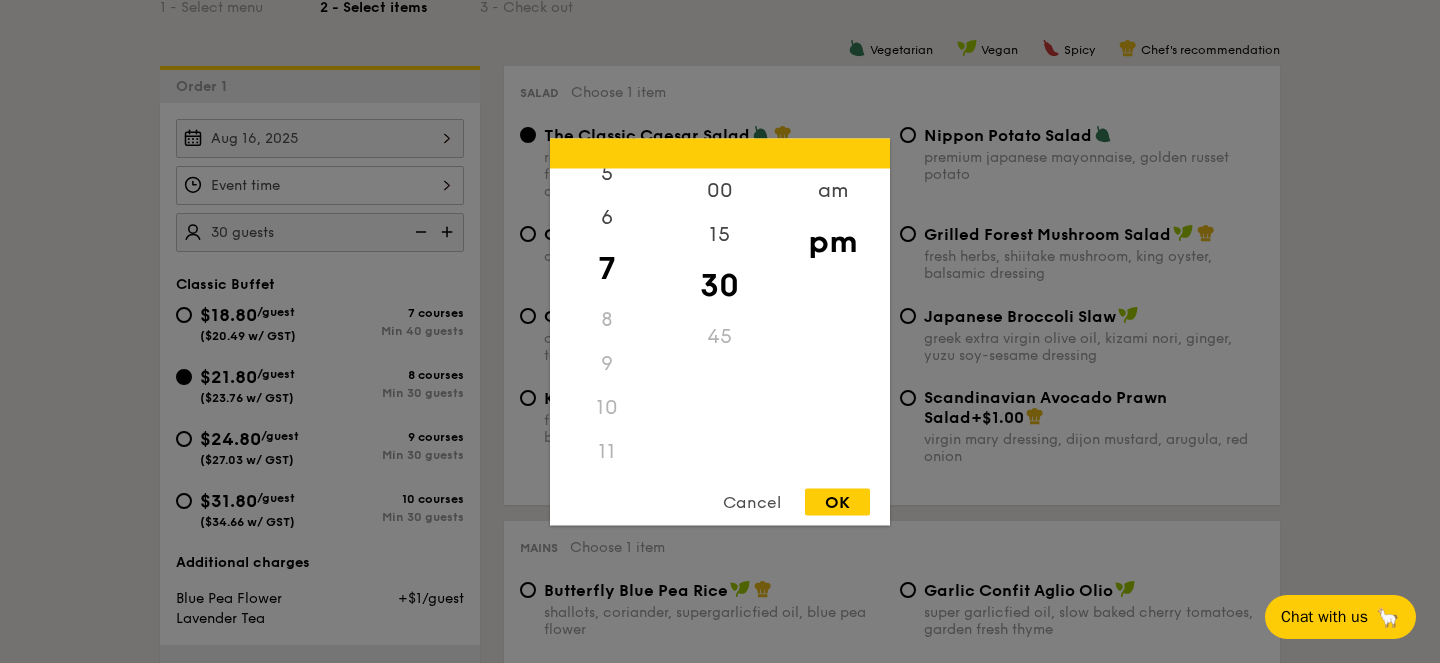 click on "11" at bounding box center [606, 451] 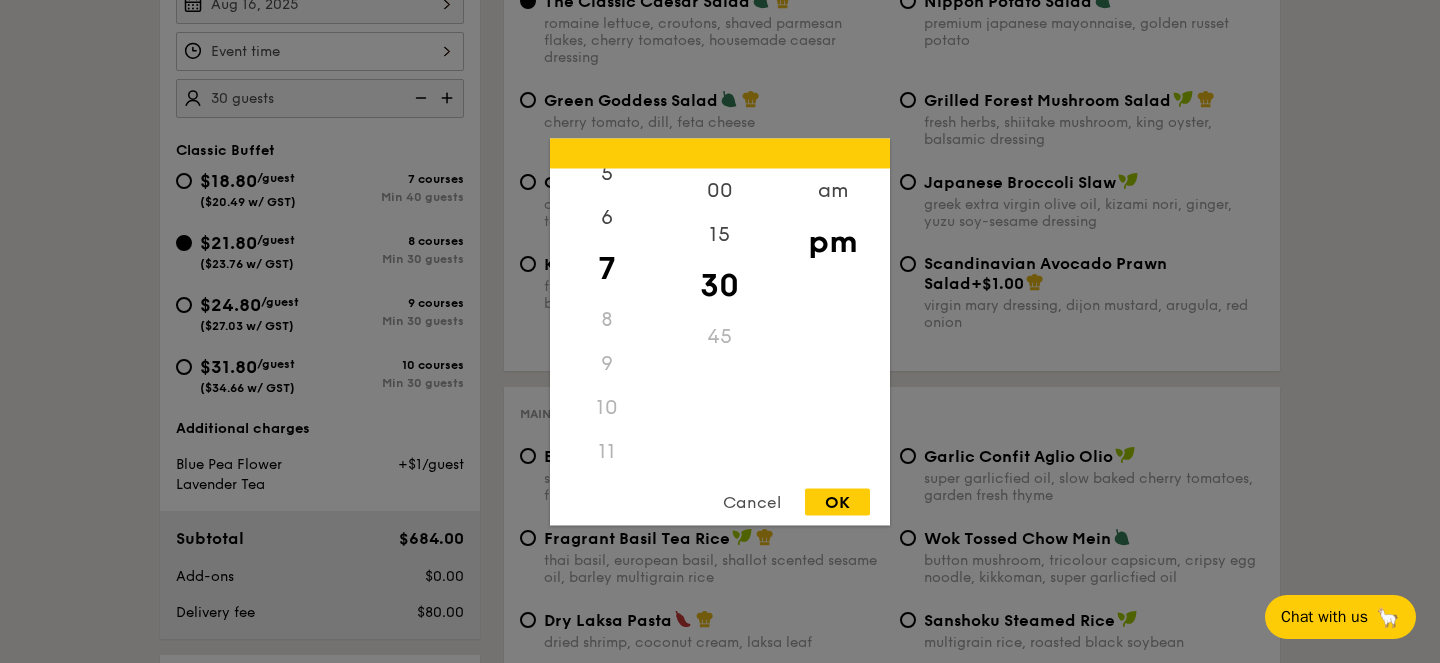 click on "11" at bounding box center [606, 451] 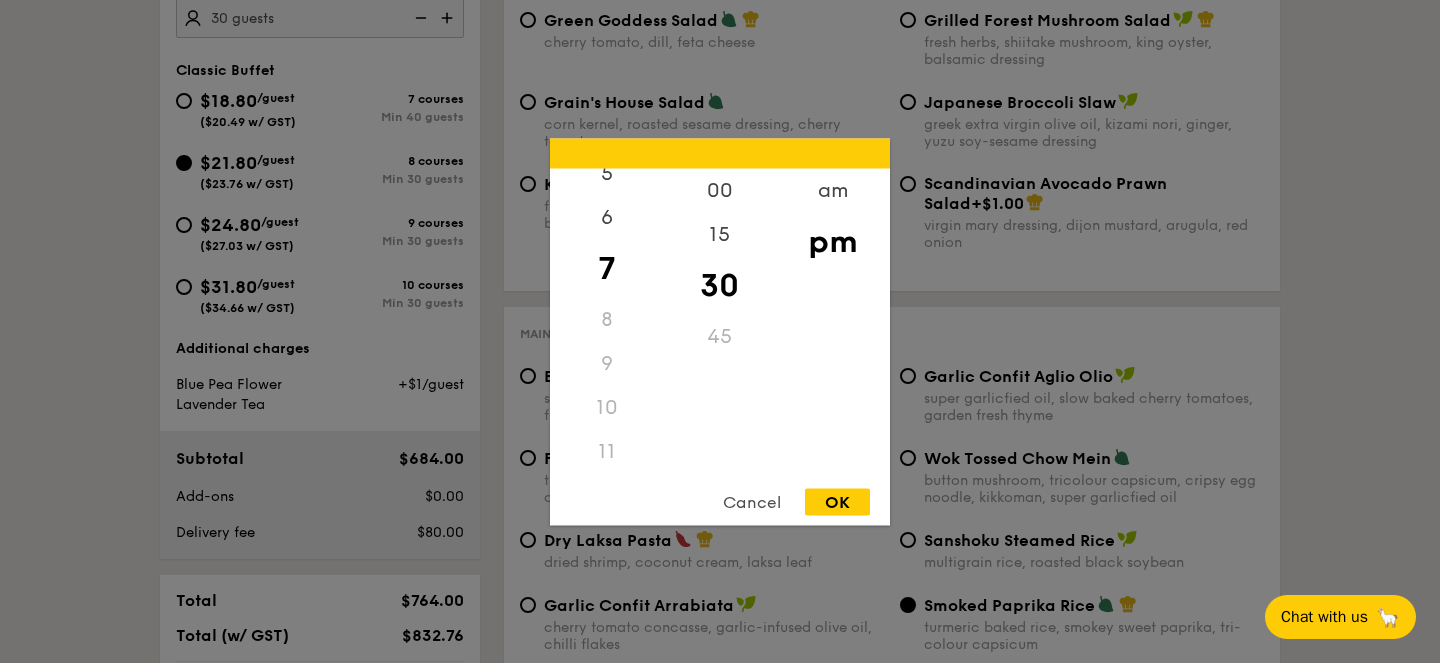 scroll, scrollTop: 752, scrollLeft: 0, axis: vertical 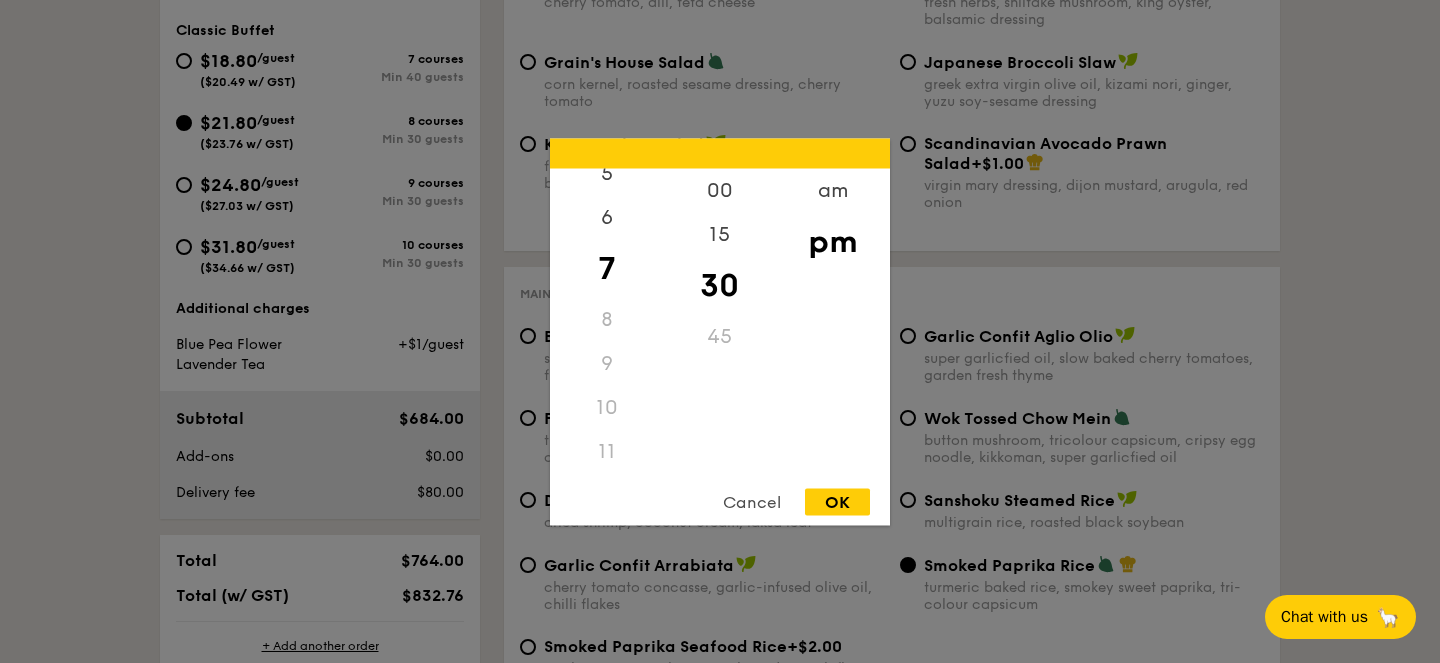 click on "11" at bounding box center [606, 451] 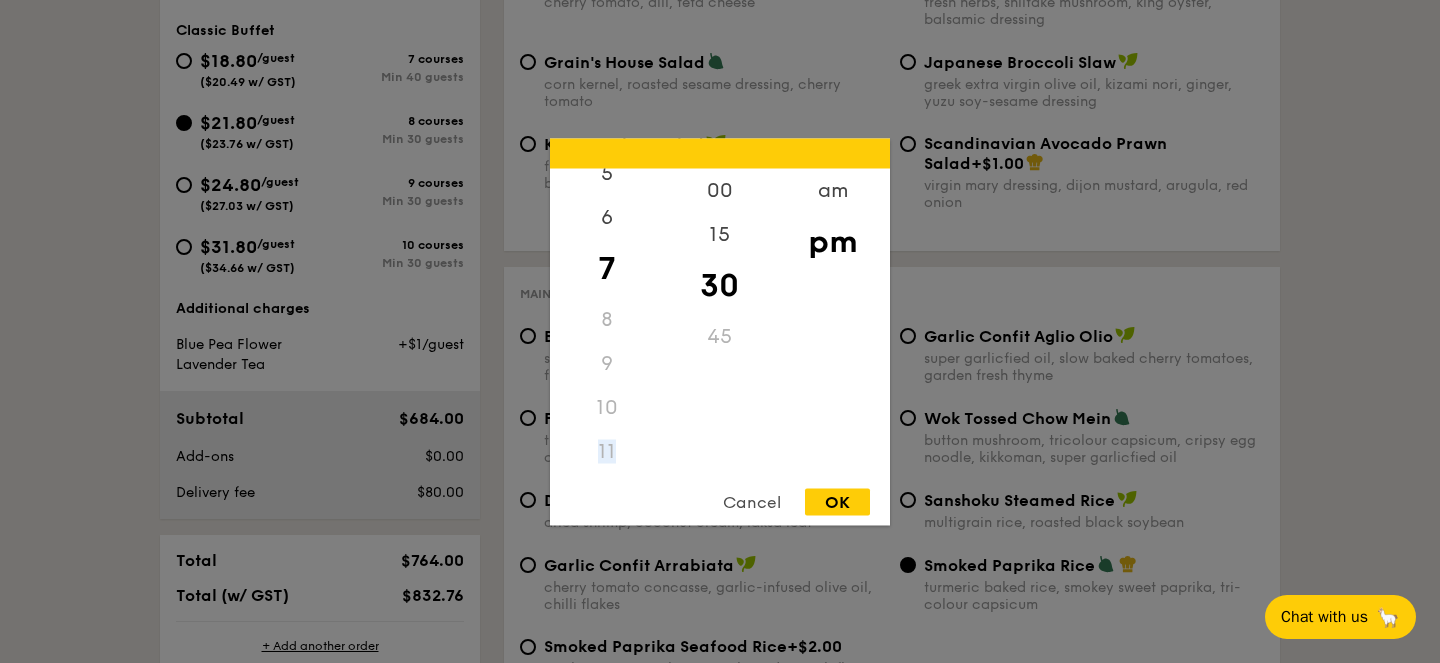 click on "11" at bounding box center (606, 451) 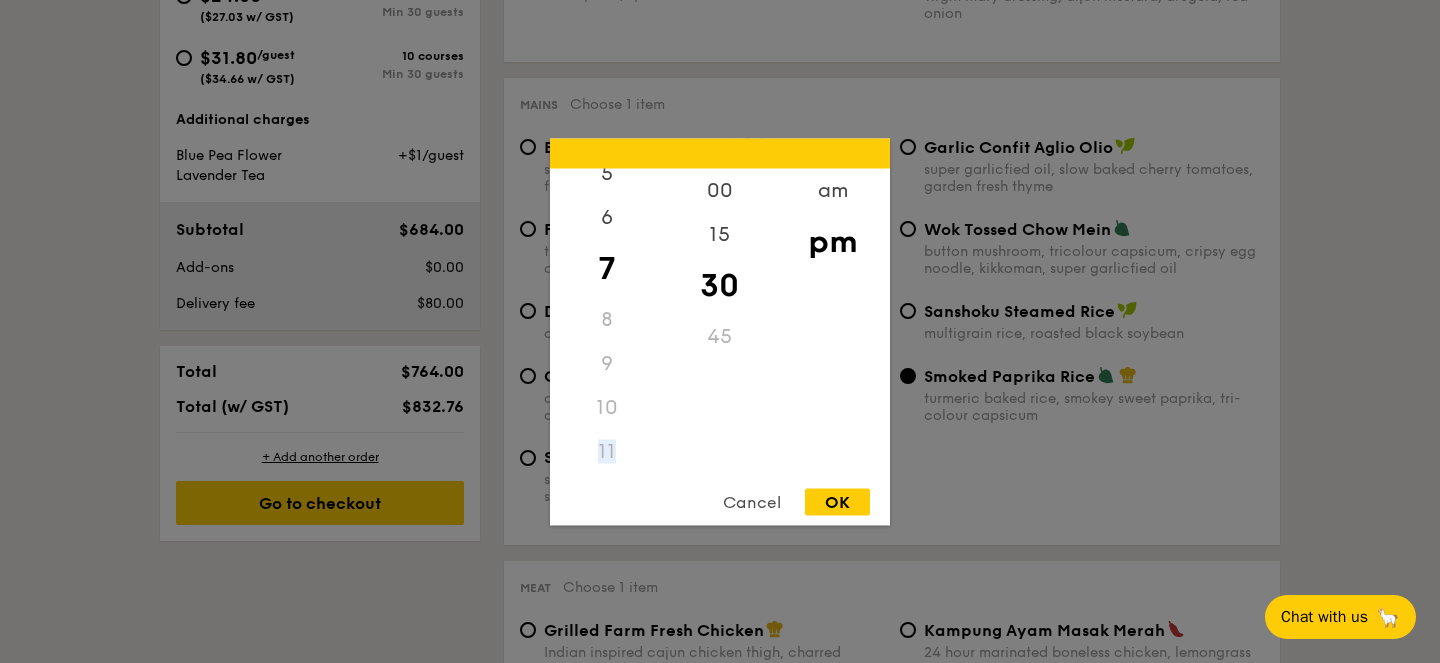 scroll, scrollTop: 1179, scrollLeft: 0, axis: vertical 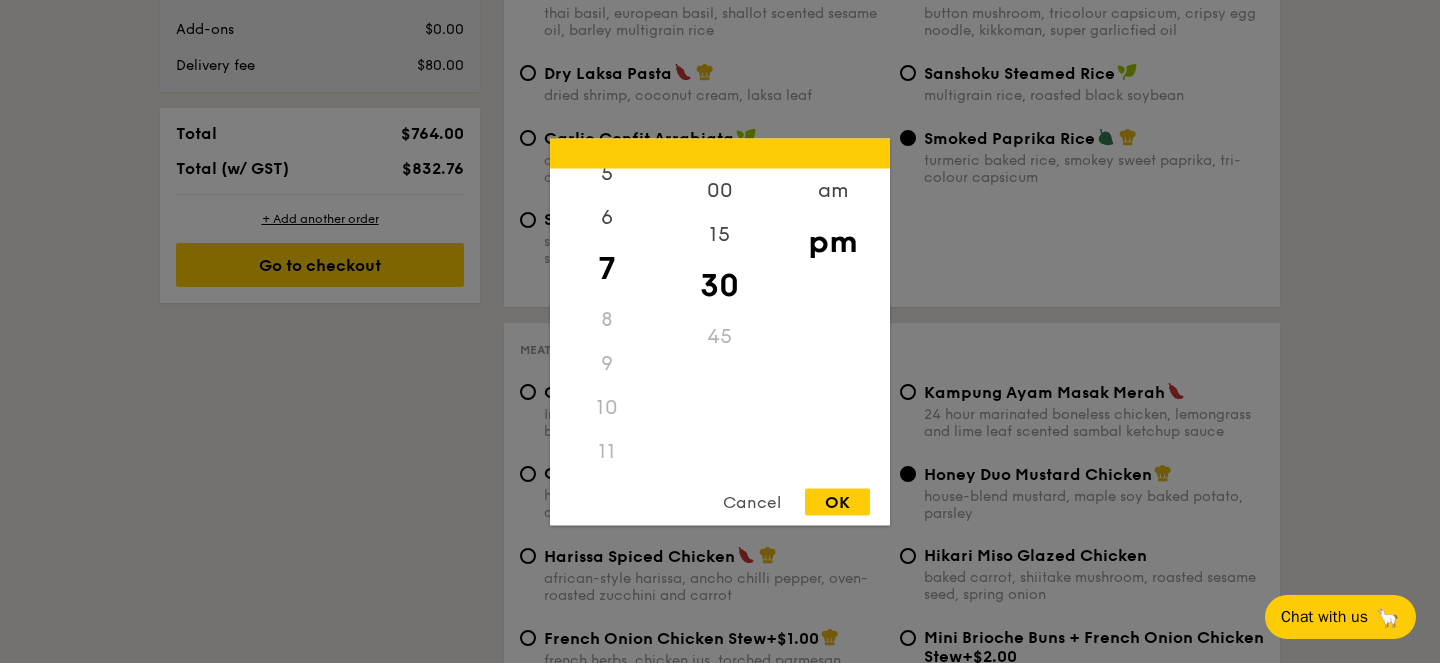 click on "11" at bounding box center [606, 451] 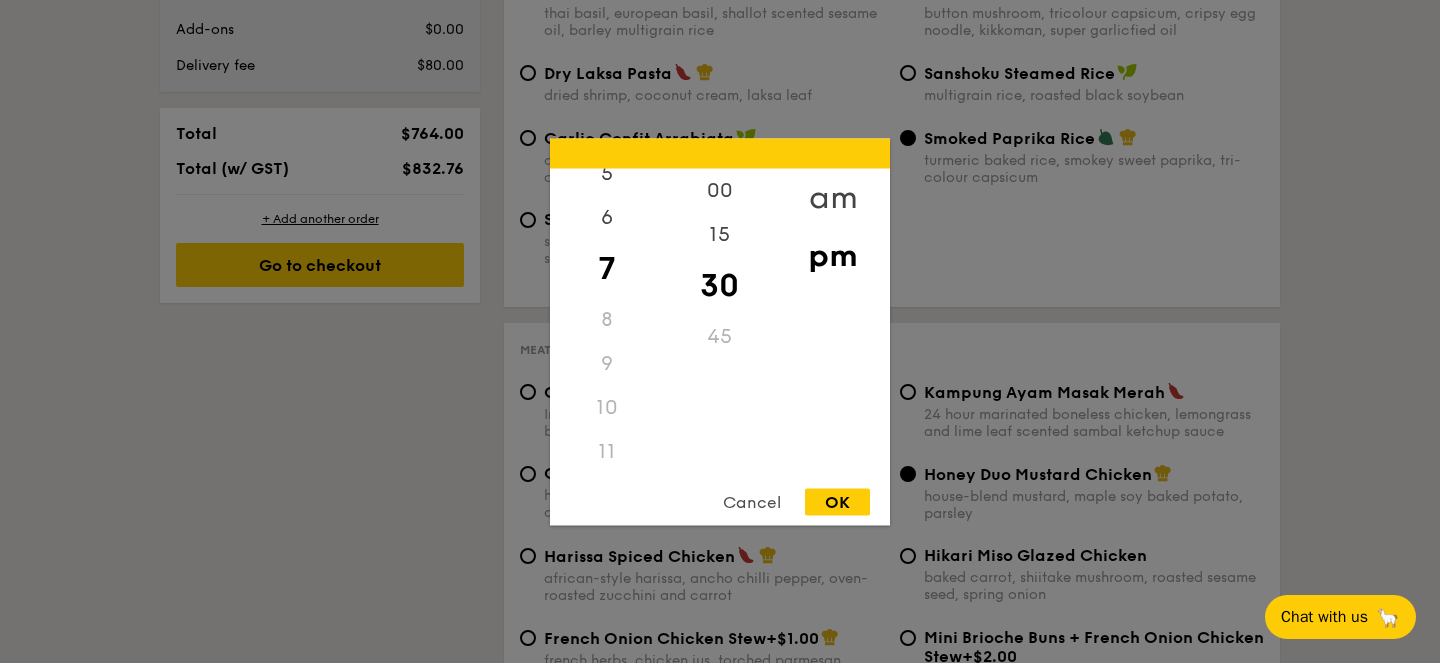 click on "am" at bounding box center [832, 197] 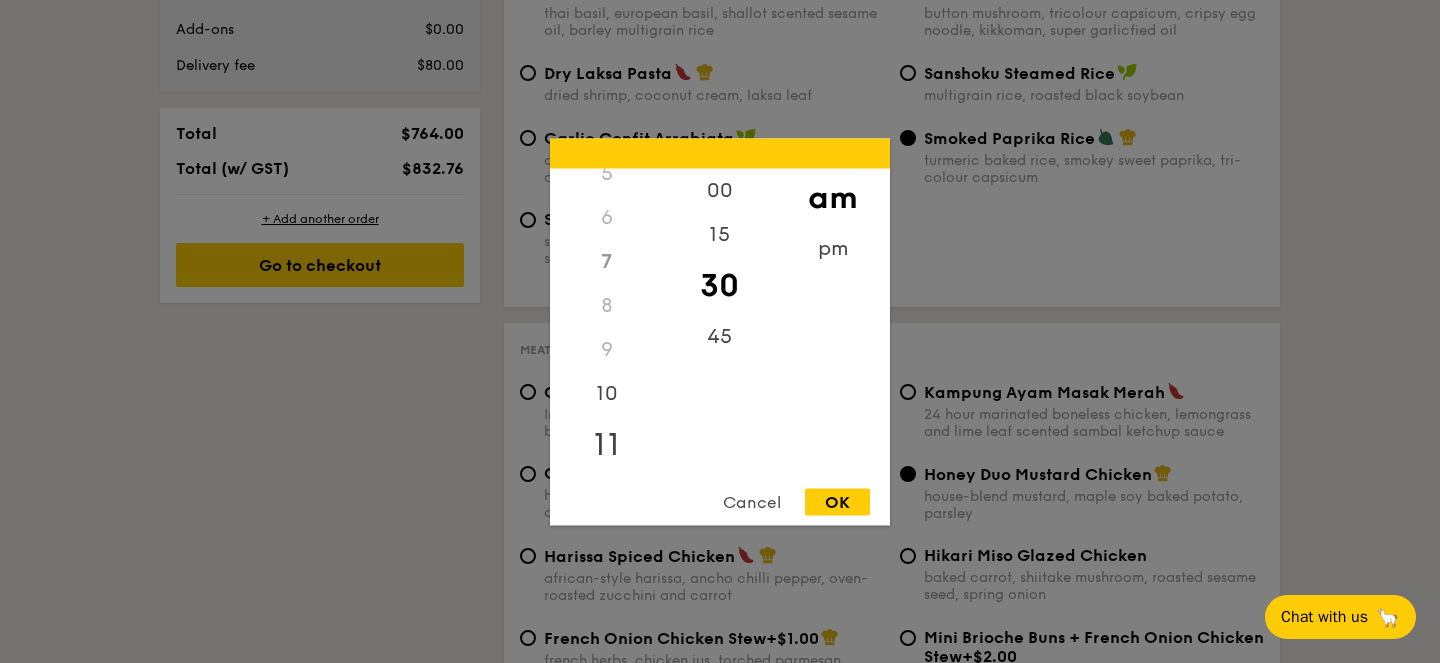 click on "11" at bounding box center (606, 444) 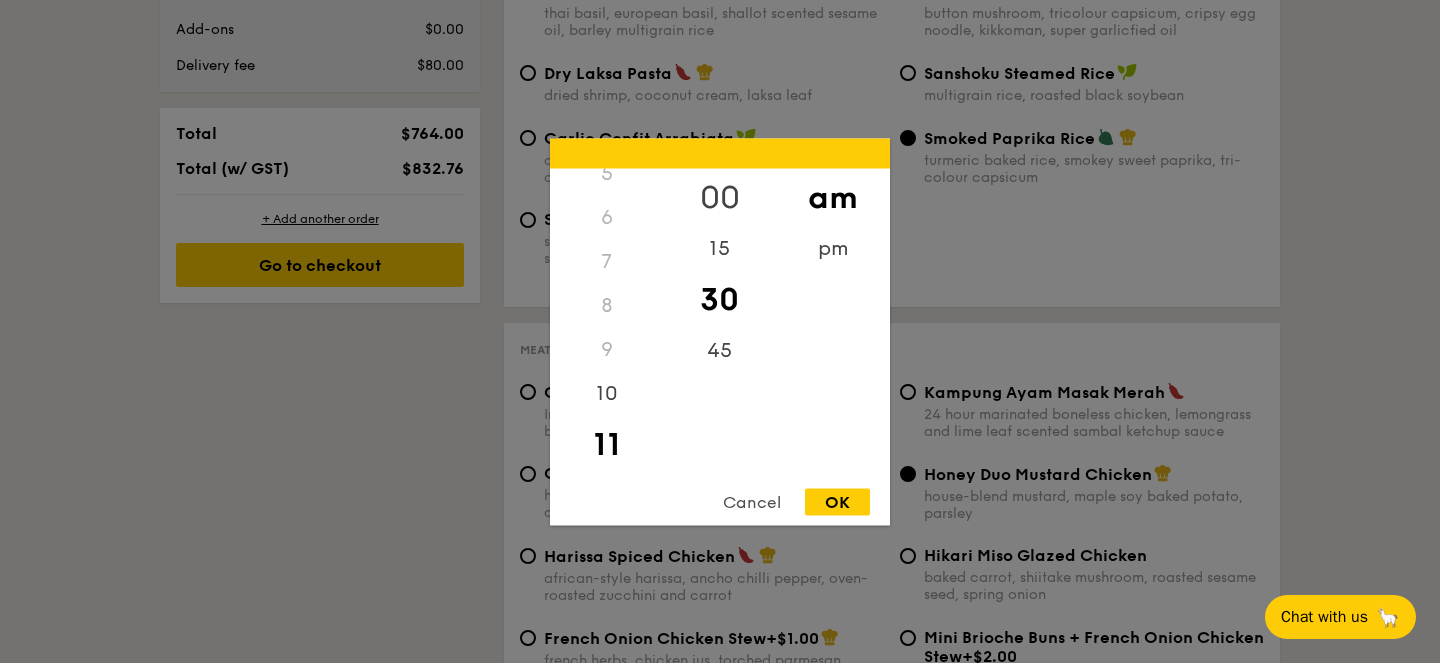 scroll, scrollTop: 237, scrollLeft: 0, axis: vertical 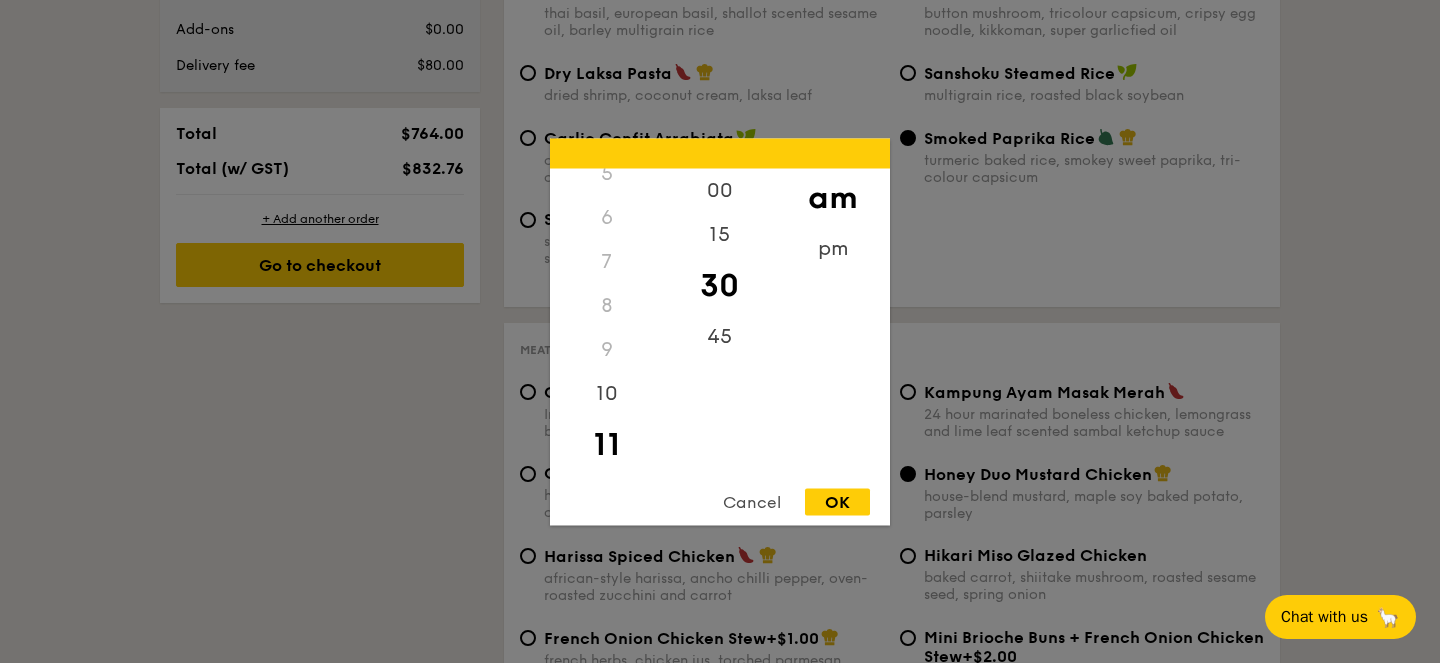 click on "OK" at bounding box center (837, 501) 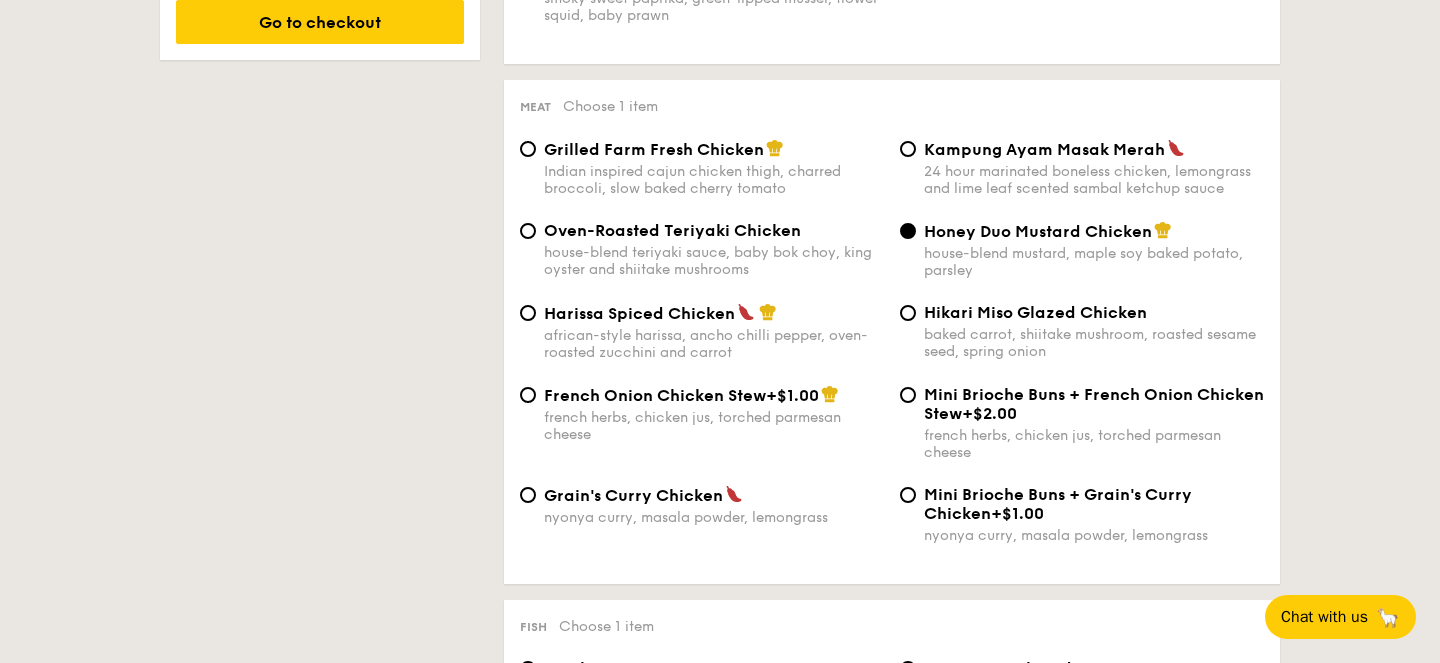 scroll, scrollTop: 1402, scrollLeft: 0, axis: vertical 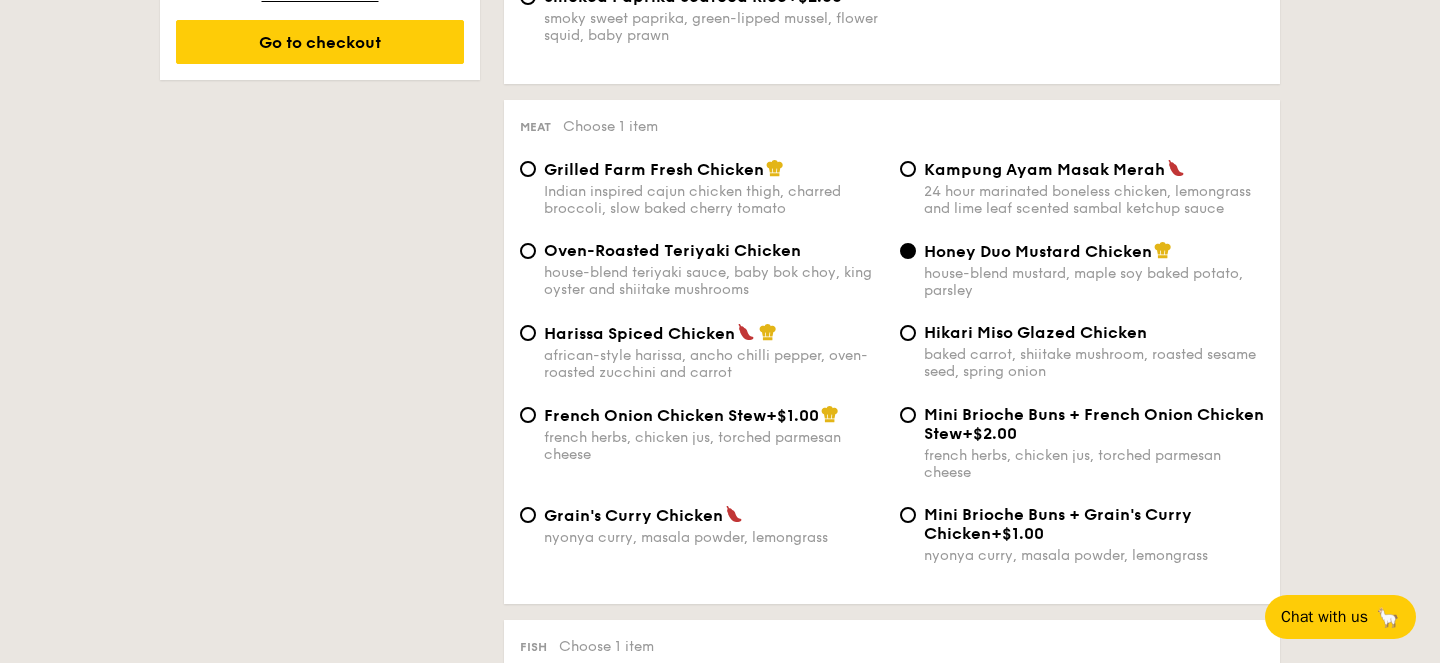 click on "Grilled Farm Fresh Chicken" at bounding box center [654, 169] 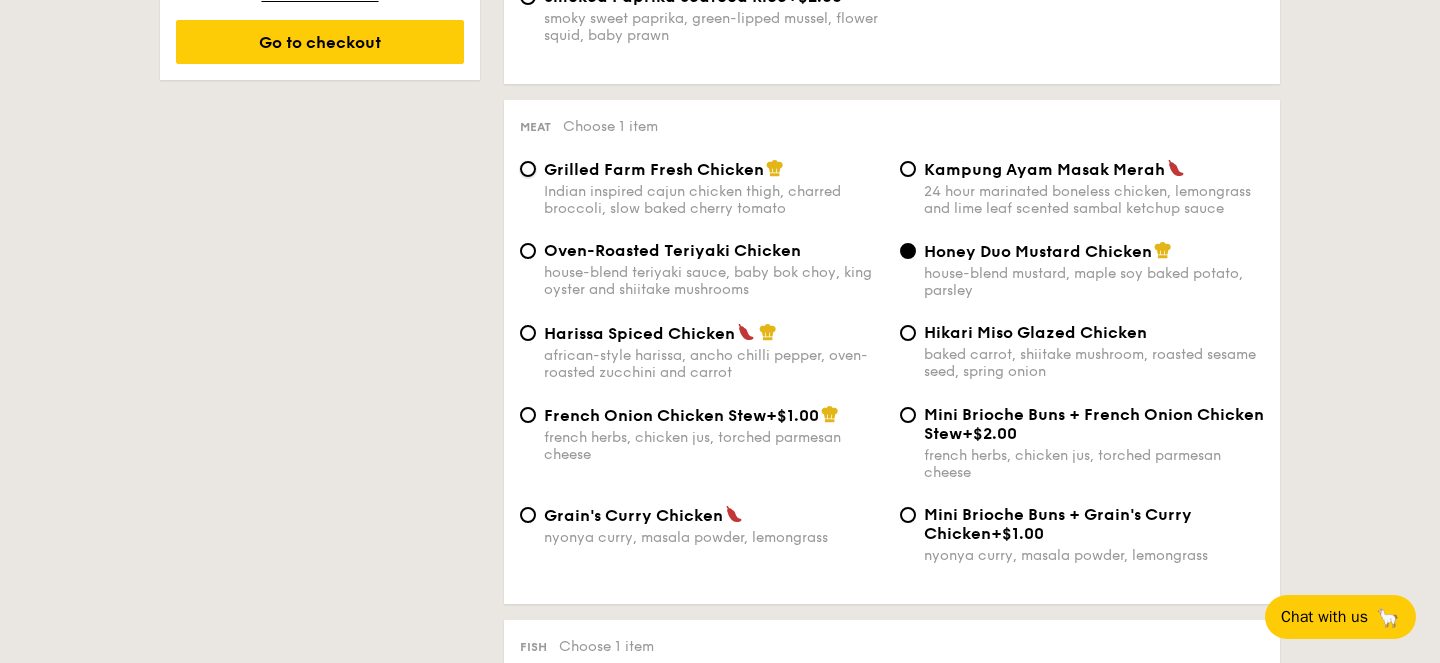 click on "Grilled Farm Fresh Chicken Indian inspired cajun chicken thigh, charred broccoli, slow baked cherry tomato" at bounding box center [528, 169] 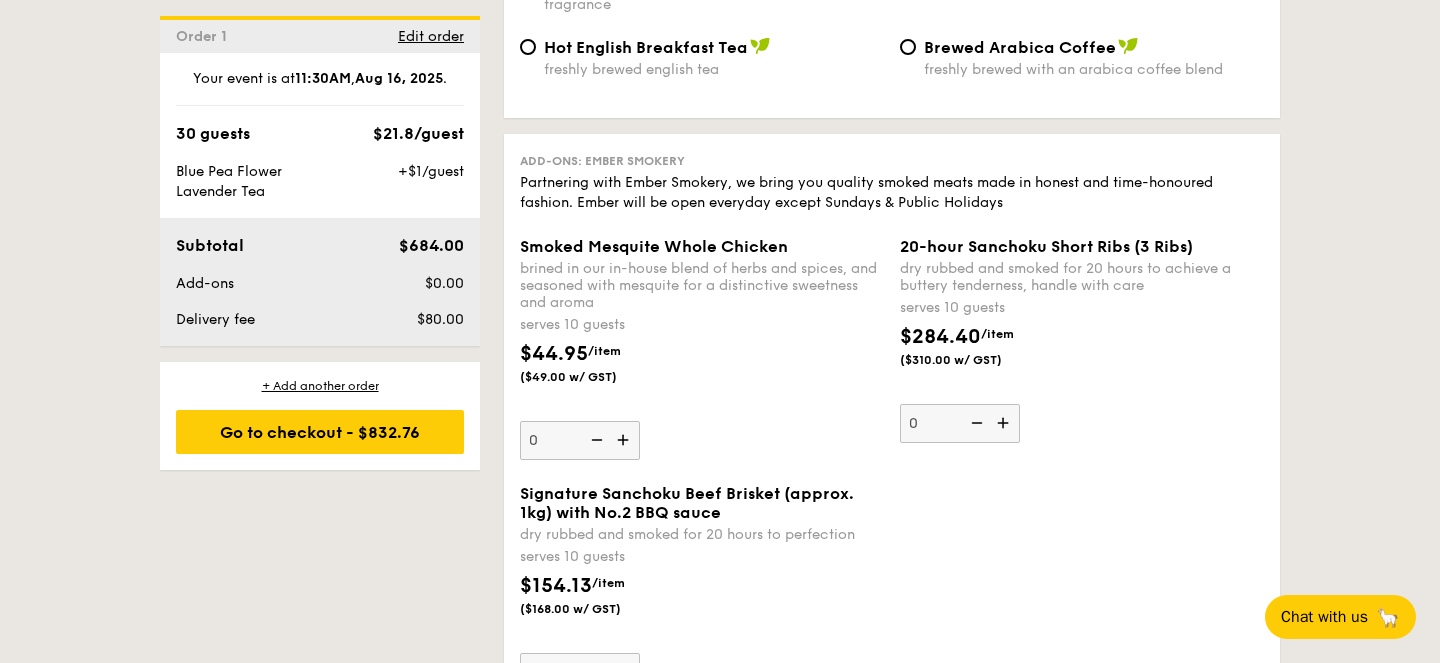 scroll, scrollTop: 4157, scrollLeft: 0, axis: vertical 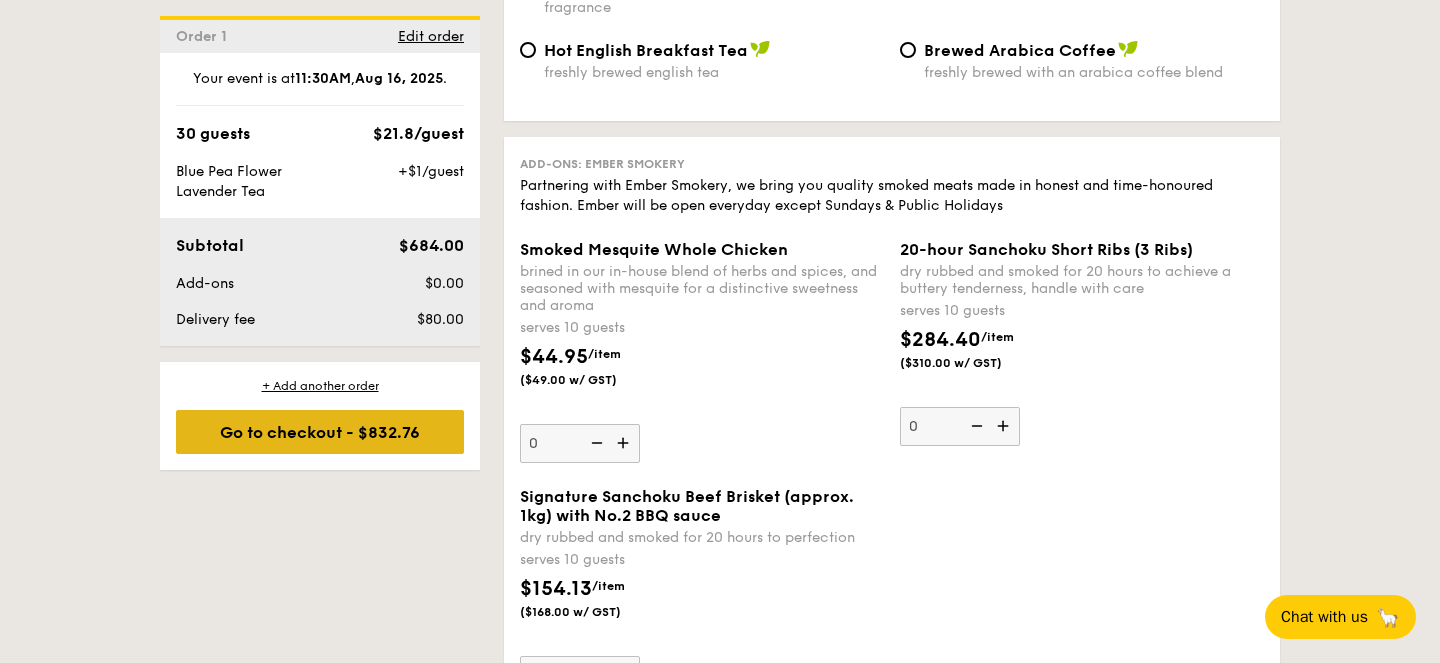 click on "Go to checkout
- $832.76" at bounding box center [320, 432] 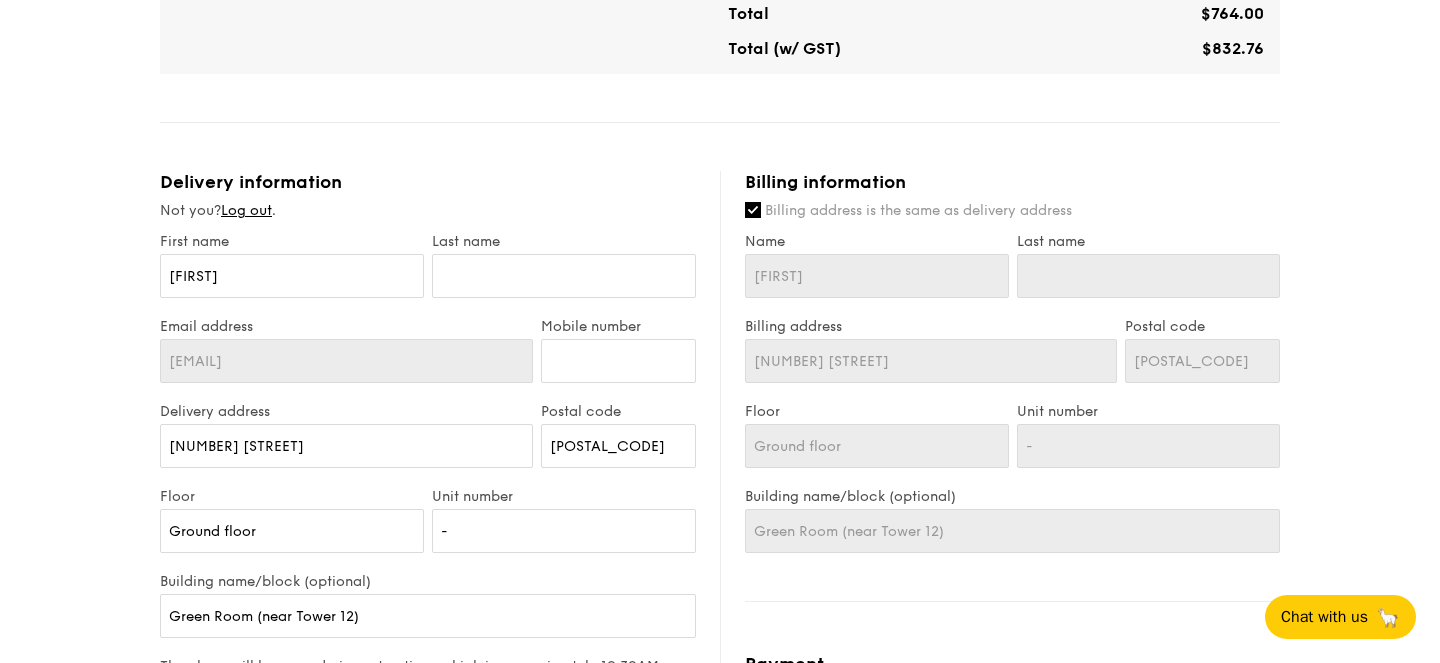 scroll, scrollTop: 1044, scrollLeft: 0, axis: vertical 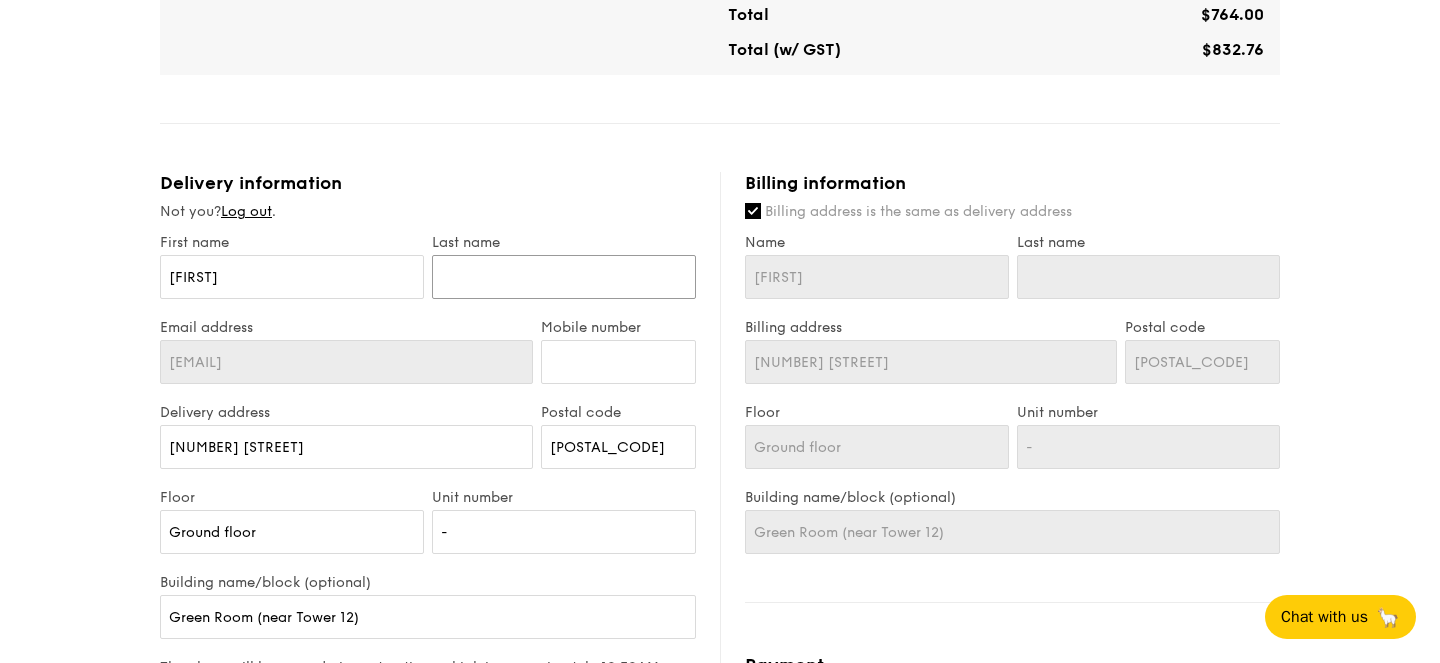 click at bounding box center (564, 277) 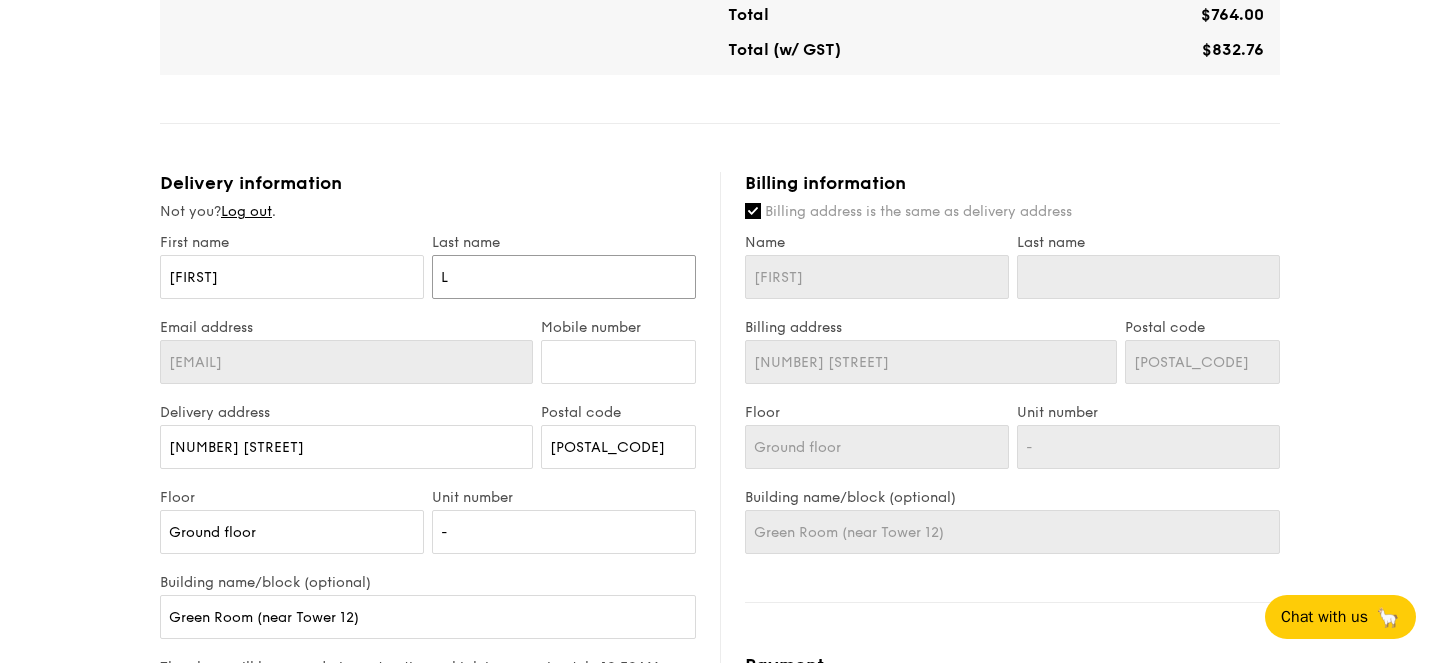 type on "L" 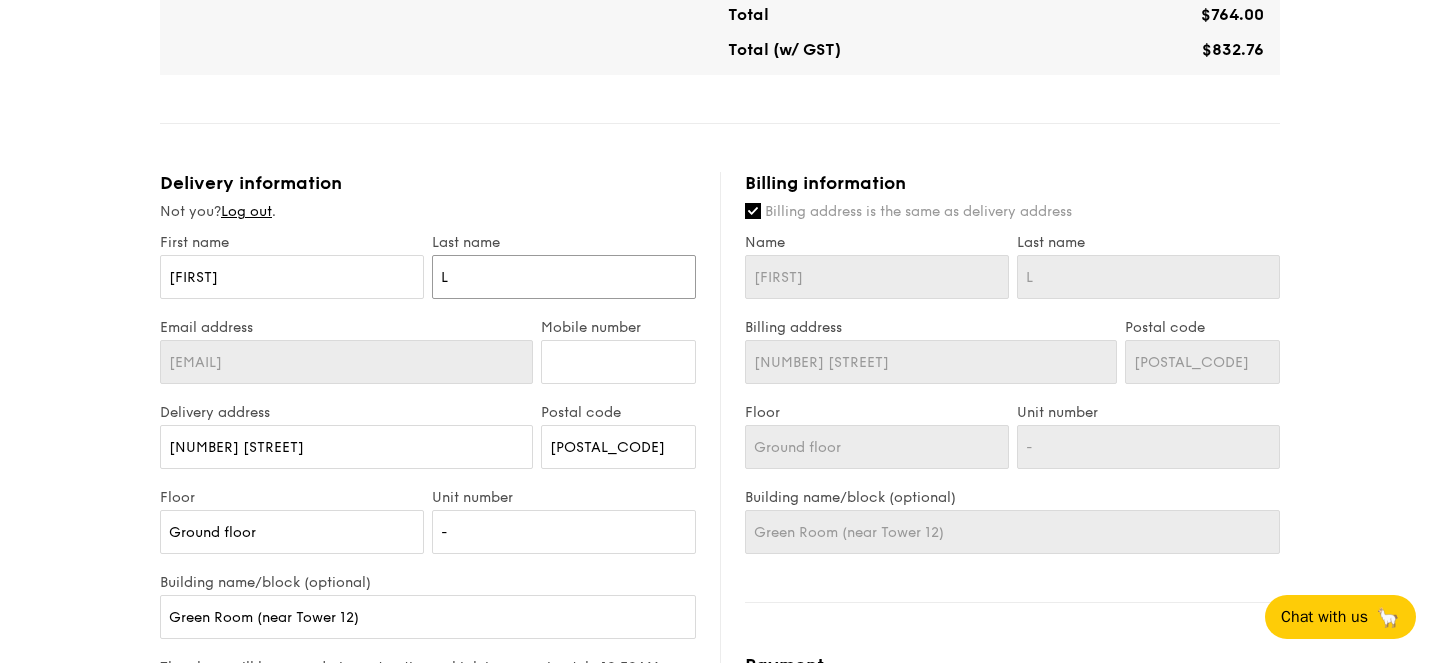 type on "Li" 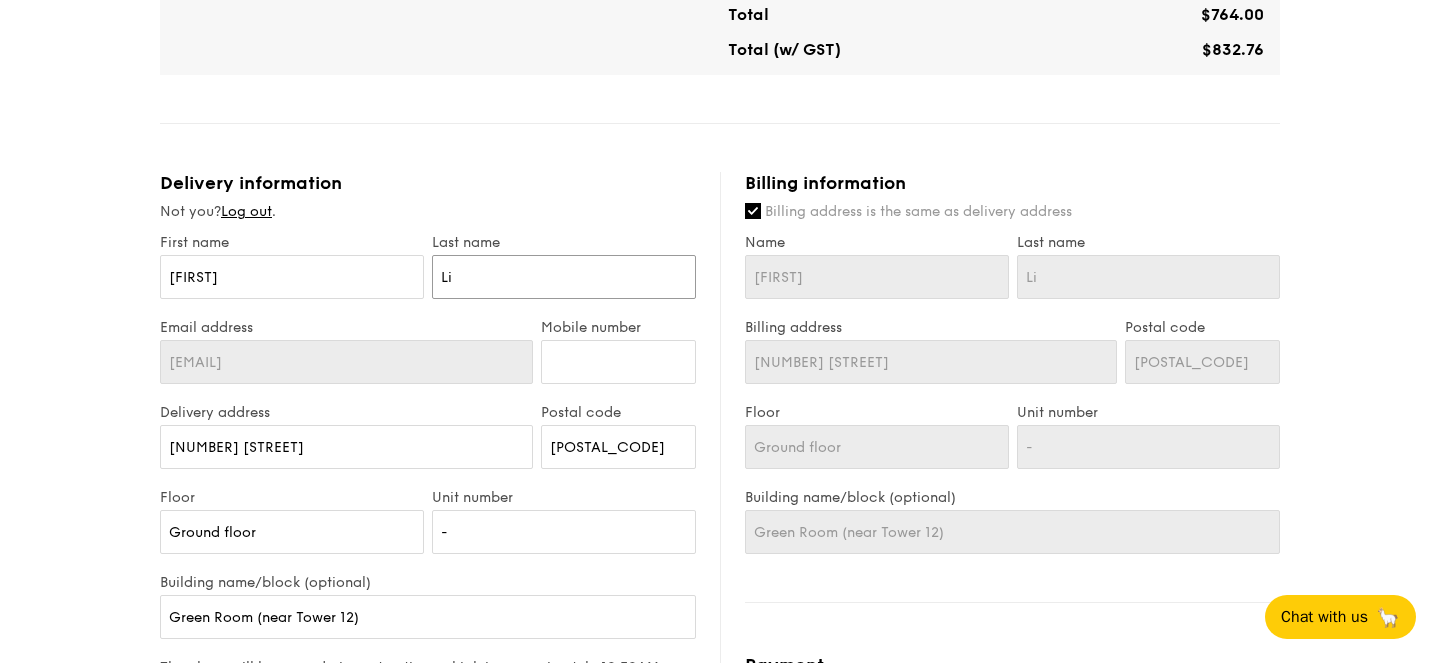 type on "[LAST]" 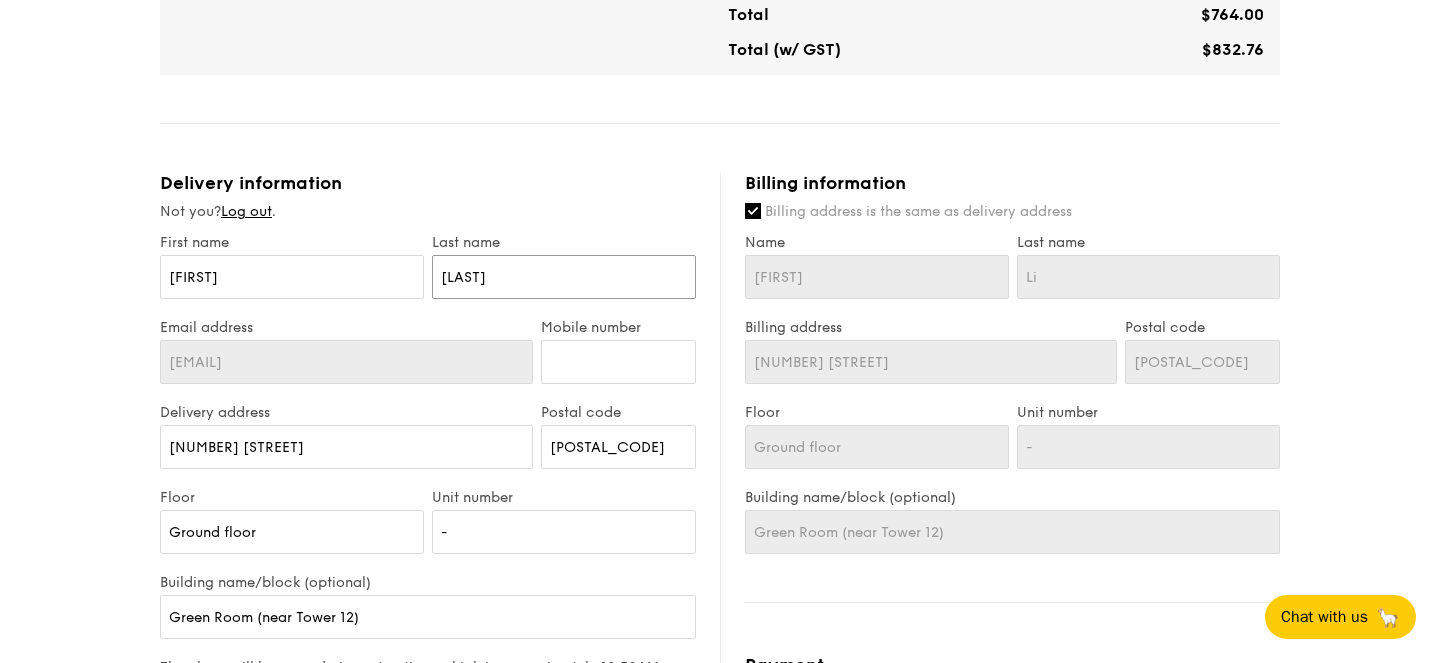 type on "[LAST]" 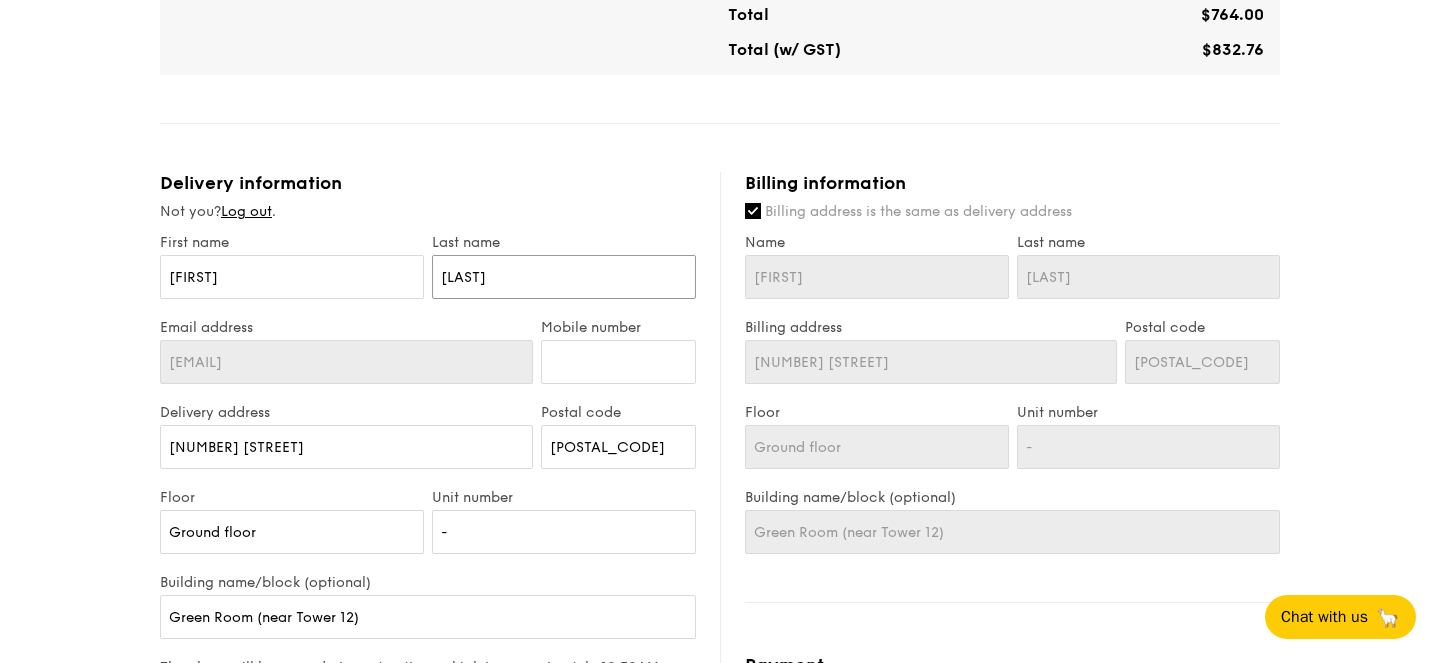 type on "[LAST]" 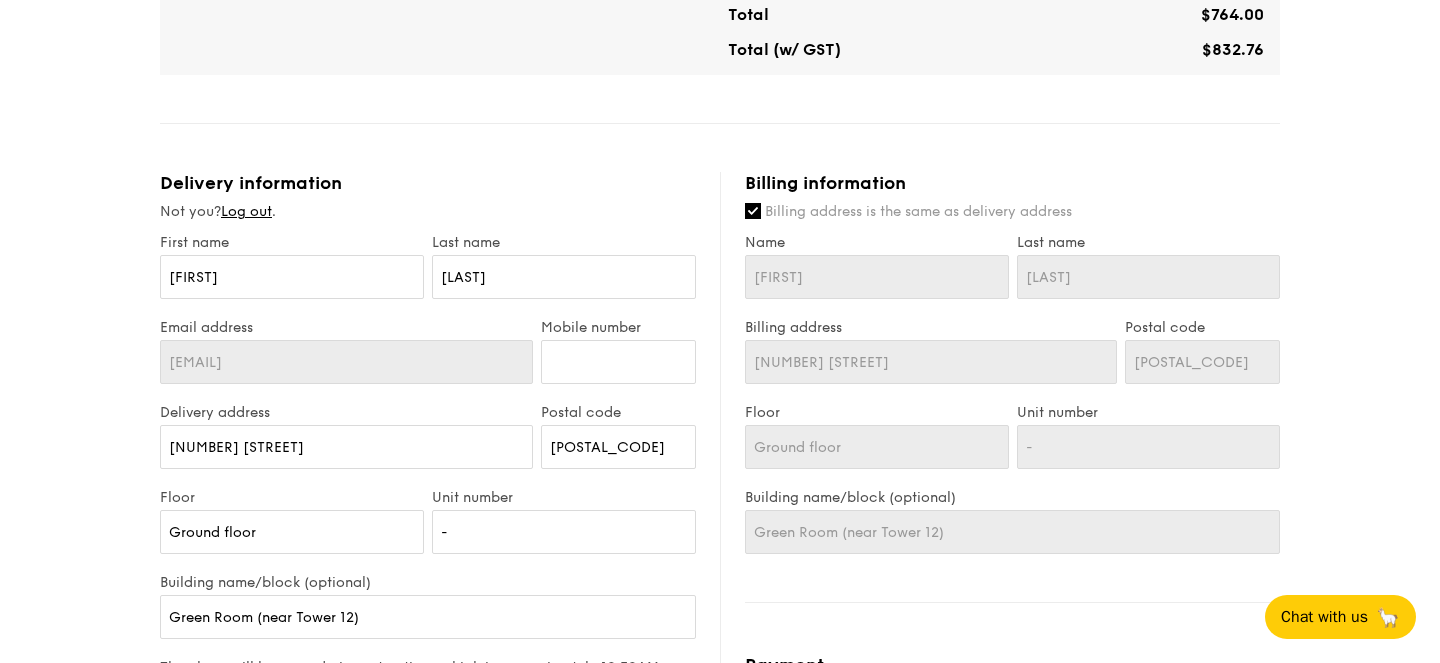 click on "Email address" at bounding box center (346, 327) 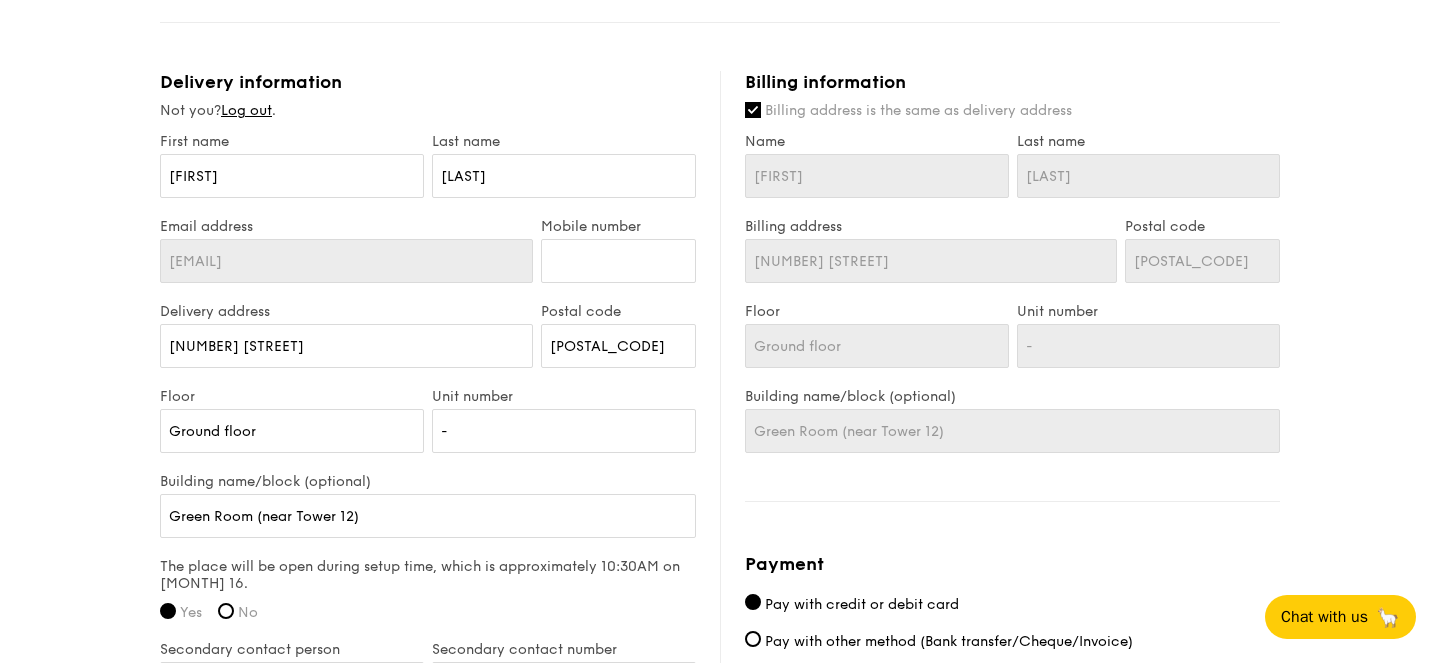scroll, scrollTop: 1146, scrollLeft: 0, axis: vertical 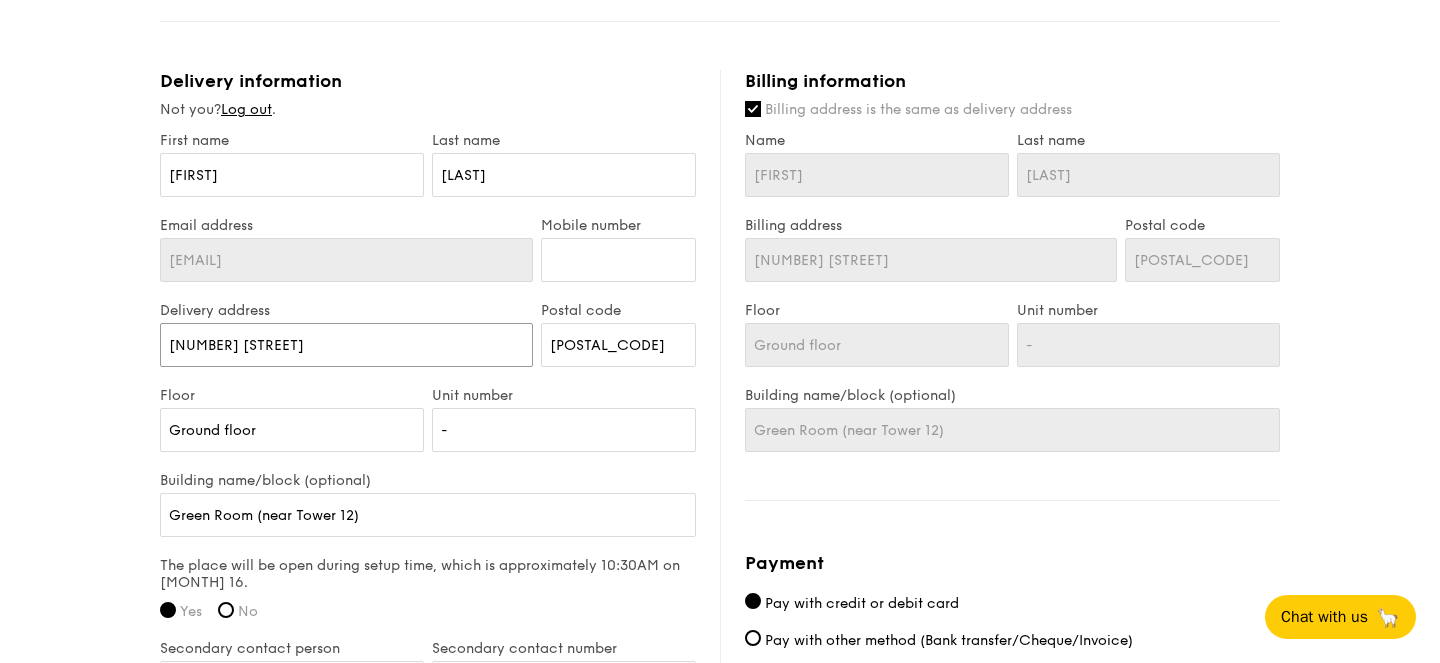 click on "[NUMBER] [STREET]" at bounding box center (346, 345) 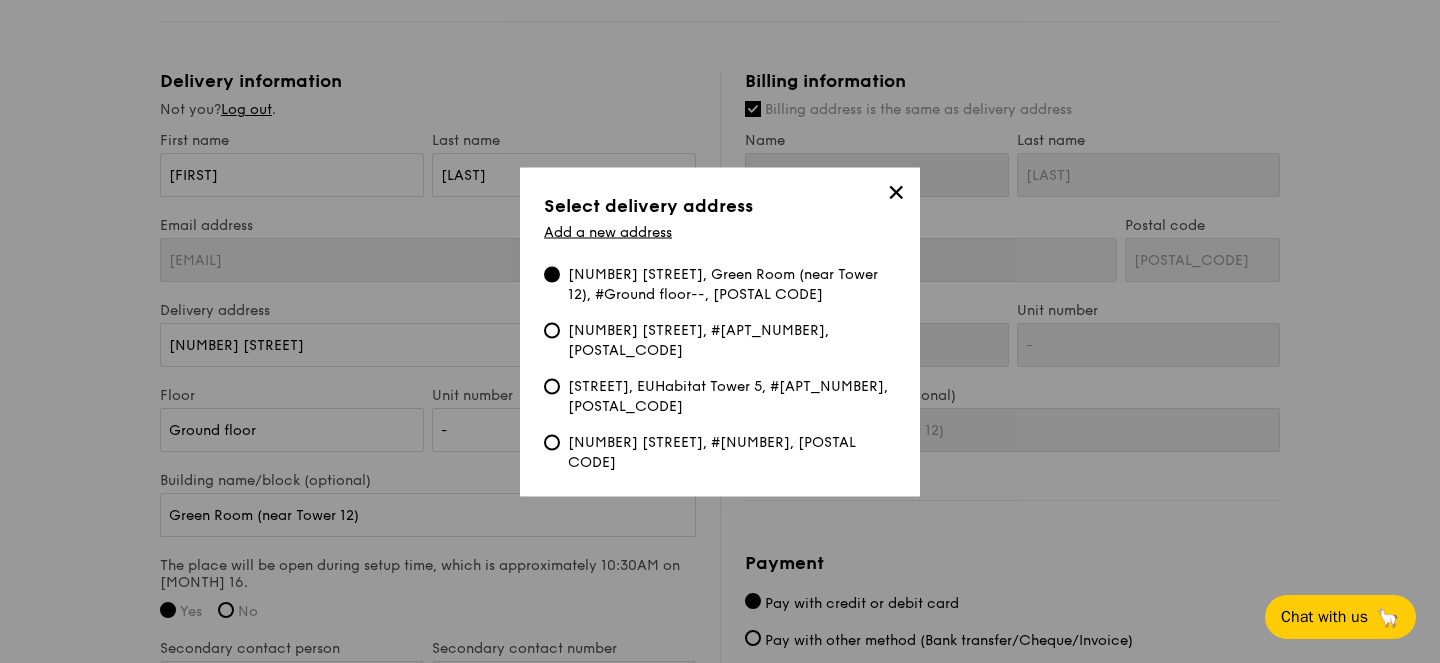 click on "✕" at bounding box center (896, 195) 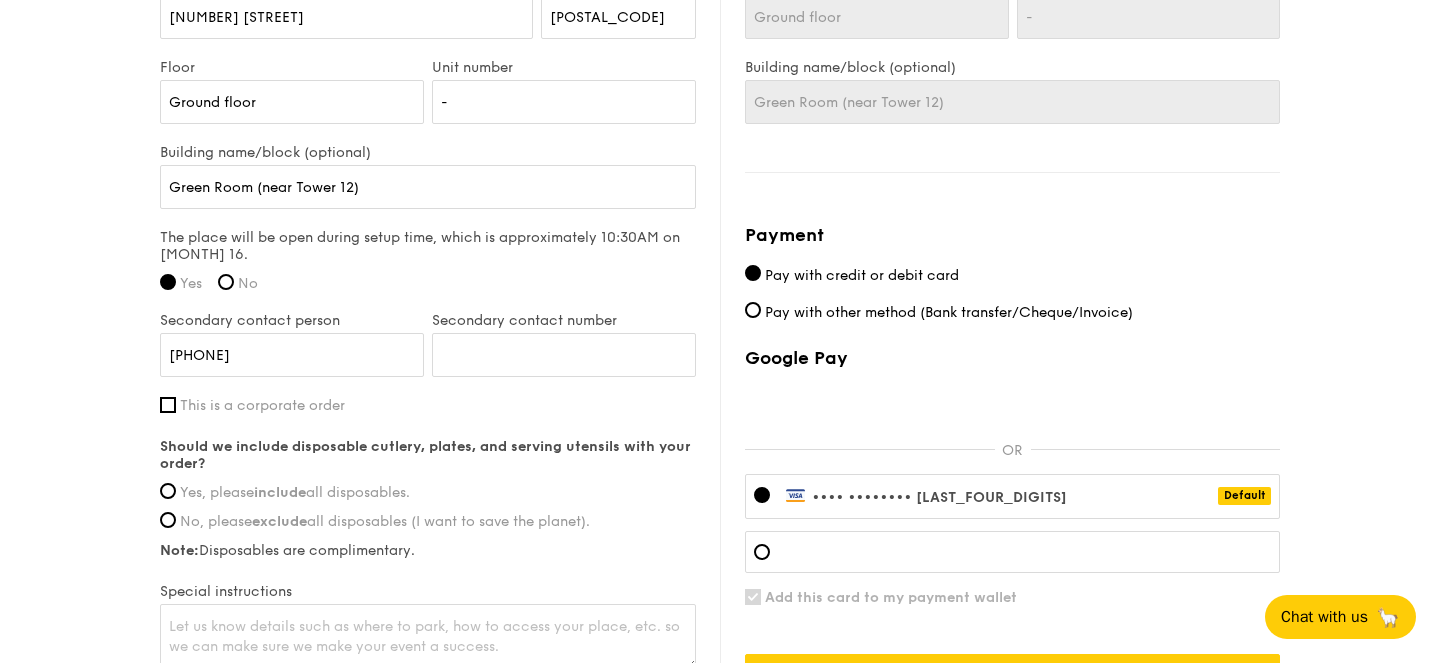 scroll, scrollTop: 1476, scrollLeft: 0, axis: vertical 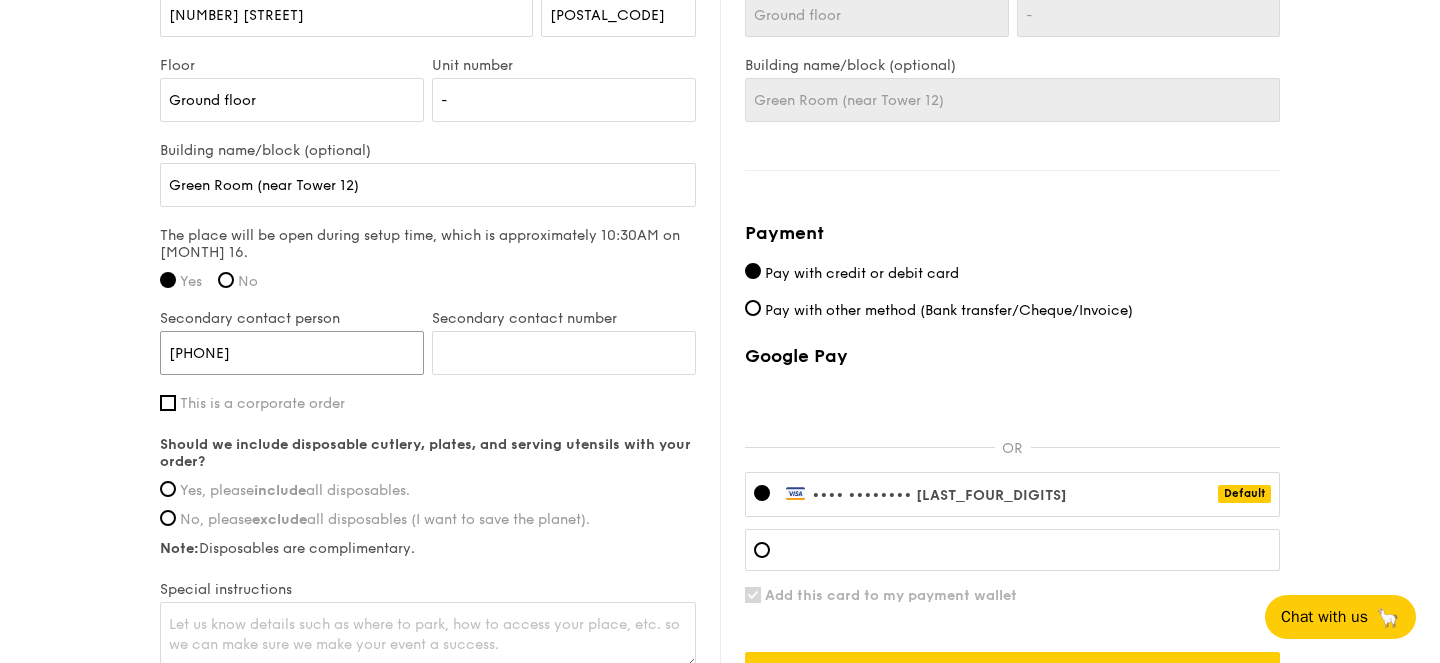 click on "[PHONE]" at bounding box center [292, 353] 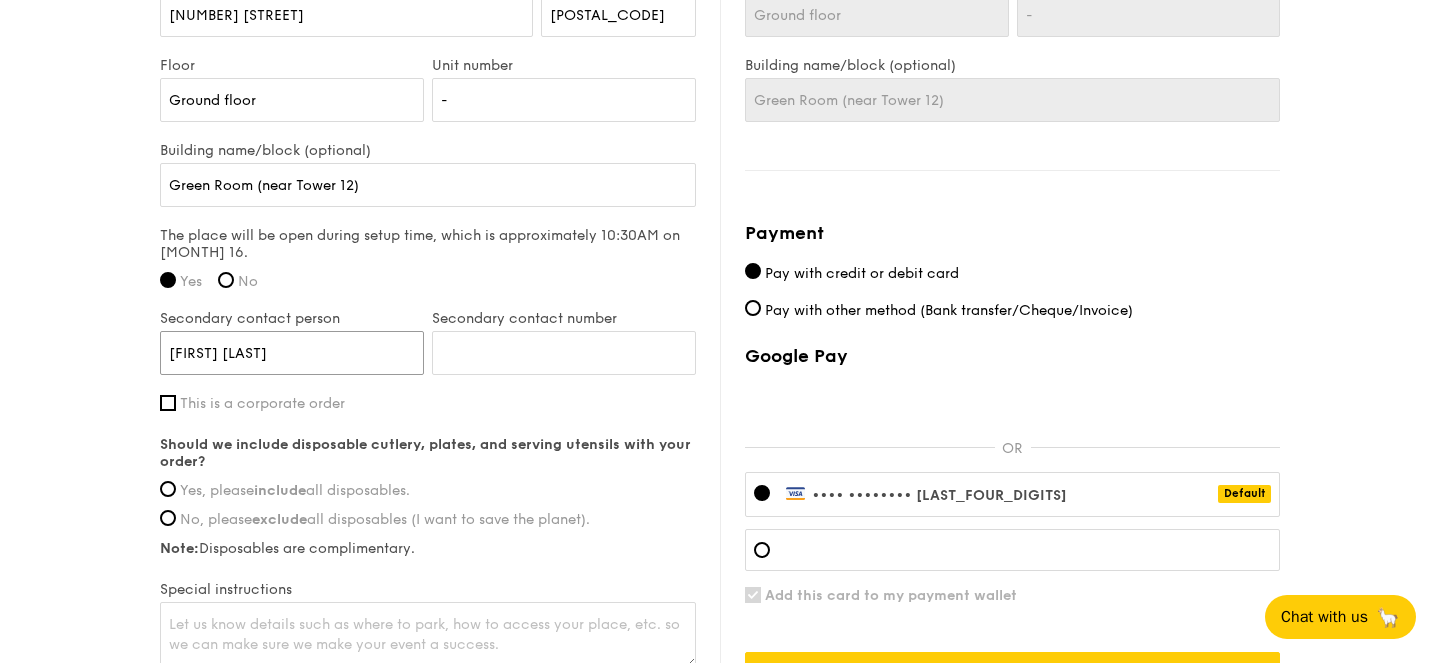 type on "[FIRST] [LAST]" 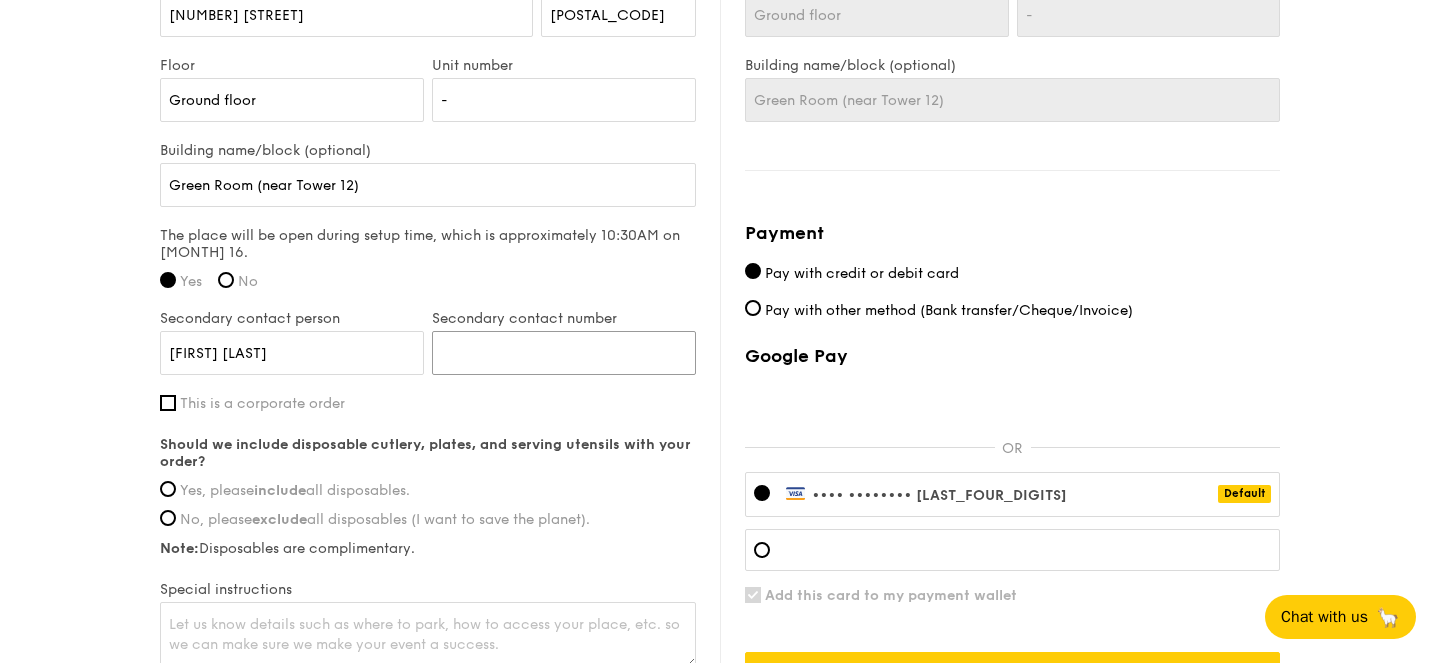 paste on "[PHONE]" 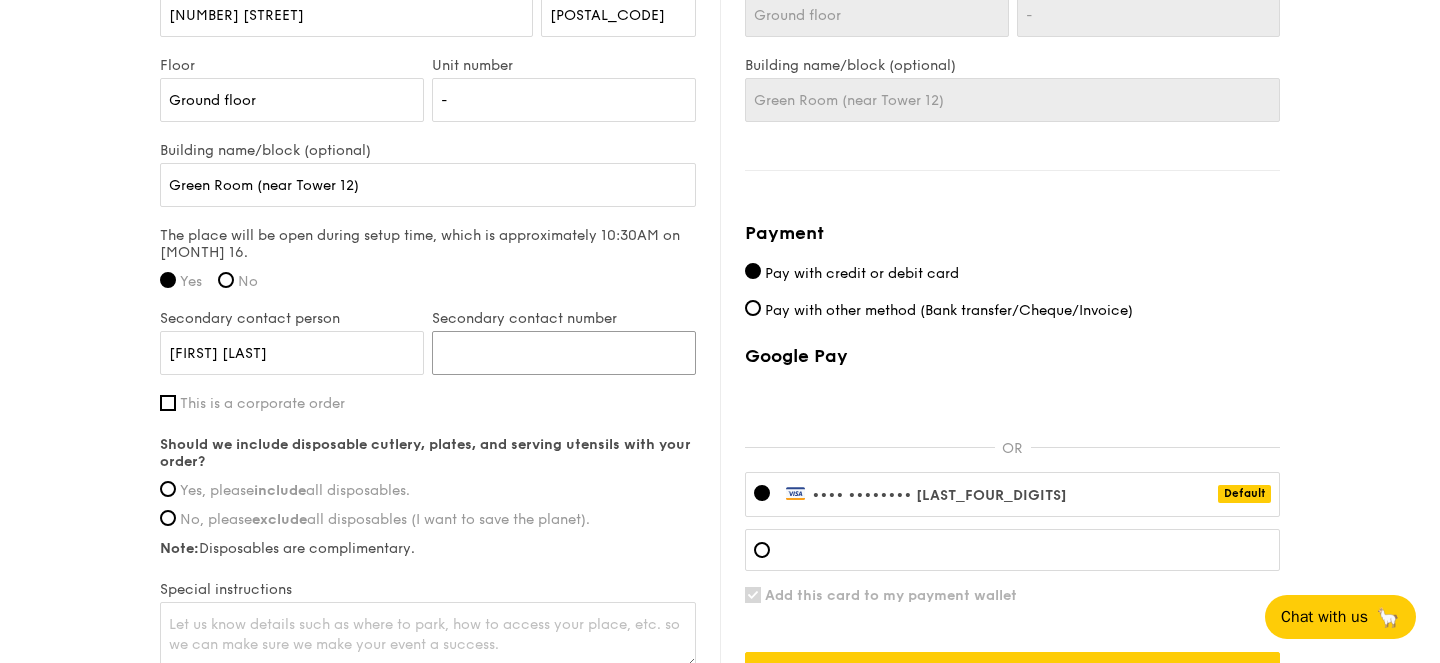 type on "[PHONE]" 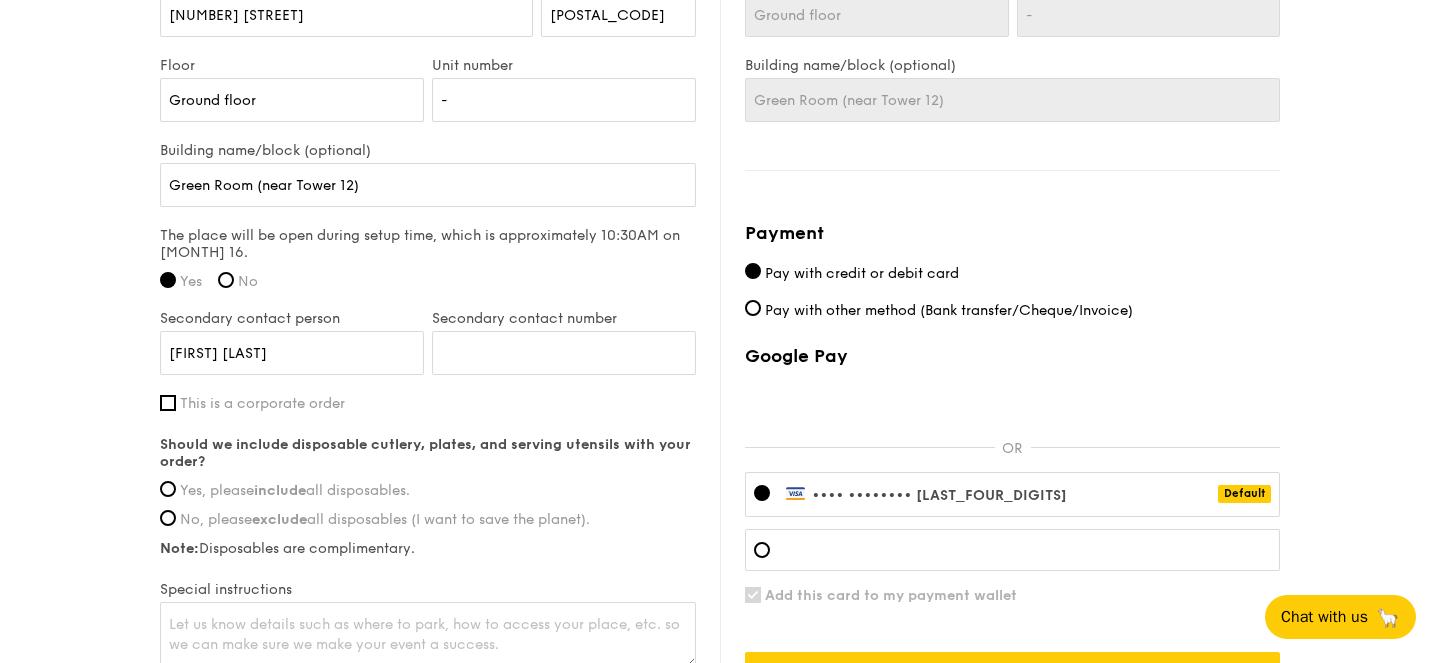 click on "This is a corporate order" at bounding box center [428, 403] 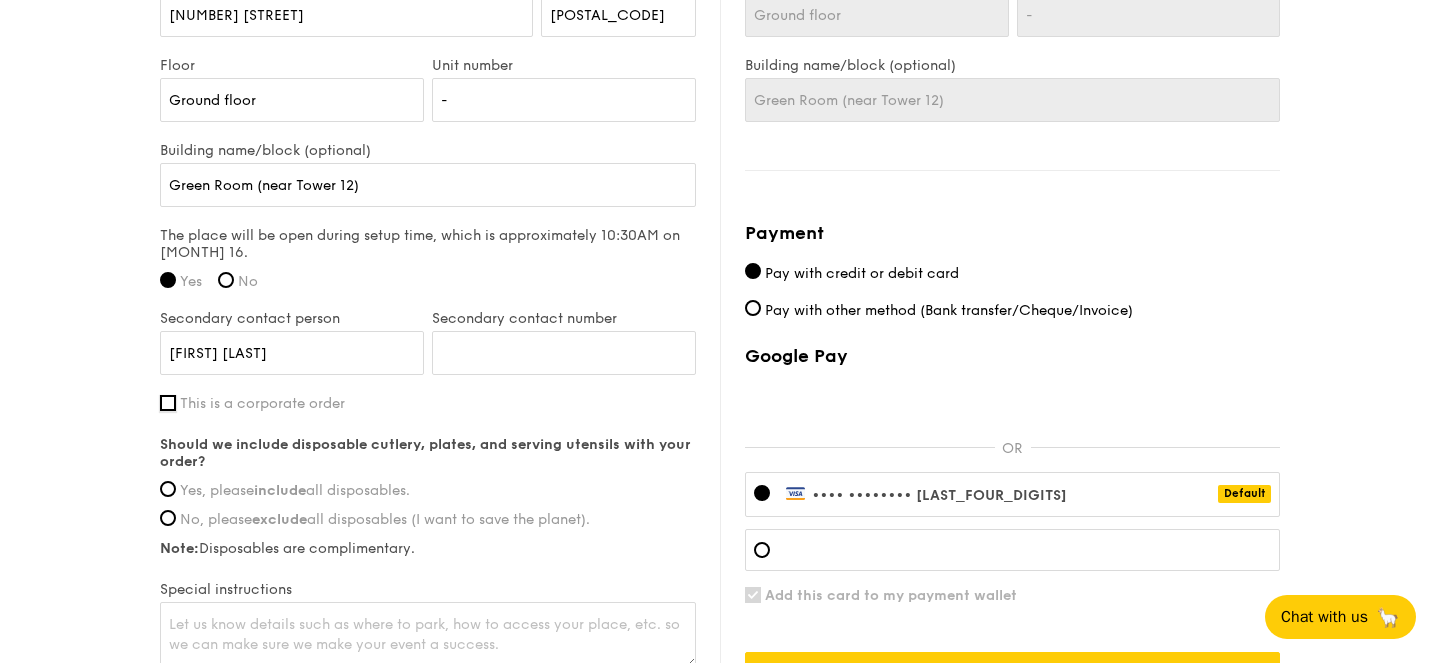 click on "This is a corporate order" at bounding box center (168, 403) 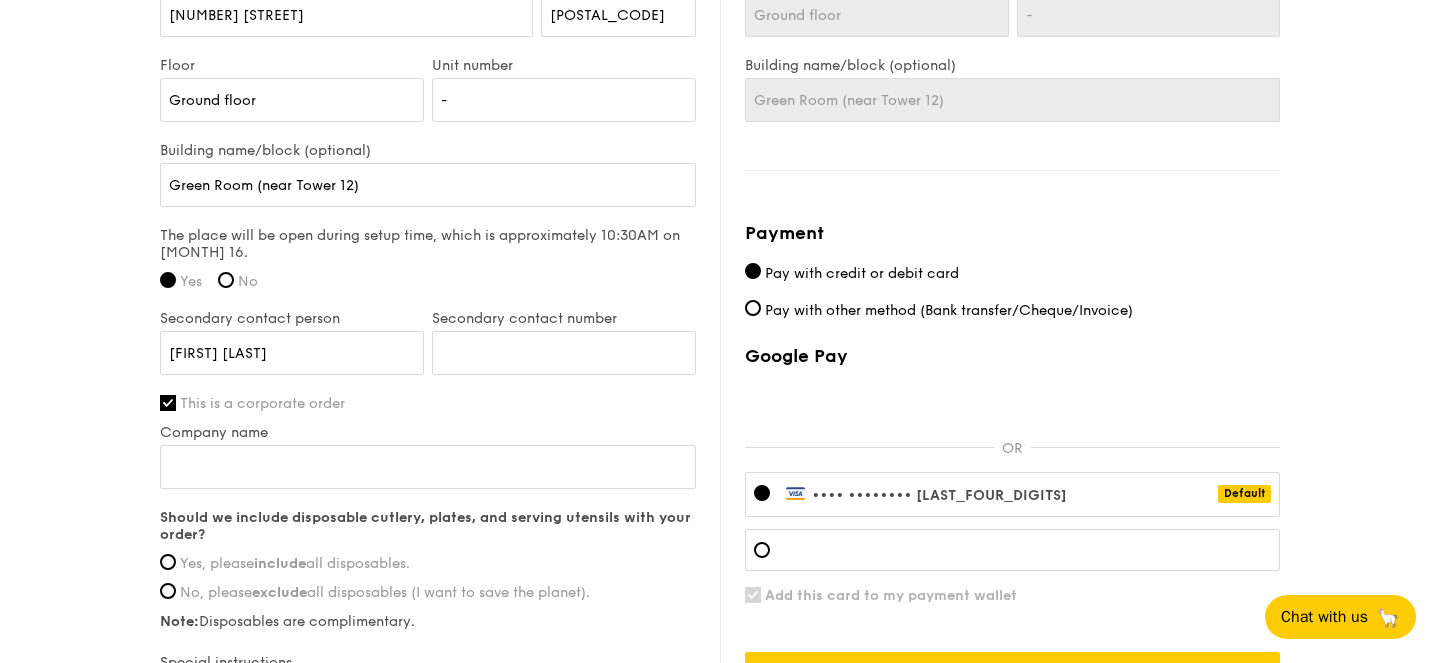 click on "This is a corporate order" at bounding box center (262, 403) 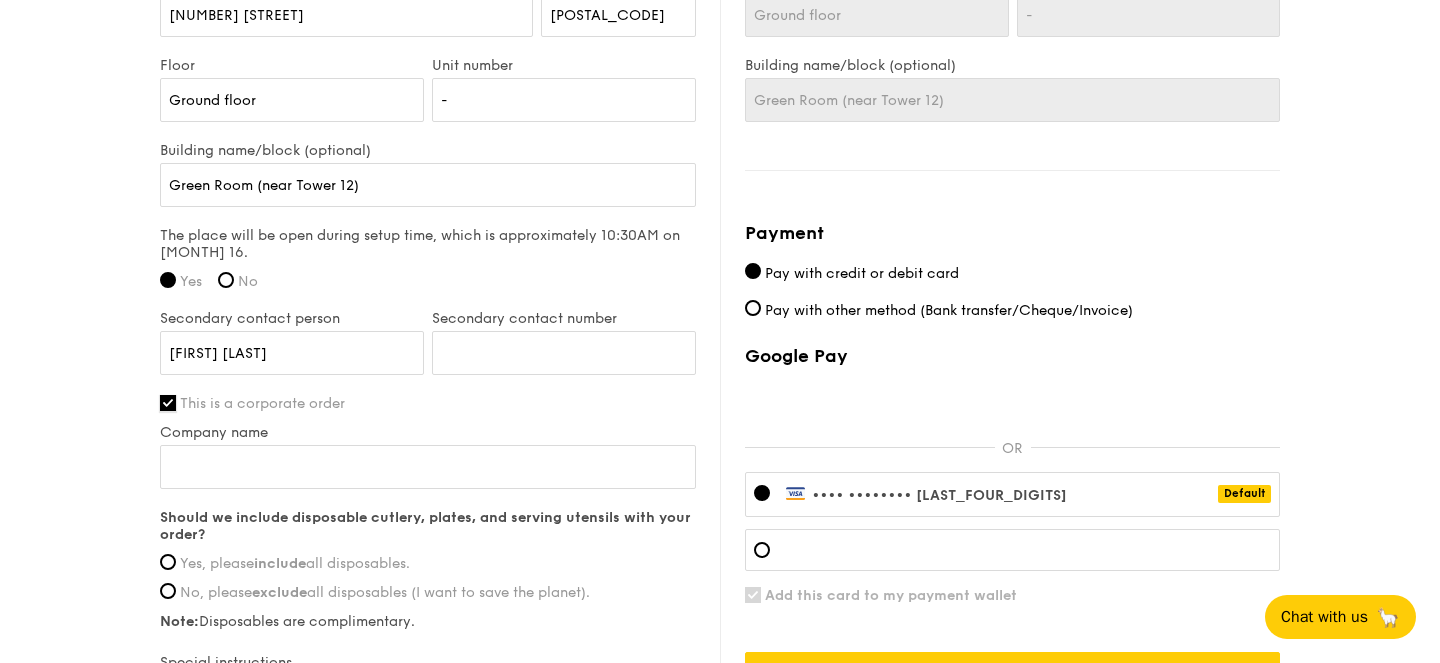 click on "This is a corporate order" at bounding box center (168, 403) 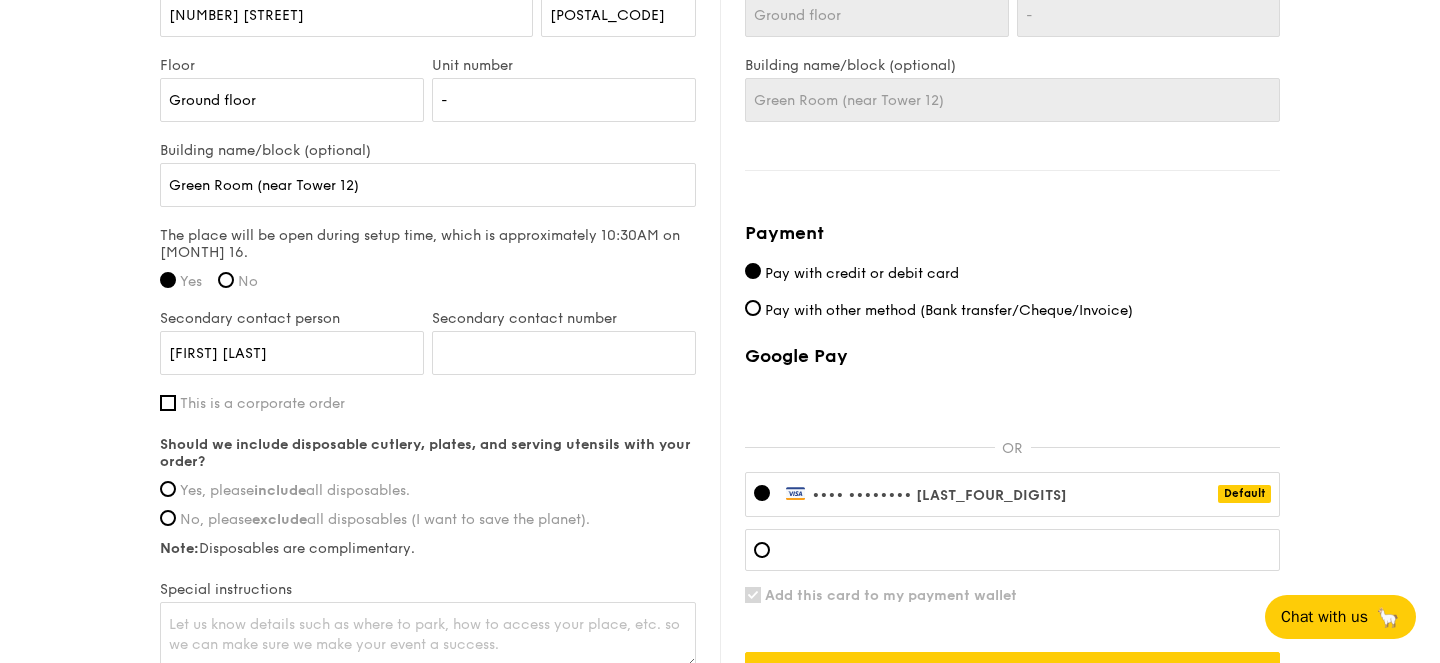 click on "Yes, please  include  all disposables." at bounding box center [295, 490] 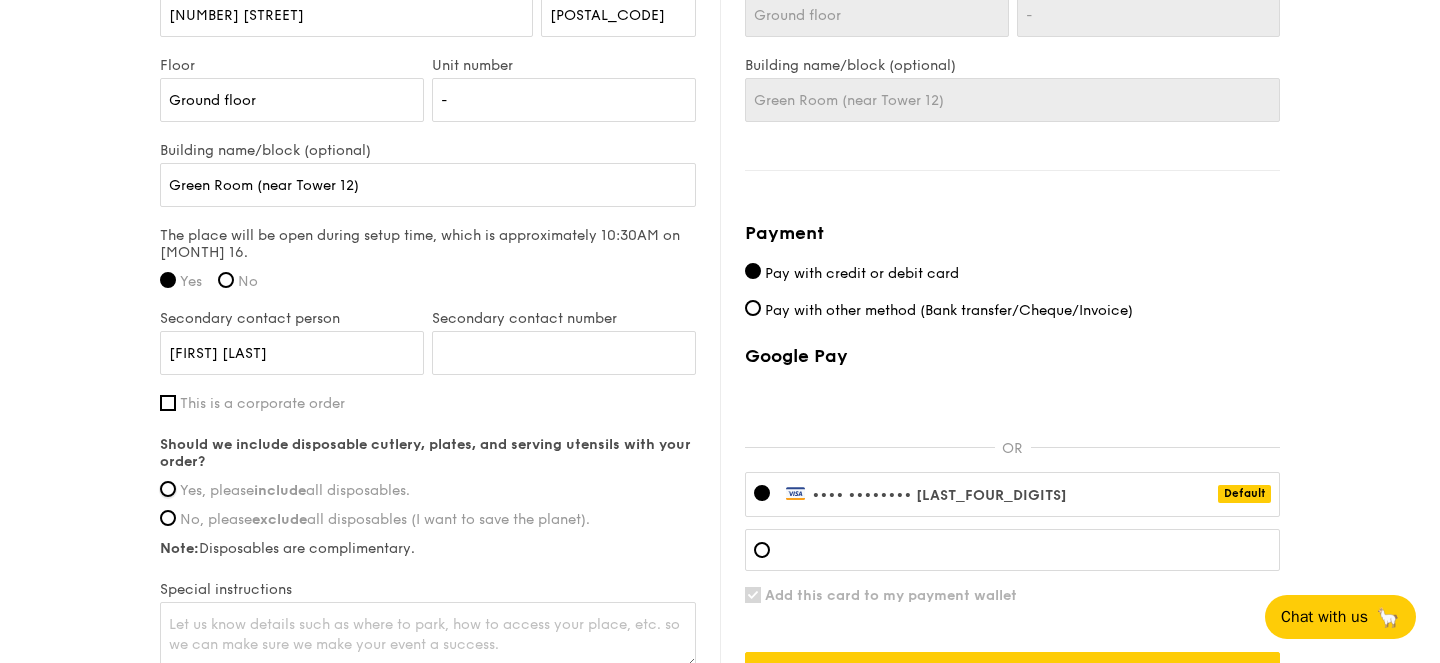click on "Yes, please  include  all disposables." at bounding box center (168, 489) 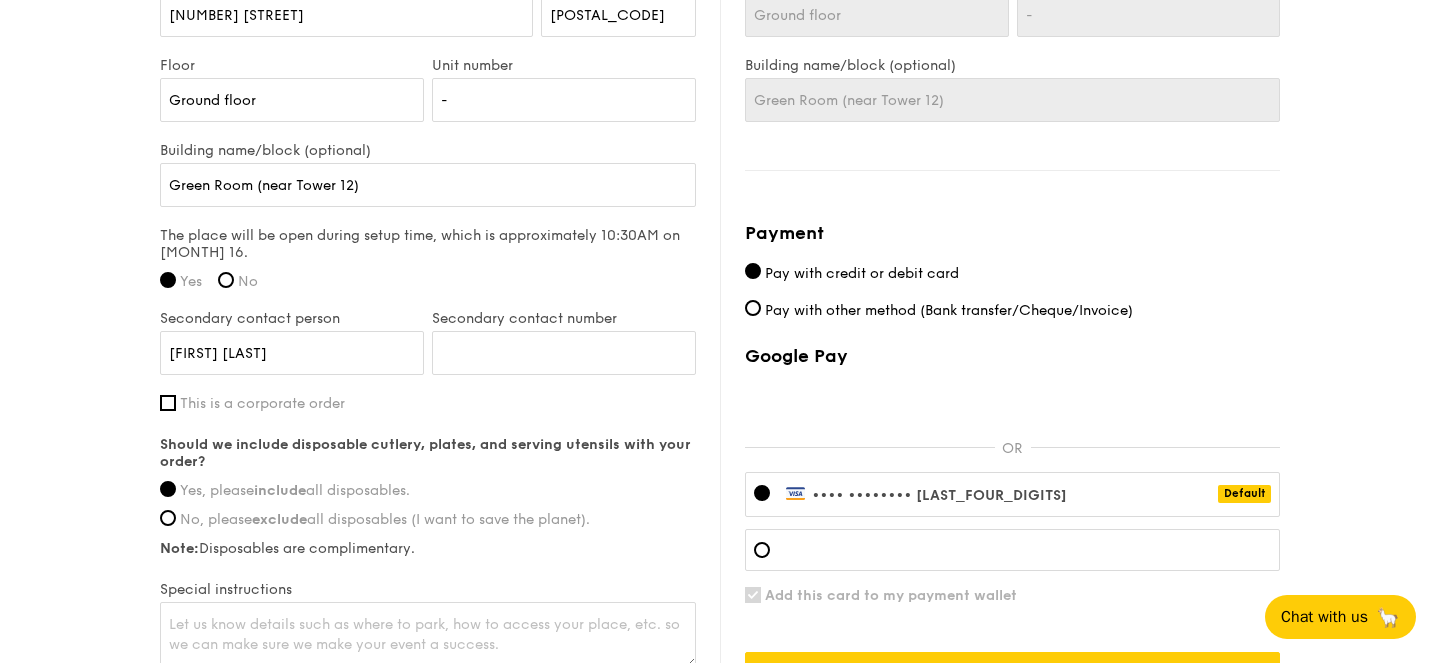 click on "1 - Select menu
2 - Select items
3 - Check out
Classic Buffet
$21.80
/guest
($23.76 w/ GST)
30 guests
Serving time:
[MONTH] 16, 2025,
11:30AM
Teardown time:
[MONTH] 16, 2025,
1:45PM
Salad
The Classic Caesar Salad - romaine lettuce, croutons, shaved parmesan flakes, cherry tomatoes, housemade caesar dressing
Mains
Smoked Paprika Rice - turmeric baked rice, smokey sweet paprika, tri-colour capsicum
Meat
Grilled Farm Fresh Chicken - Indian inspired cajun chicken thigh, charred broccoli, slow baked cherry tomato
Fish
Tuscan Garlic Cream White Fish - traditional garlic cream sauce, baked white fish, roasted tomatoes
Vegetable
Wok Braised Nai Bai and Black Fungus
Sweet sides" at bounding box center (720, -350) 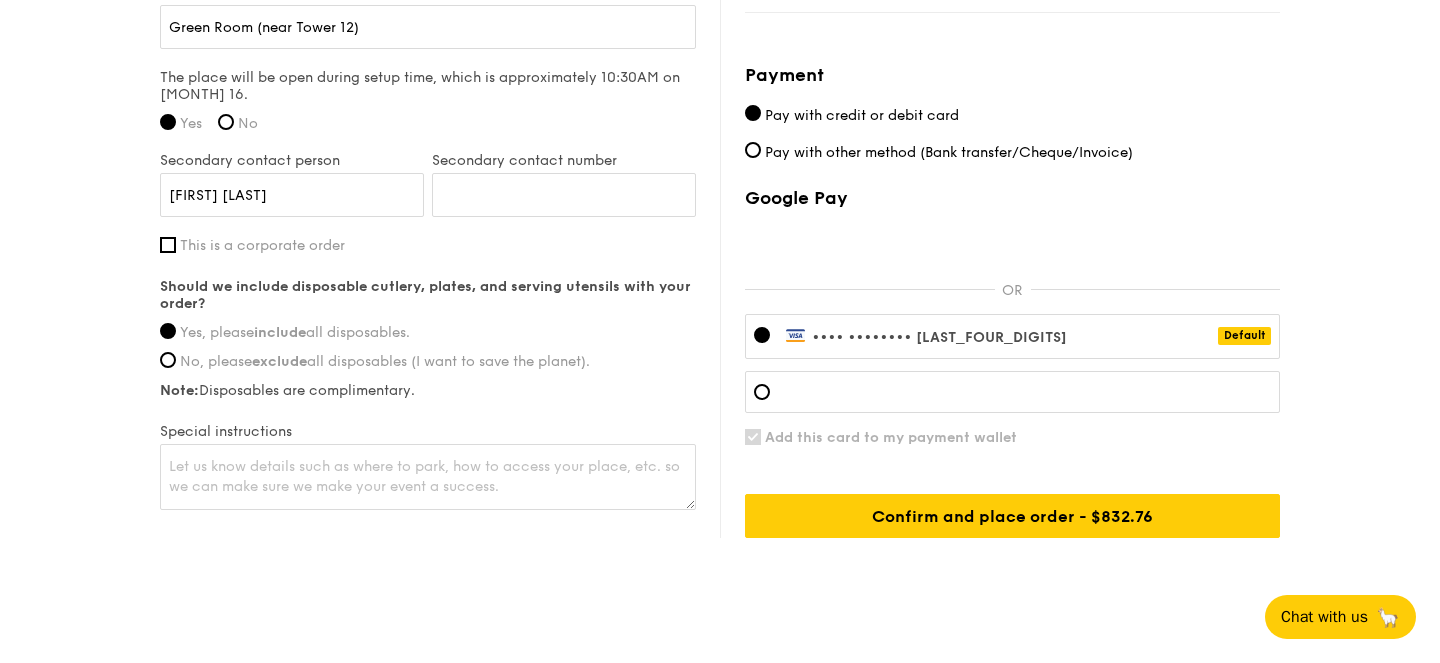 scroll, scrollTop: 1636, scrollLeft: 0, axis: vertical 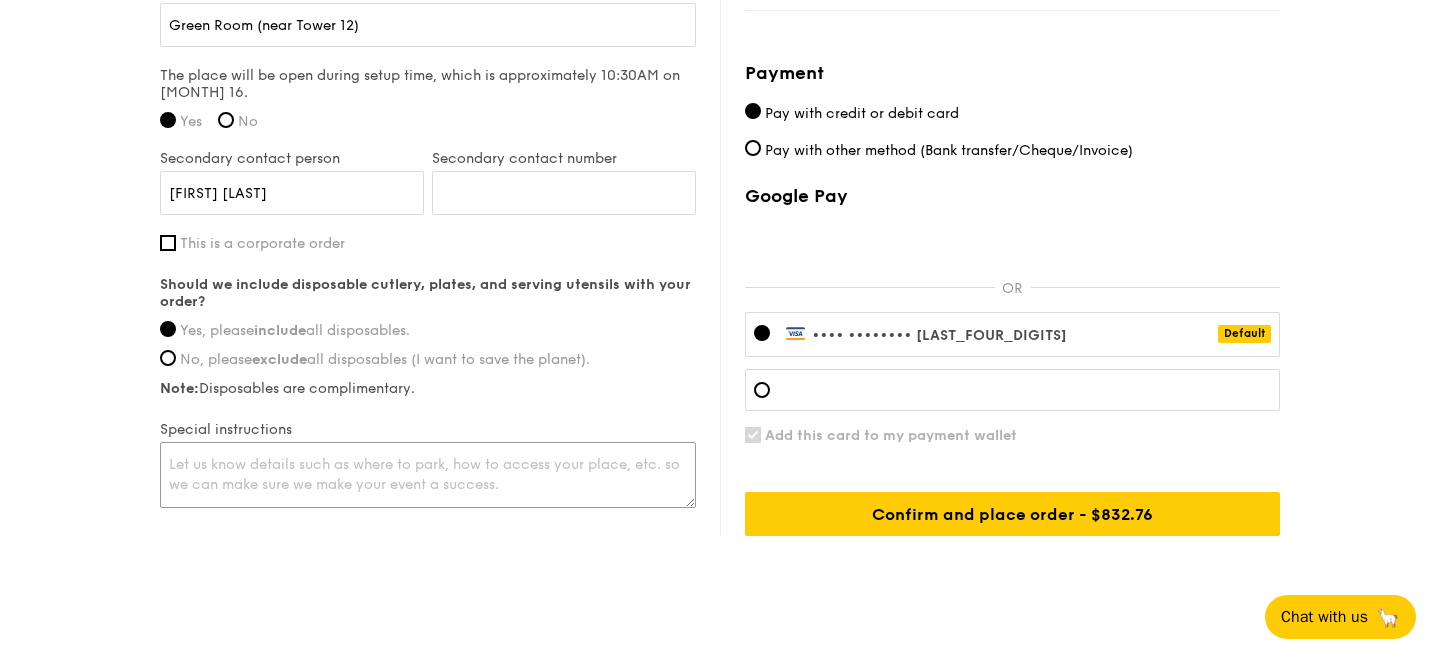 click at bounding box center [428, 475] 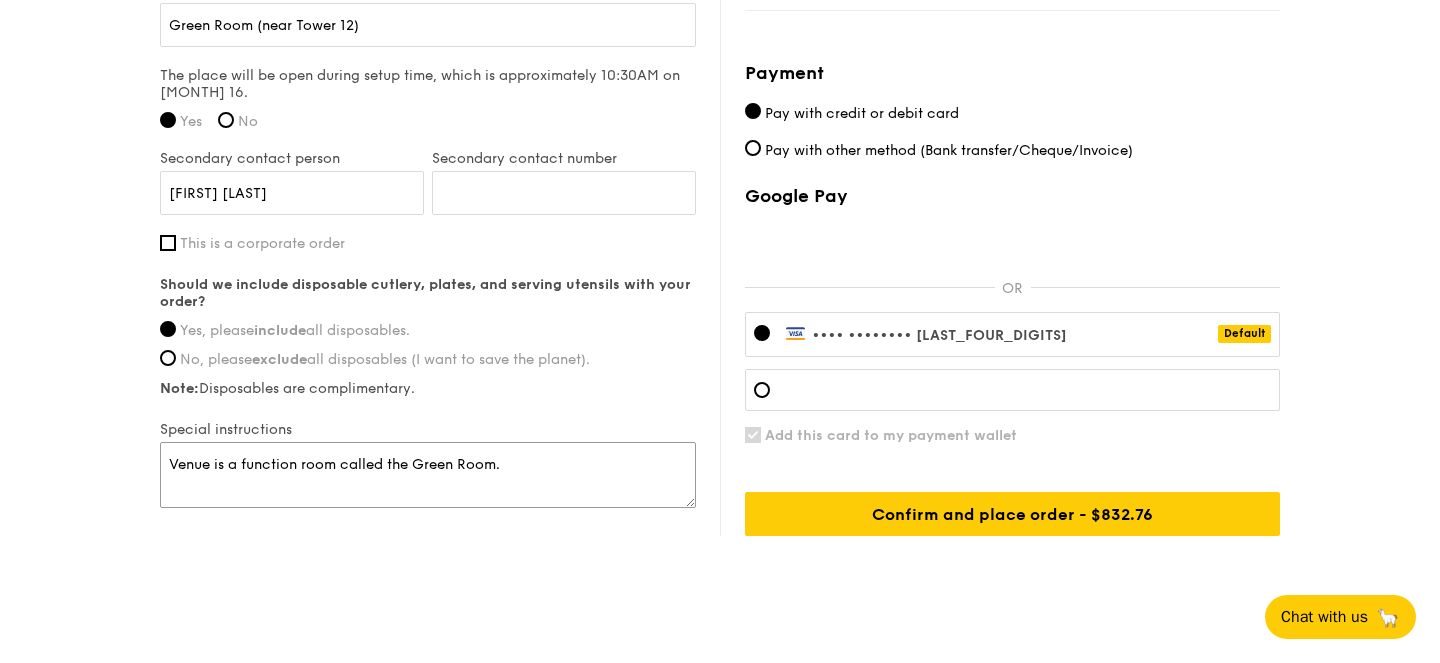 click on "Venue is a function room called the Green Room." at bounding box center [428, 475] 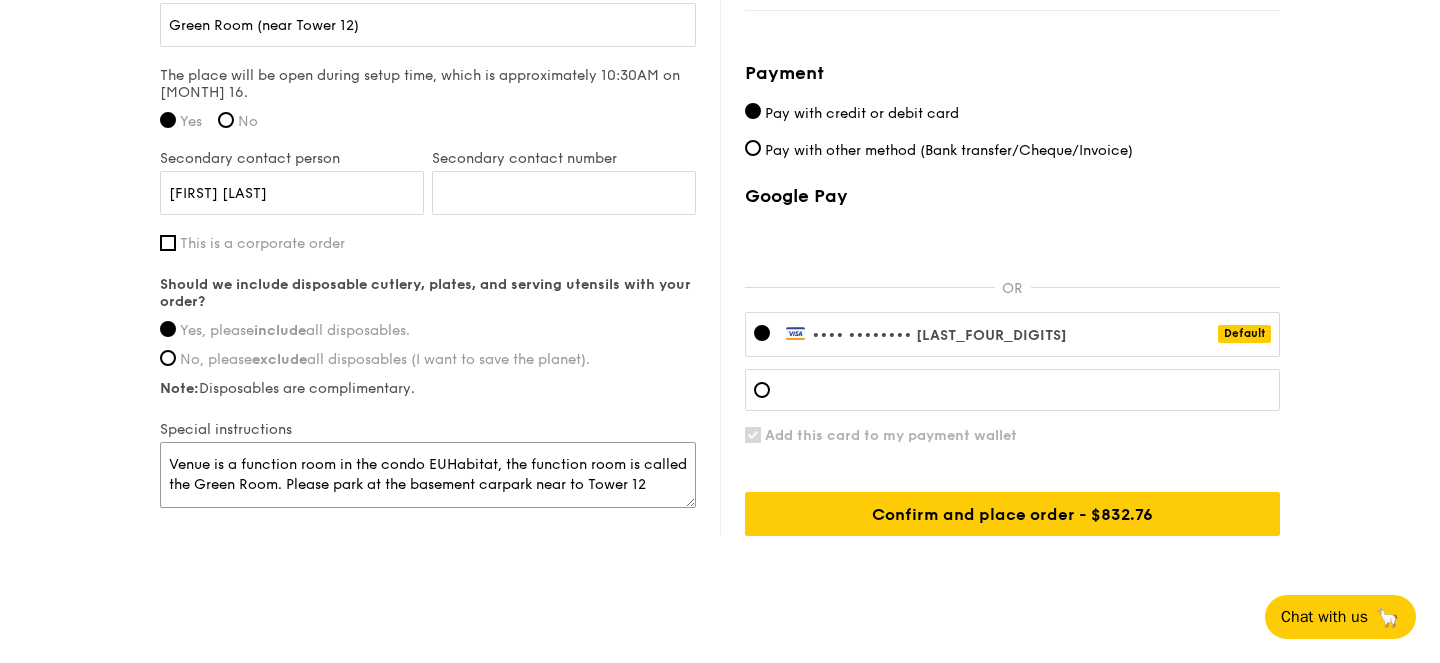 scroll, scrollTop: 6, scrollLeft: 0, axis: vertical 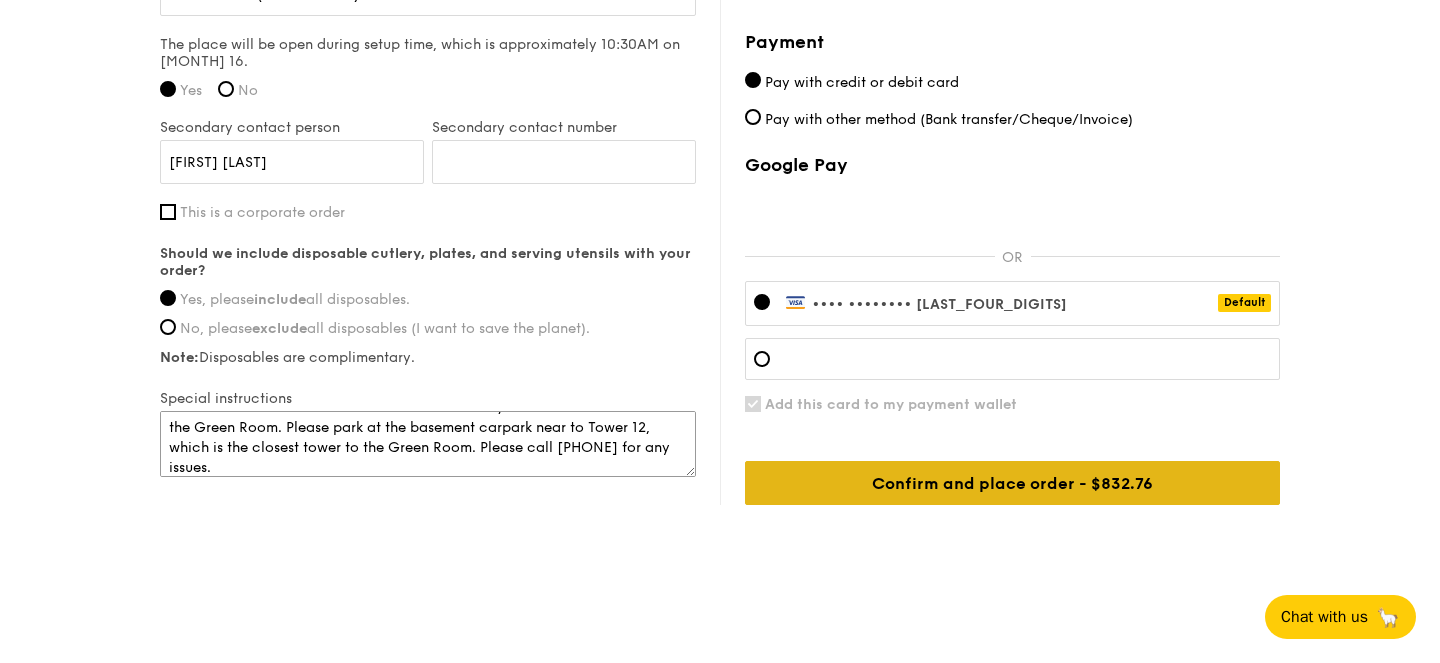 type on "Venue is a function room in the condo EUHabitat, the function room is called the Green Room. Please park at the basement carpark near to Tower 12, which is the closest tower to the Green Room. Please call [PHONE] for any issues." 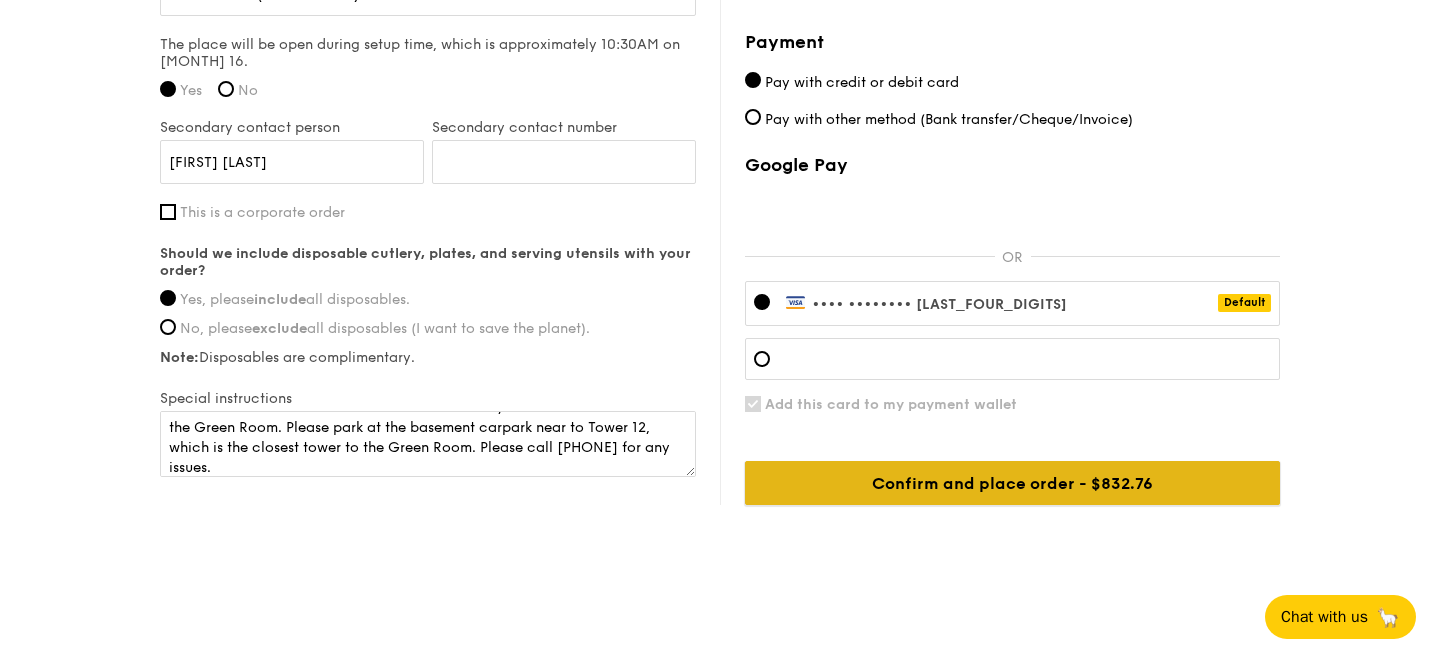 click on "Confirm and place order - $832.76" at bounding box center [1012, 483] 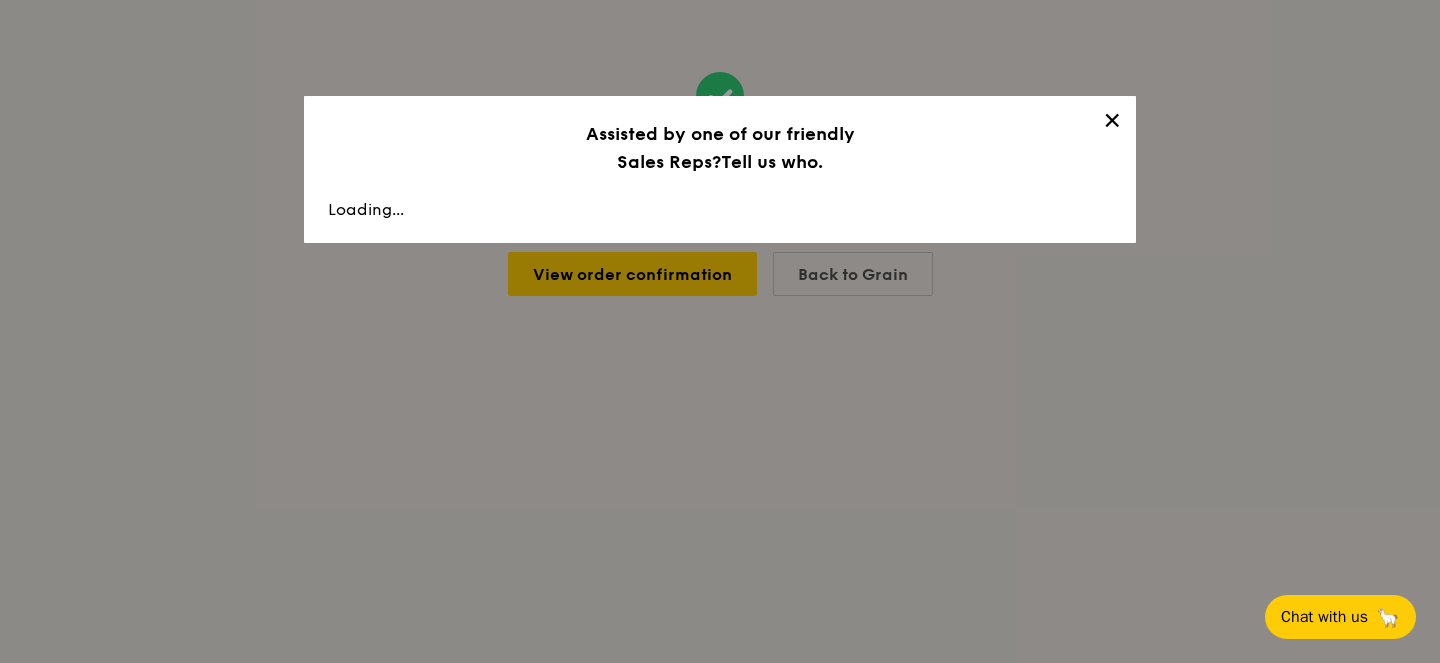 scroll, scrollTop: 0, scrollLeft: 0, axis: both 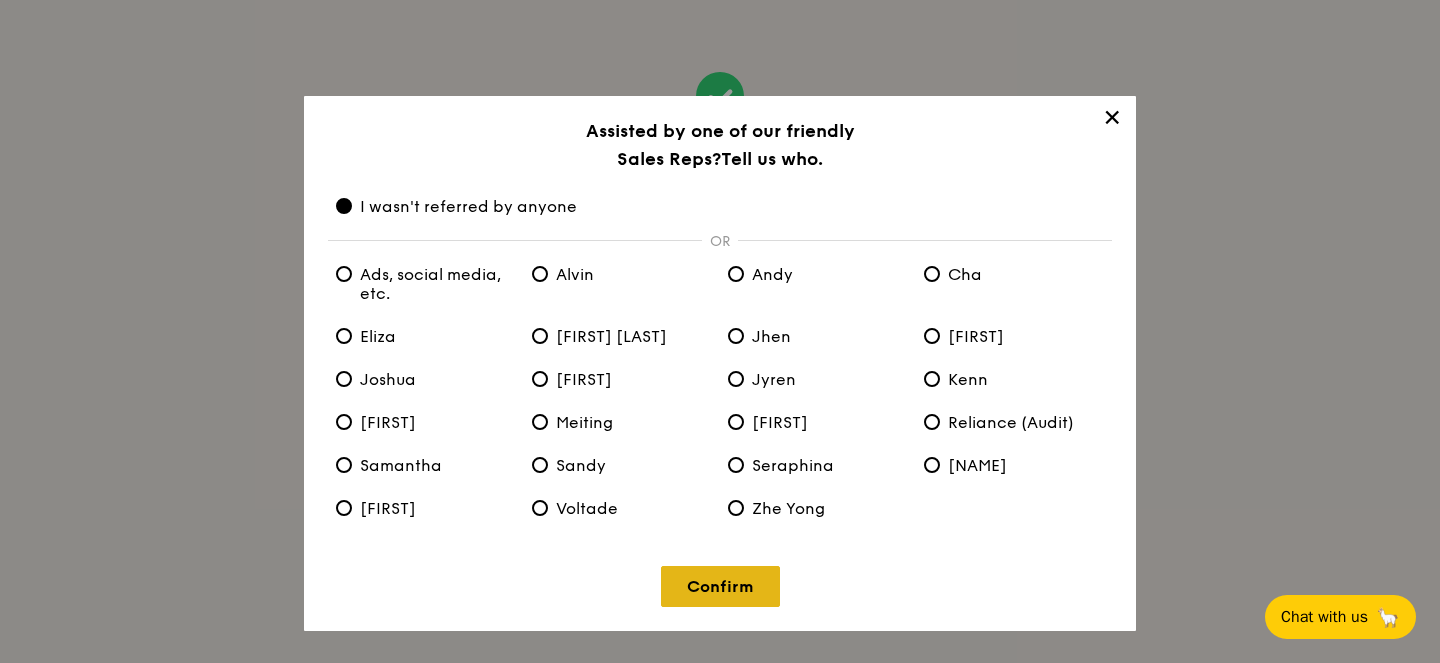 click on "Confirm" at bounding box center [720, 586] 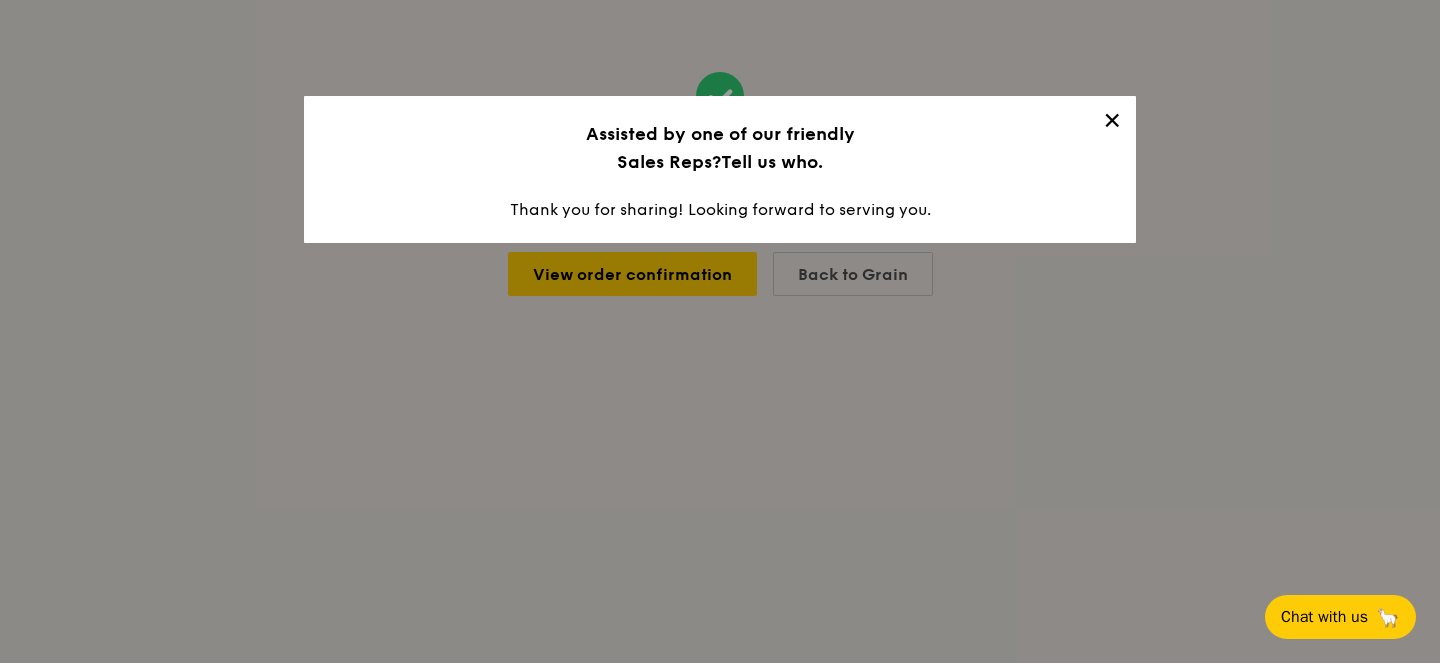 scroll, scrollTop: 0, scrollLeft: 0, axis: both 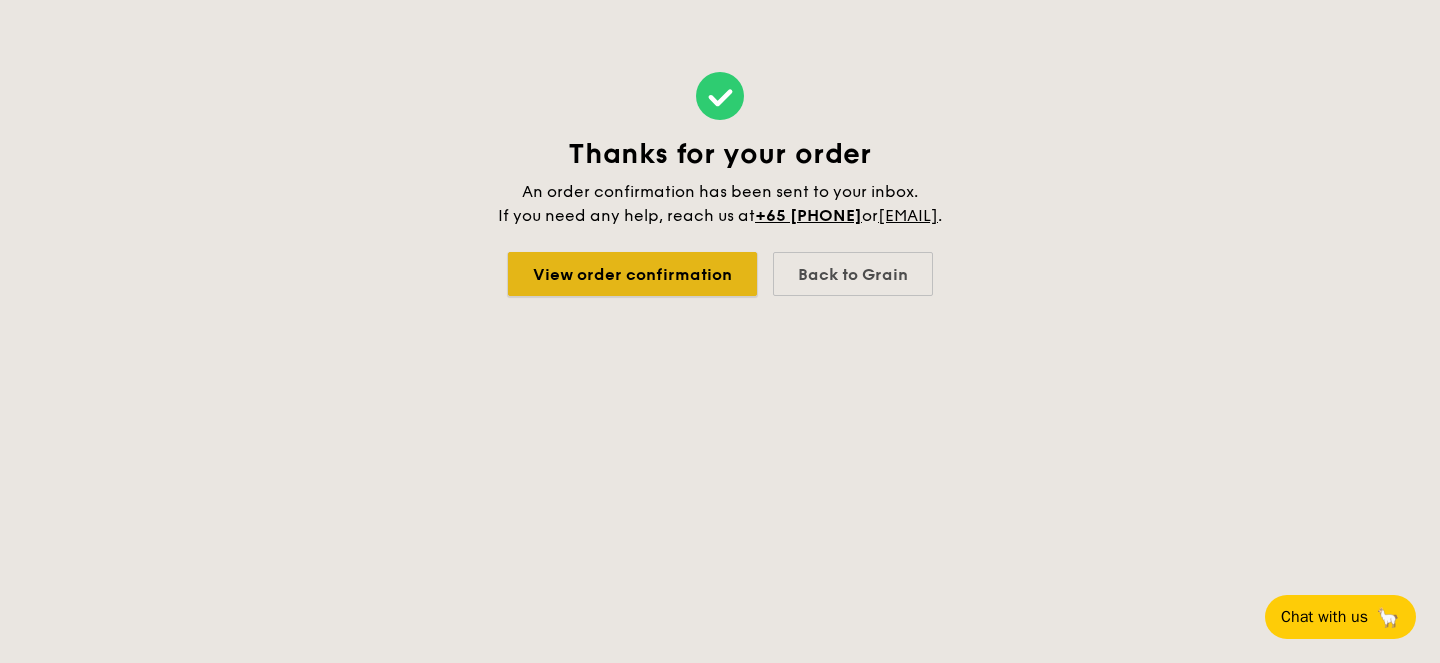 click on "View order confirmation" at bounding box center [632, 274] 